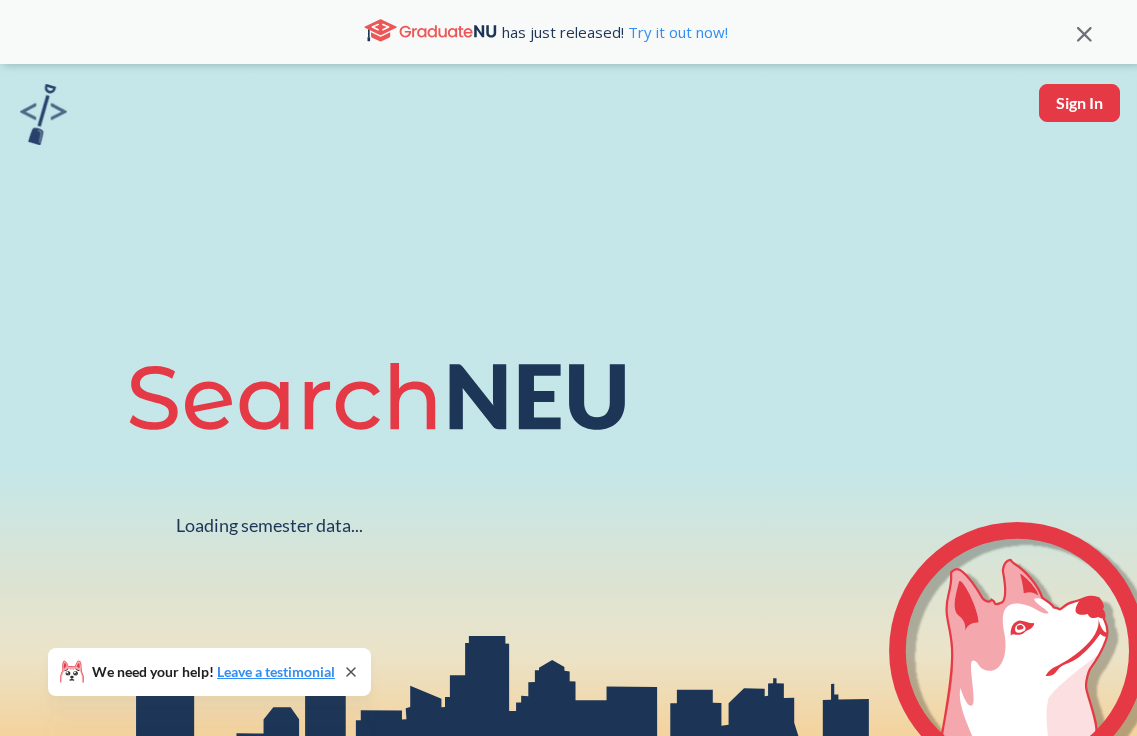 scroll, scrollTop: 0, scrollLeft: 0, axis: both 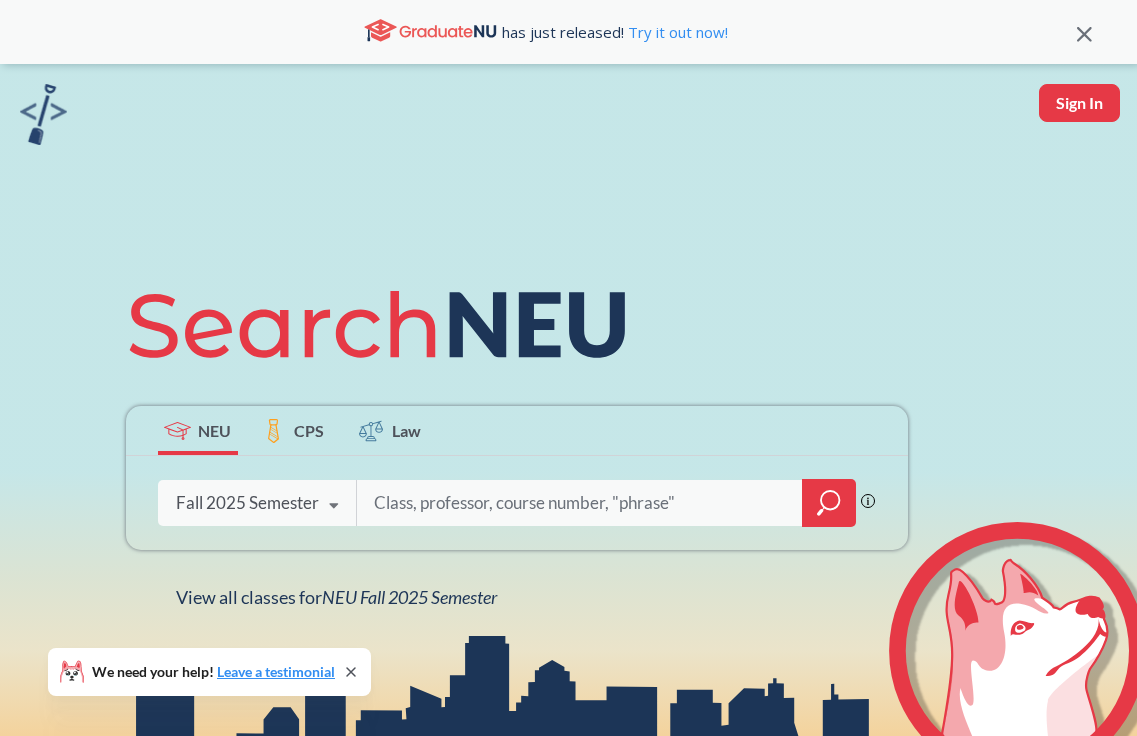 click at bounding box center [334, 506] 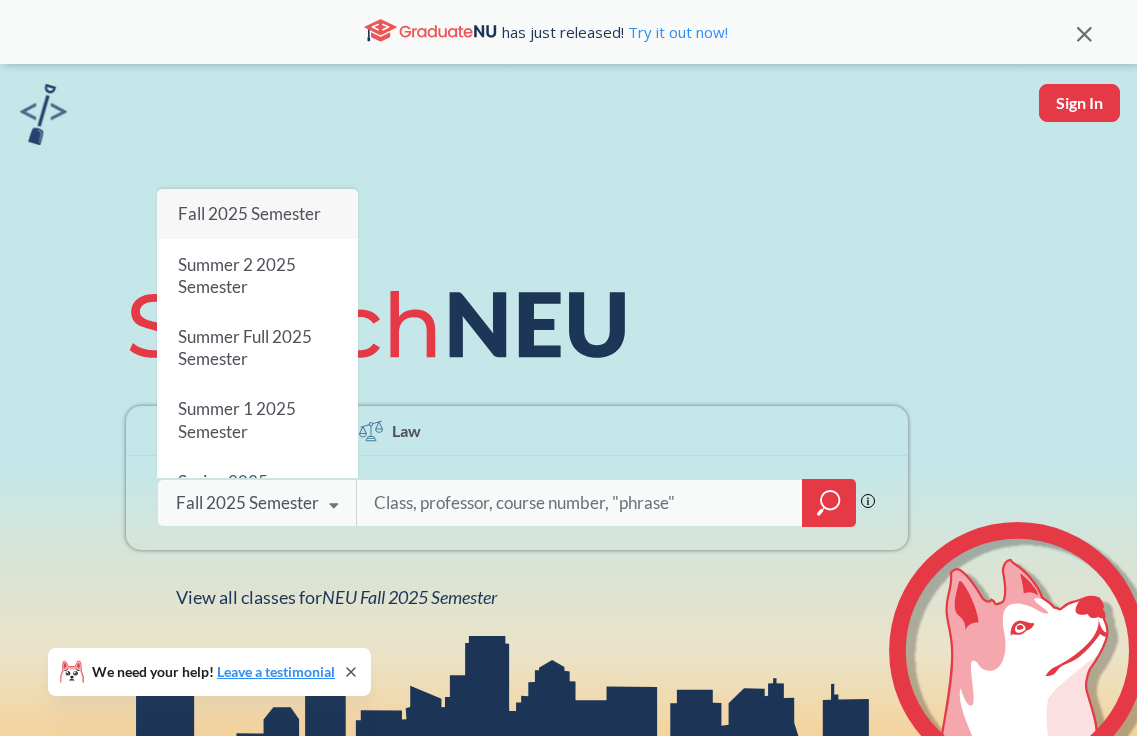 click on "Fall 2025 Semester" at bounding box center (257, 214) 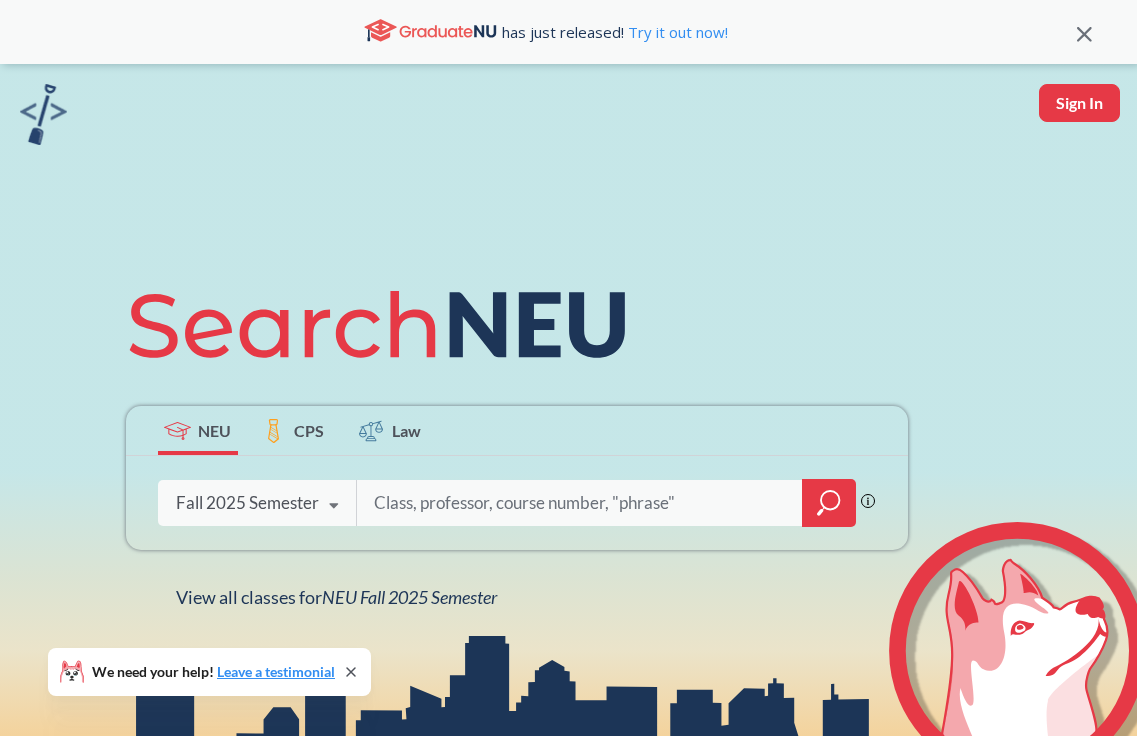 click on "NEU CPS Law Phrase search guarantees the exact search appears in the results. Ex. If you want the exact phrase "studio design" to appear in the search results, wrap it up in quotes. Fall 2025 Semester Fall 2025 Semester Summer 2 2025 Semester Summer Full 2025 Semester Summer 1 2025 Semester Spring 2025 Semester Fall 2024 Semester Summer 2 2024 Semester Summer Full 2024 Semester Summer 1 2024 Semester Spring 2024 Semester Fall 2023 Semester Summer 2 2023 Semester Summer Full 2023 Semester Summer 1 2023 Semester Spring 2023 Semester Fall 2022 Semester Summer 2 2022 Semester Summer Full 2022 Semester Summer 1 2022 Semester Spring 2022 Semester Fall 2021 Semester Summer 2 2021 Semester Summer Full 2021 Semester Summer 1 2021 Semester Spring 2021 Semester Fall 2020 Semester Summer 2 2020 Semester Summer Full 2020 Semester Summer 1 2020 Semester Spring 2020 Semester Fall 2019 Semester View all classes for  NEU Fall 2025 Semester" at bounding box center (517, 439) 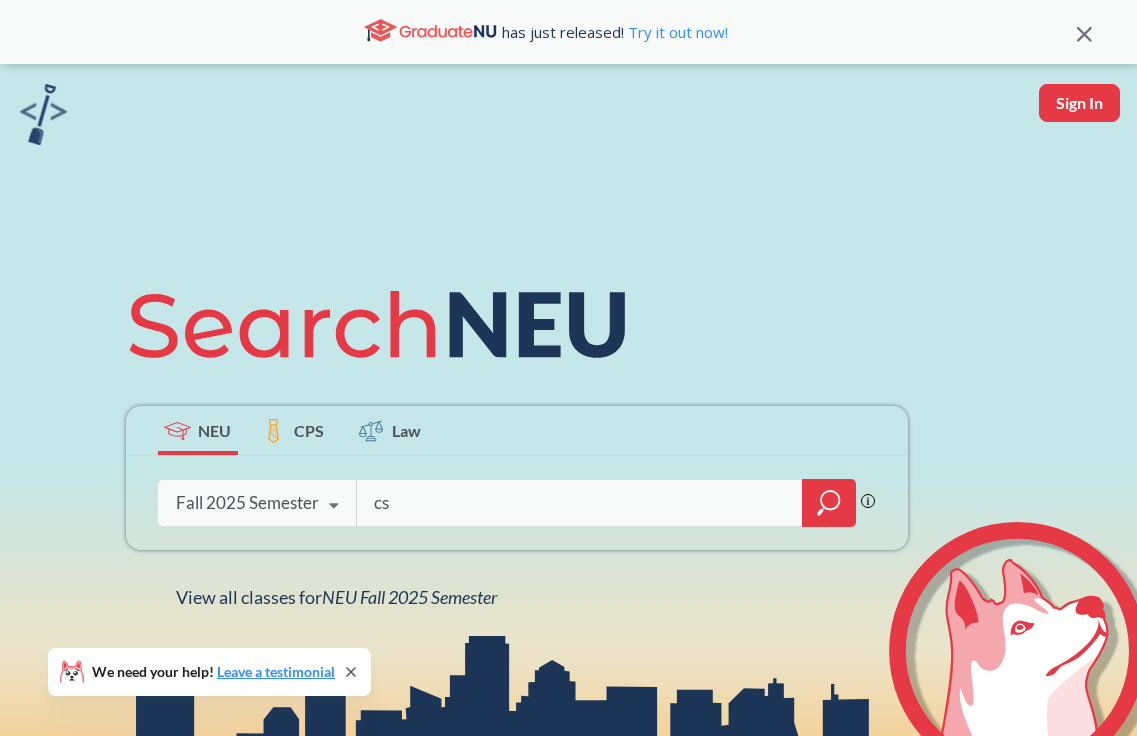 type on "c" 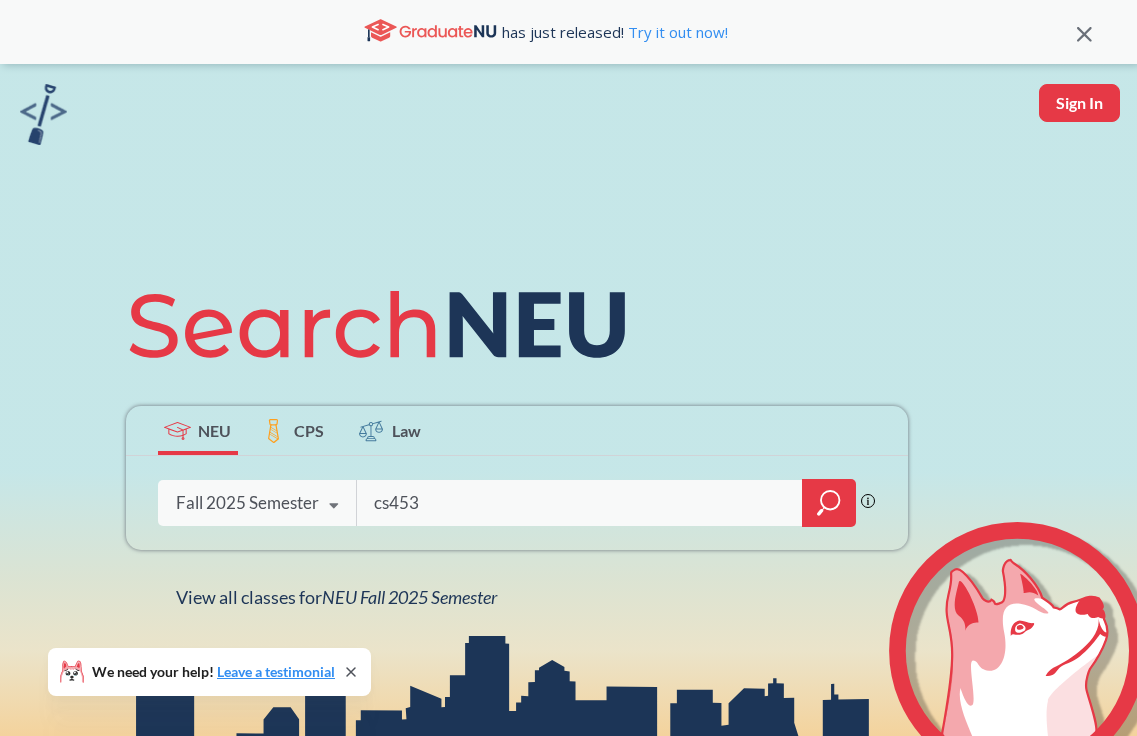 type on "cs4530" 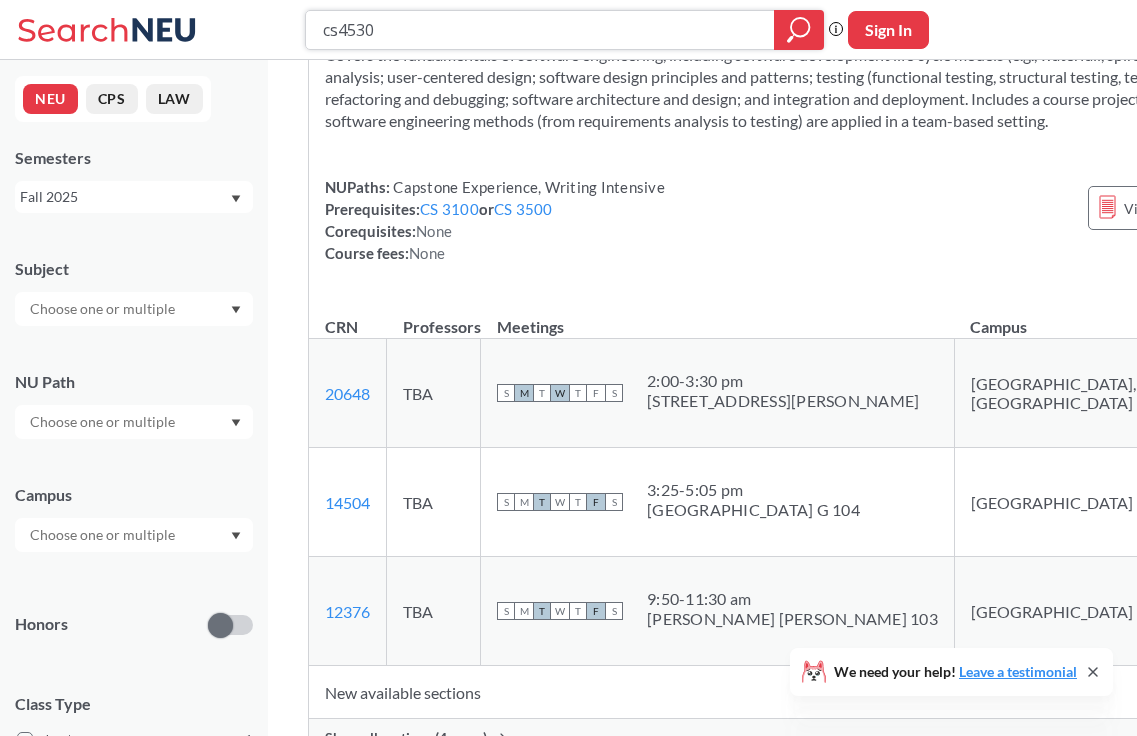 scroll, scrollTop: 390, scrollLeft: 0, axis: vertical 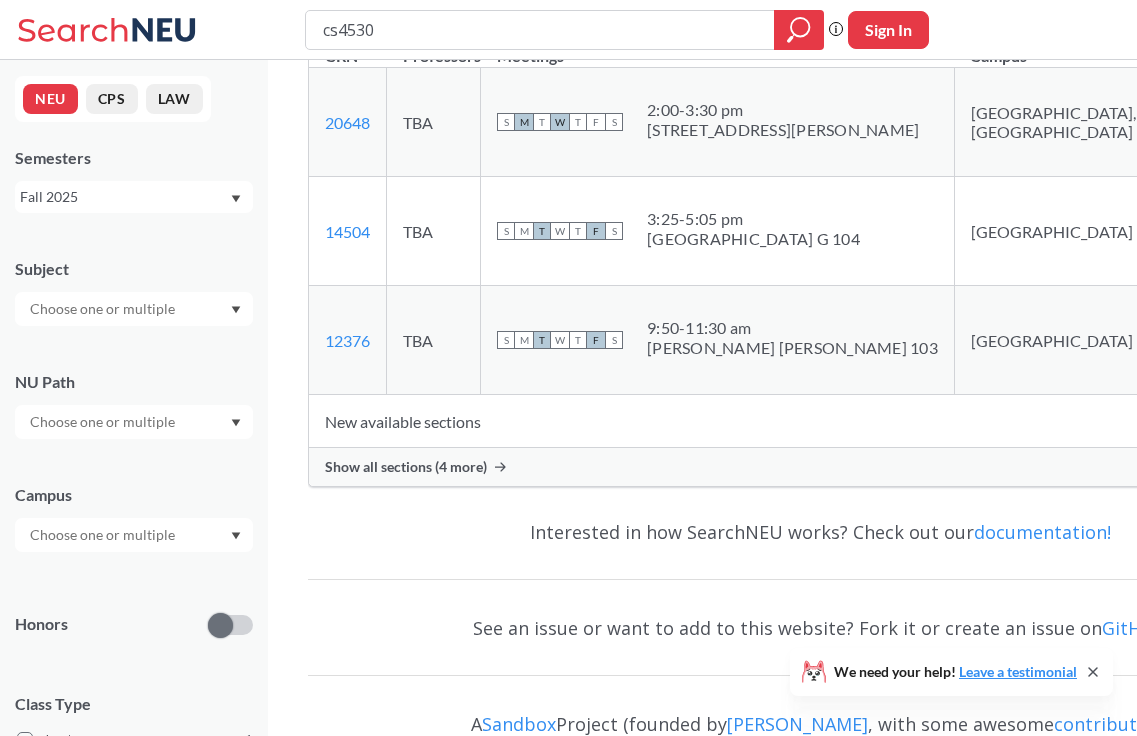 click on "Show all sections (4 more)" at bounding box center (820, 467) 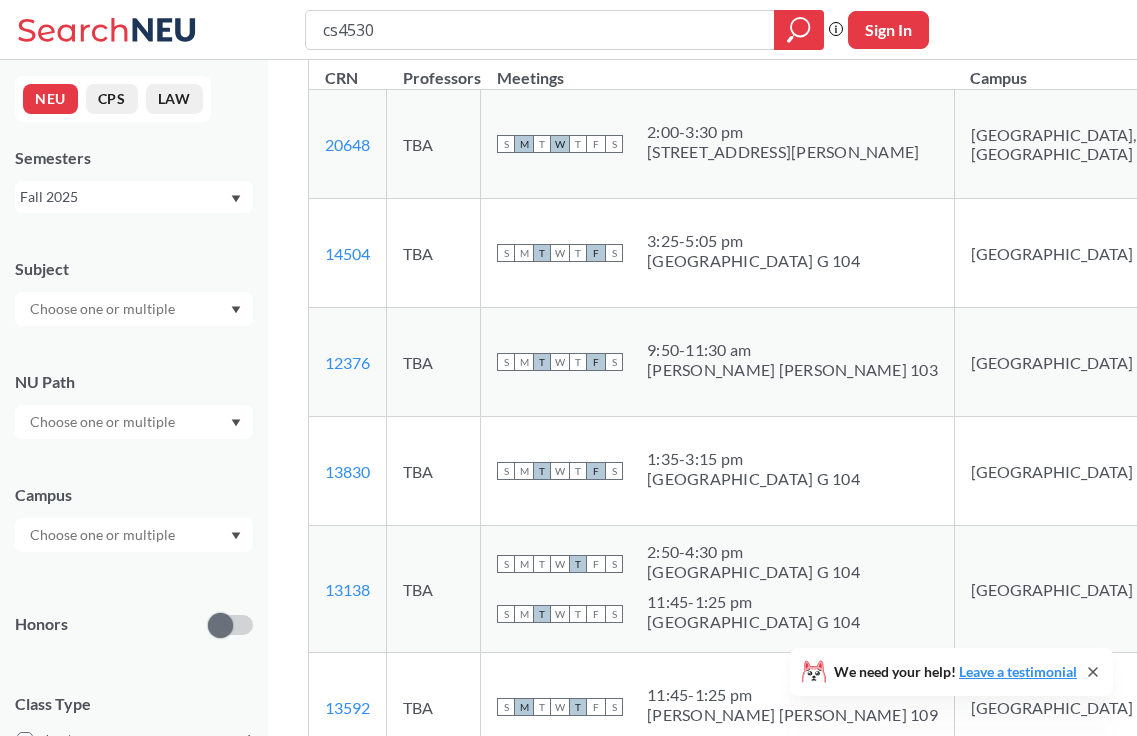 scroll, scrollTop: 350, scrollLeft: 0, axis: vertical 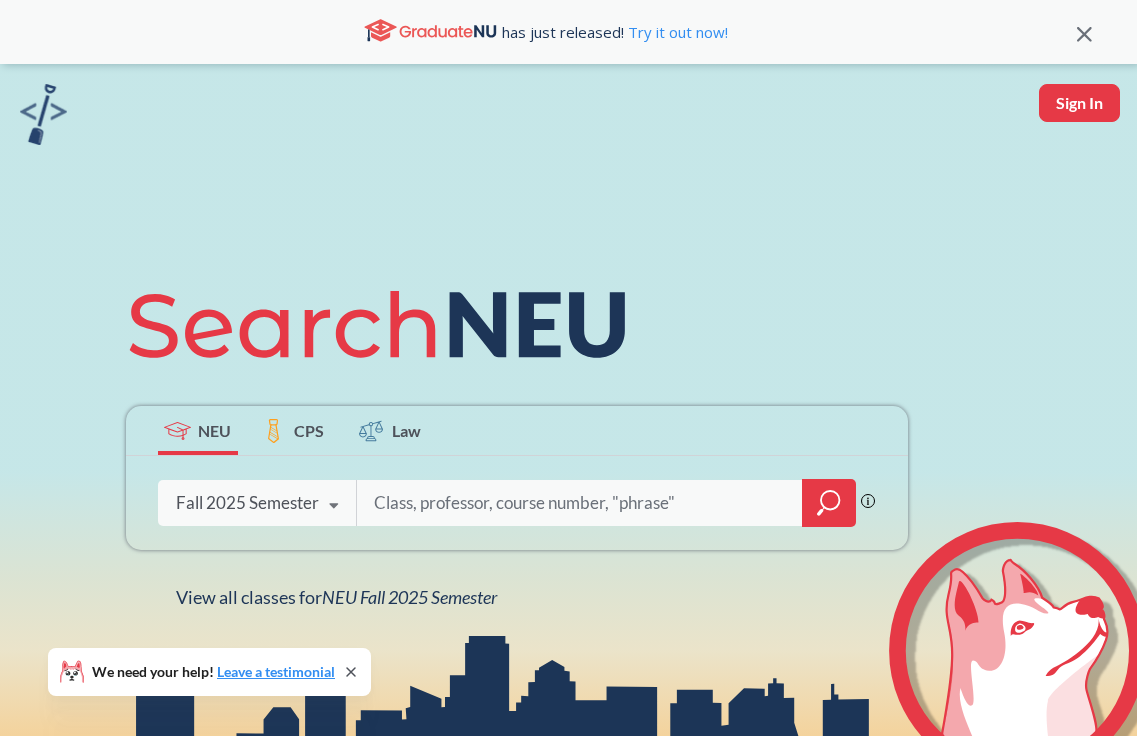 click on "Phrase search guarantees the exact search appears in the results. Ex. If you want the exact phrase "studio design" to appear in the search results, wrap it up in quotes. Fall 2025 Semester Fall 2025 Semester Summer 2 2025 Semester Summer Full 2025 Semester Summer 1 2025 Semester Spring 2025 Semester Fall 2024 Semester Summer 2 2024 Semester Summer Full 2024 Semester Summer 1 2024 Semester Spring 2024 Semester Fall 2023 Semester Summer 2 2023 Semester Summer Full 2023 Semester Summer 1 2023 Semester Spring 2023 Semester Fall 2022 Semester Summer 2 2022 Semester Summer Full 2022 Semester Summer 1 2022 Semester Spring 2022 Semester Fall 2021 Semester Summer 2 2021 Semester Summer Full 2021 Semester Summer 1 2021 Semester Spring 2021 Semester Fall 2020 Semester Summer 2 2020 Semester Summer Full 2020 Semester Summer 1 2020 Semester Spring 2020 Semester Fall 2019 Semester" at bounding box center (517, 503) 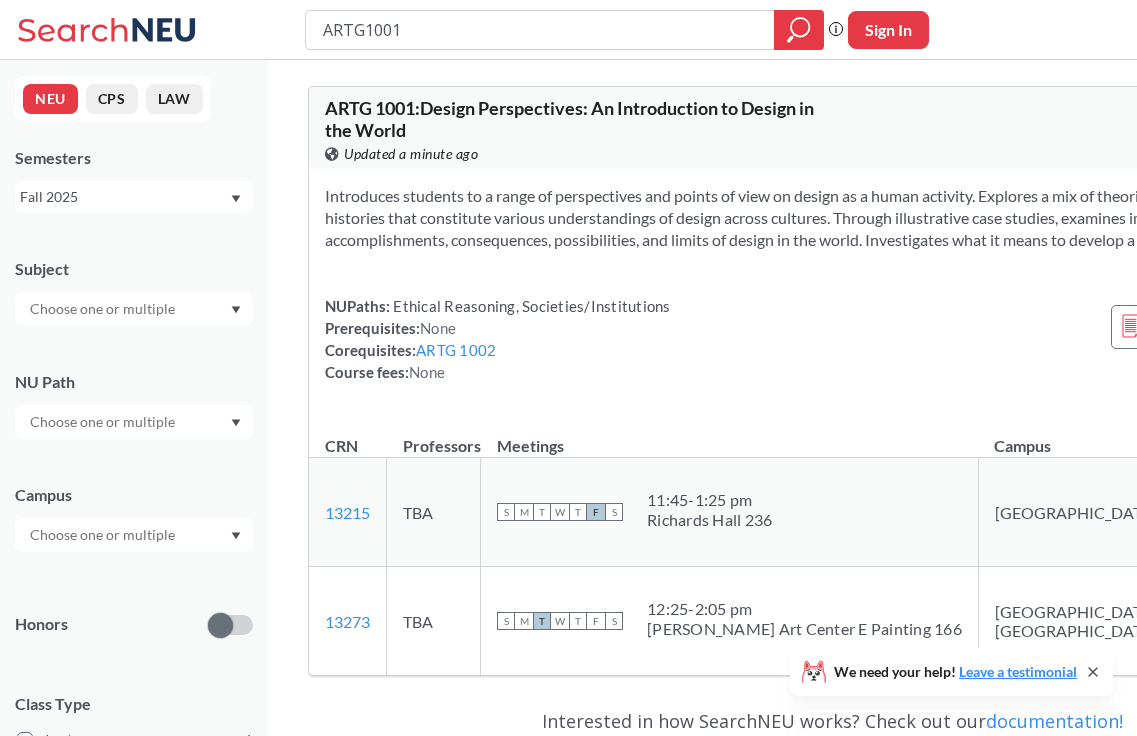 scroll, scrollTop: 0, scrollLeft: 0, axis: both 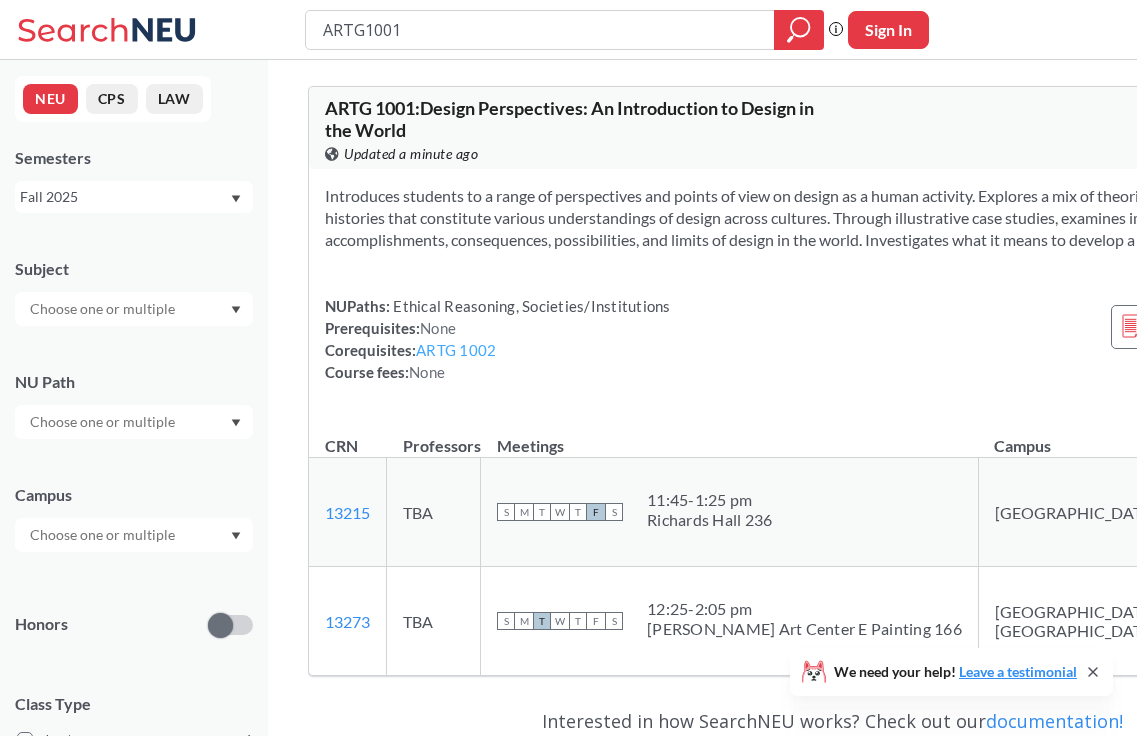 click on "ARTG 1002" at bounding box center [456, 350] 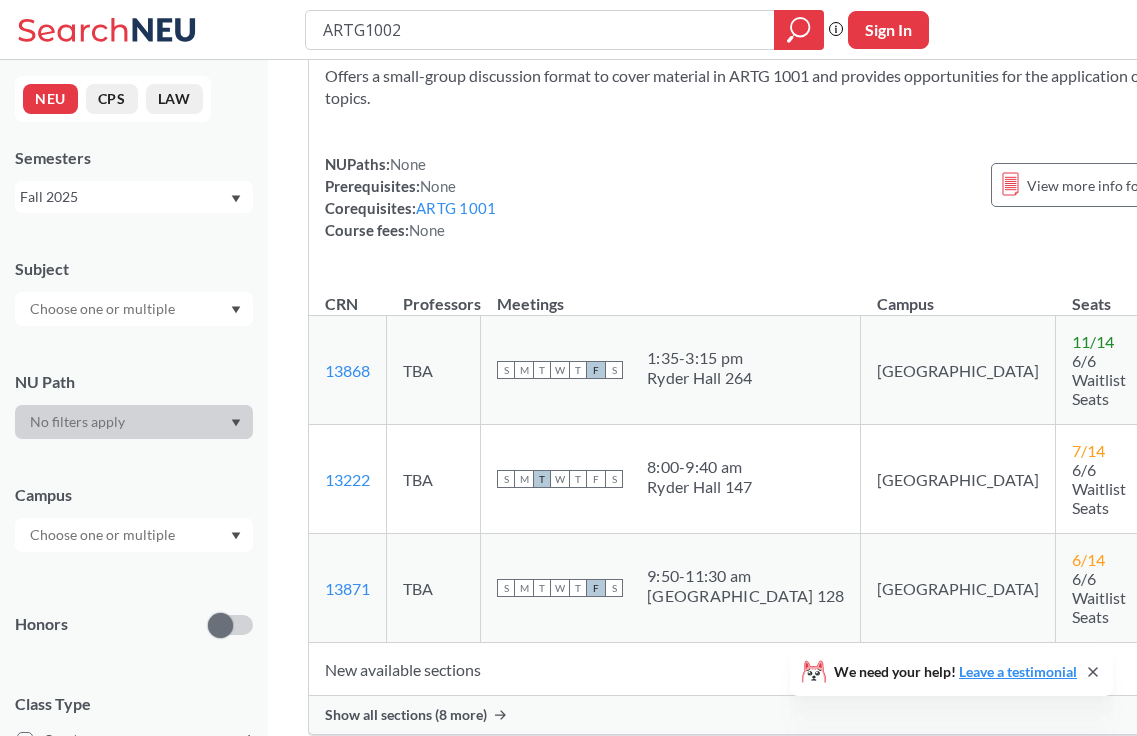 scroll, scrollTop: 274, scrollLeft: 0, axis: vertical 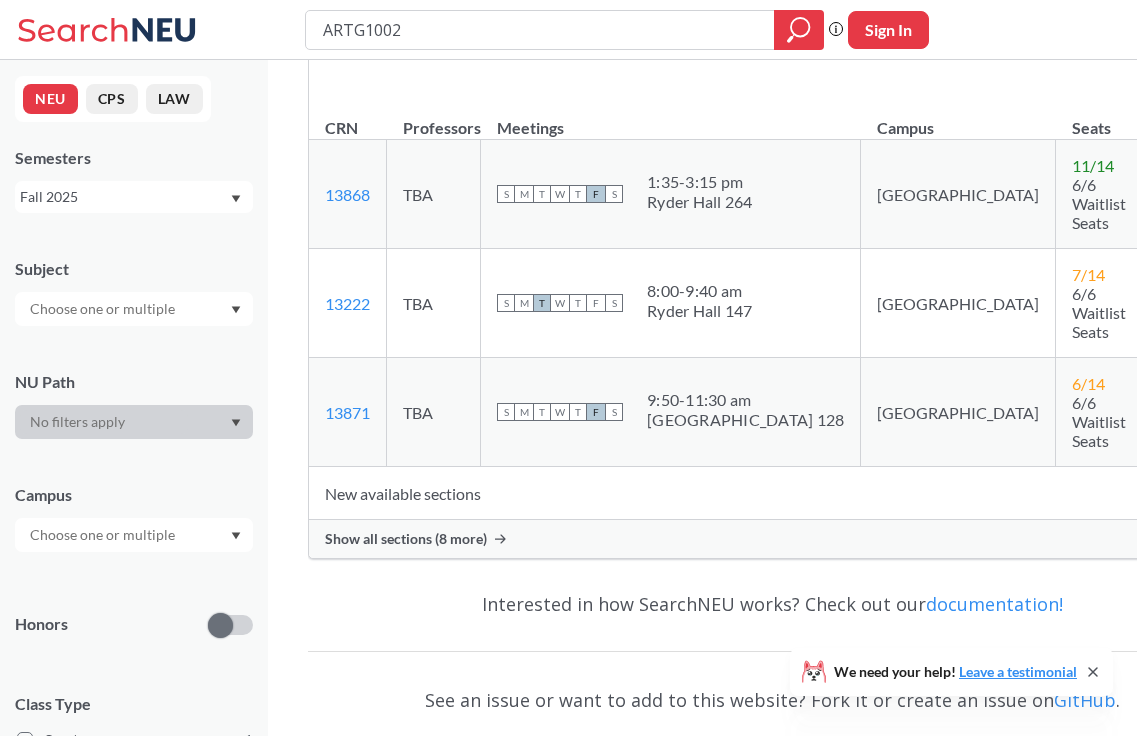click on "Show all sections (8 more)" at bounding box center (406, 539) 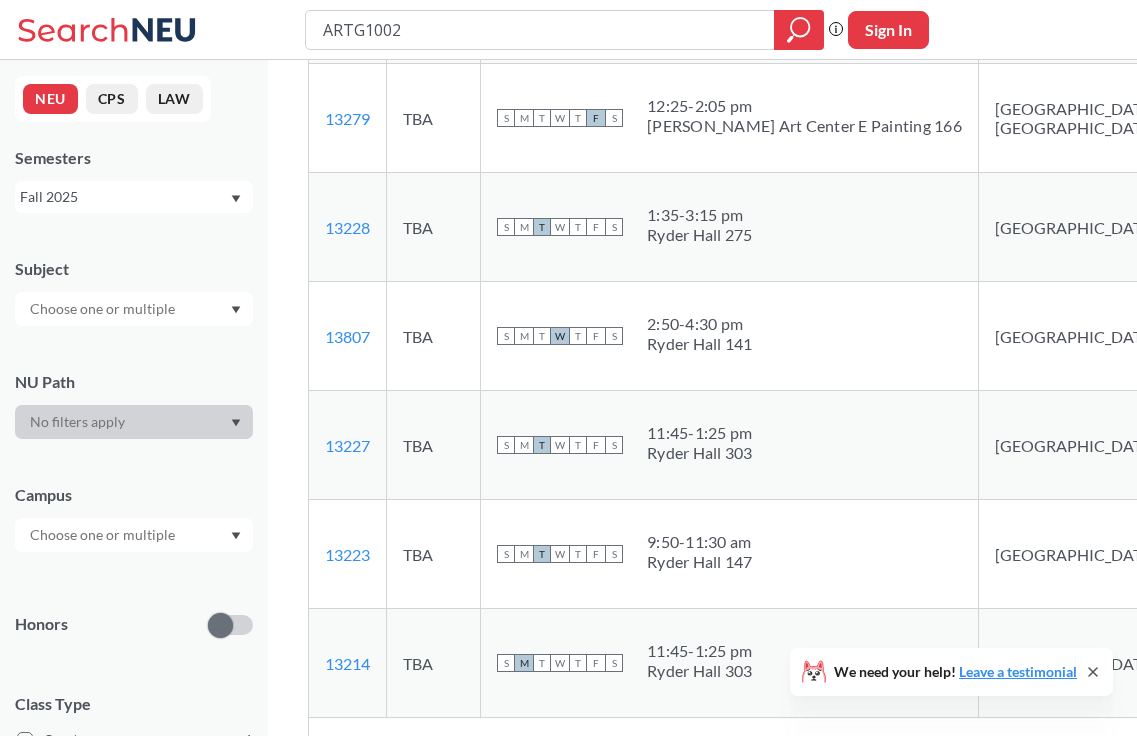 scroll, scrollTop: 1103, scrollLeft: 0, axis: vertical 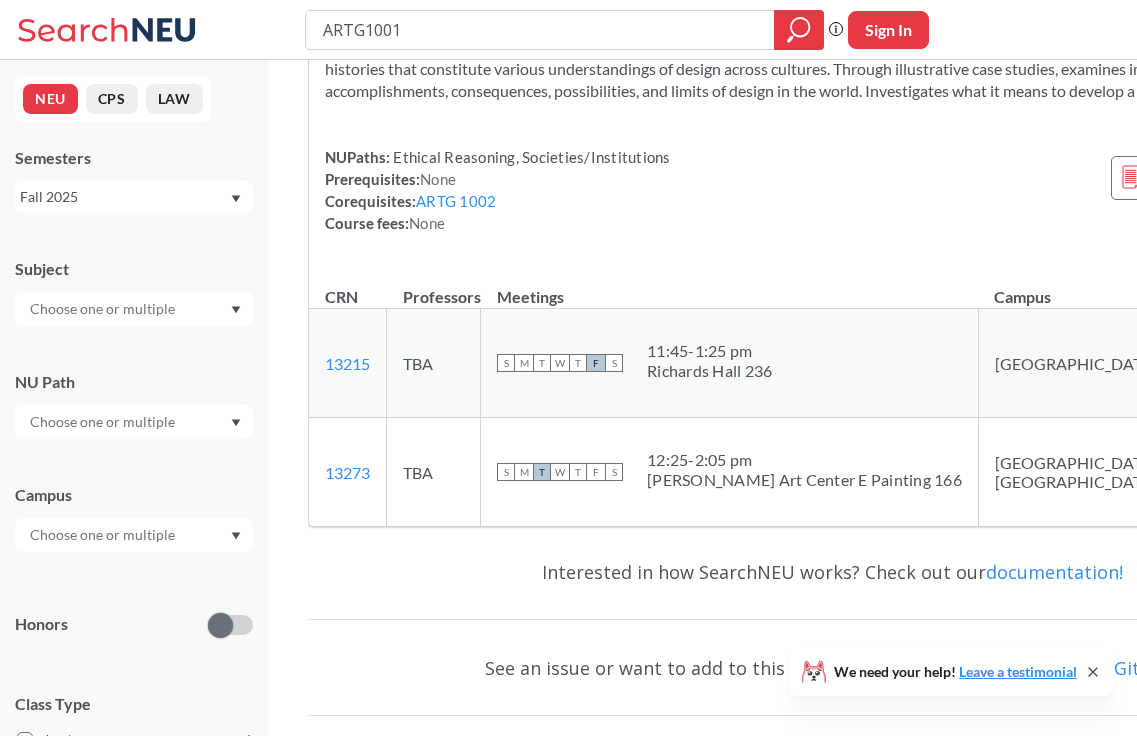 drag, startPoint x: 643, startPoint y: 375, endPoint x: 820, endPoint y: 390, distance: 177.63446 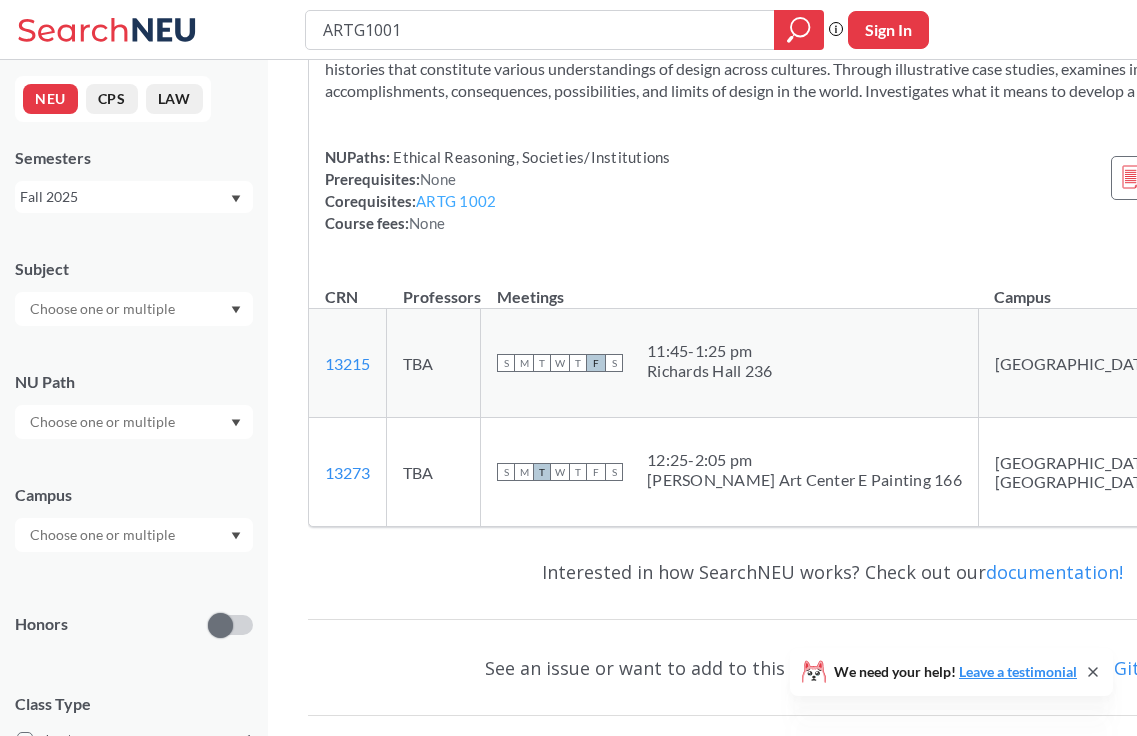 click on "ARTG 1002" at bounding box center (456, 201) 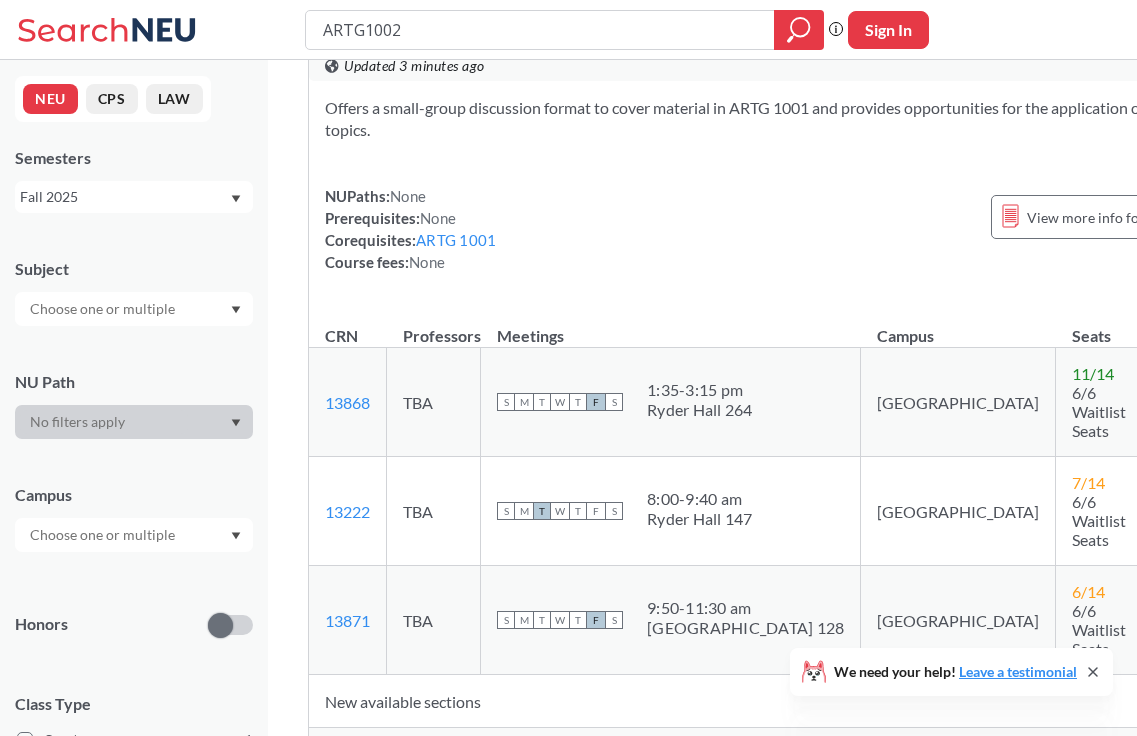 scroll, scrollTop: 180, scrollLeft: 0, axis: vertical 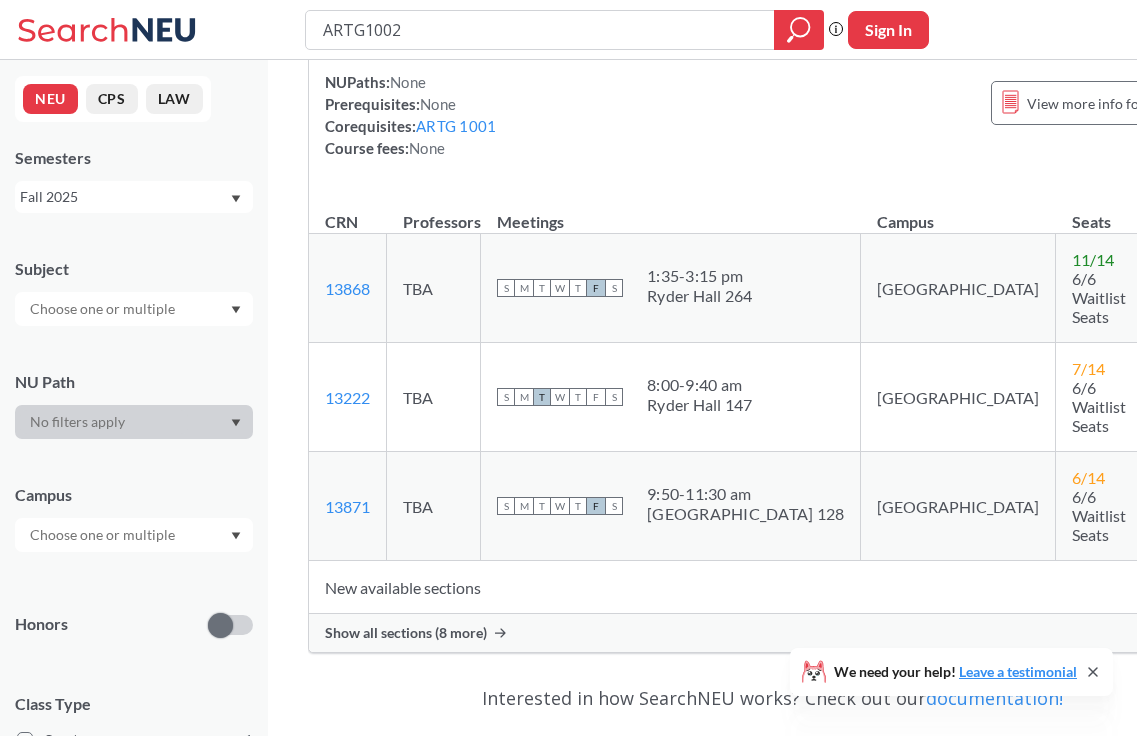 click on "New available sections" at bounding box center (726, 587) 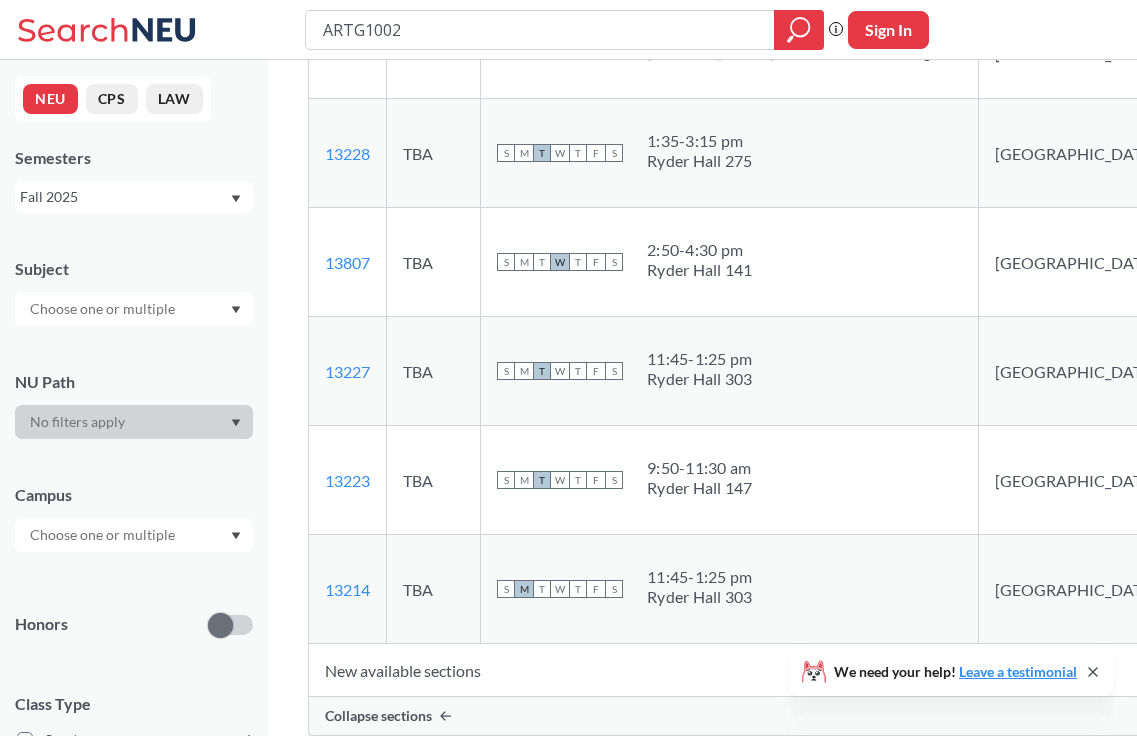 scroll, scrollTop: 923, scrollLeft: 0, axis: vertical 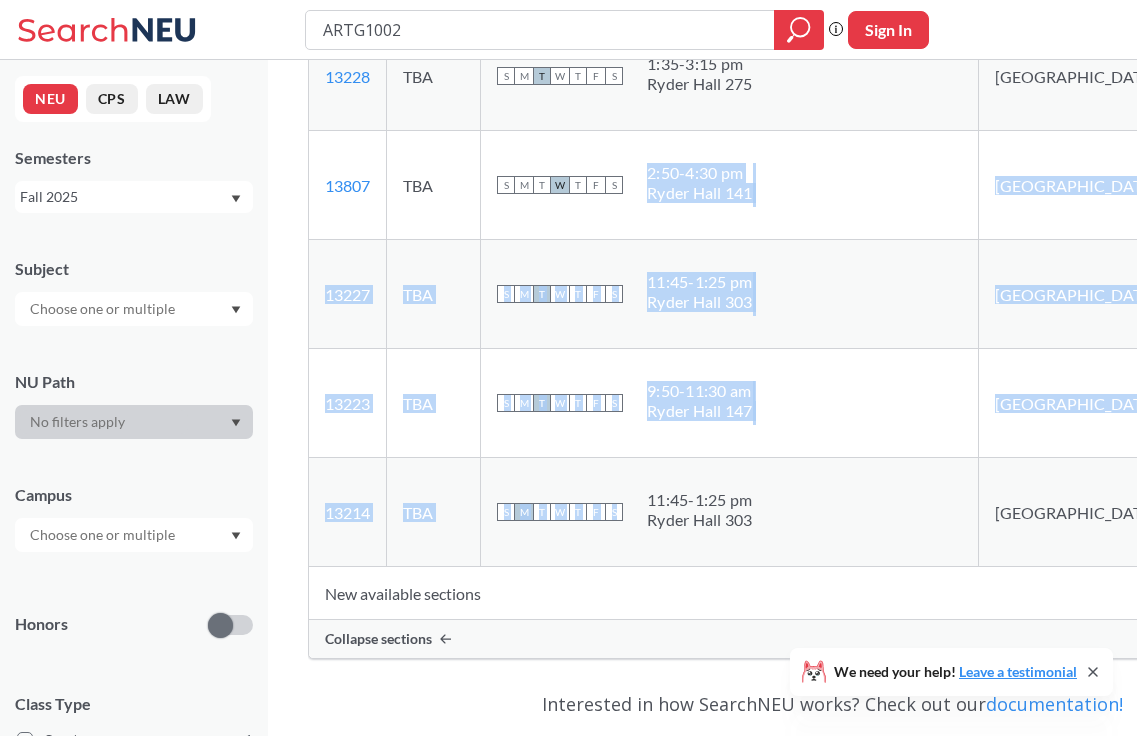 drag, startPoint x: 646, startPoint y: 180, endPoint x: 876, endPoint y: 534, distance: 422.15637 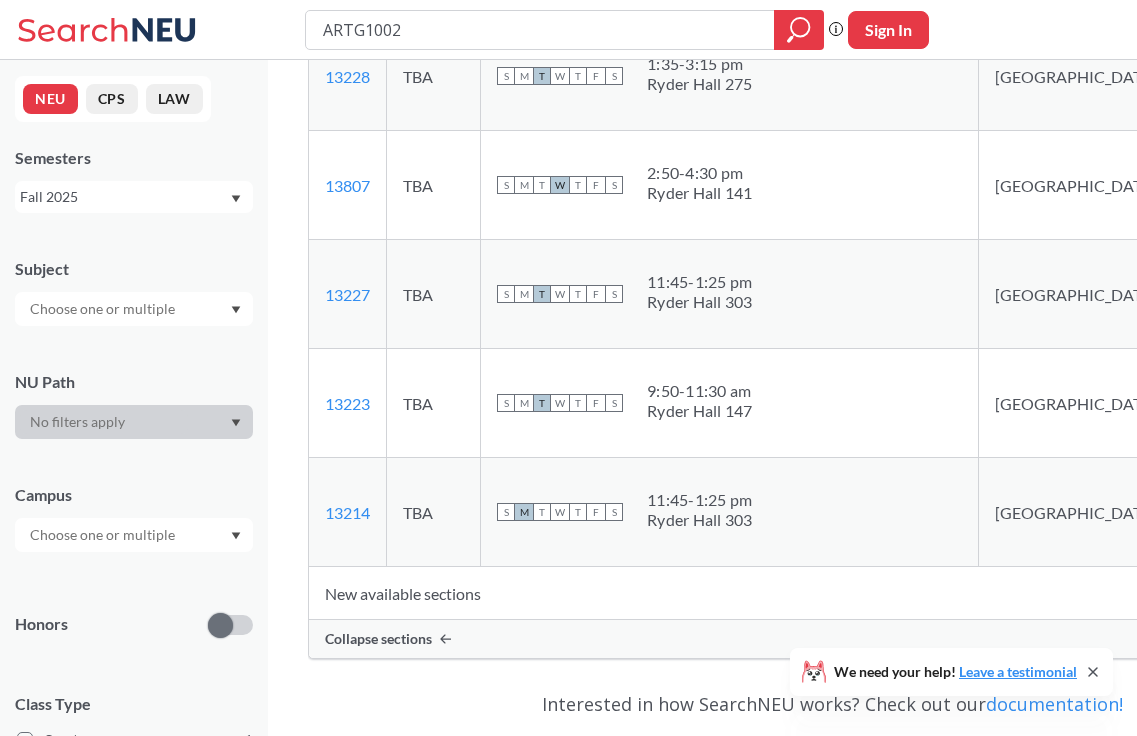 drag, startPoint x: 758, startPoint y: 213, endPoint x: 646, endPoint y: 191, distance: 114.14027 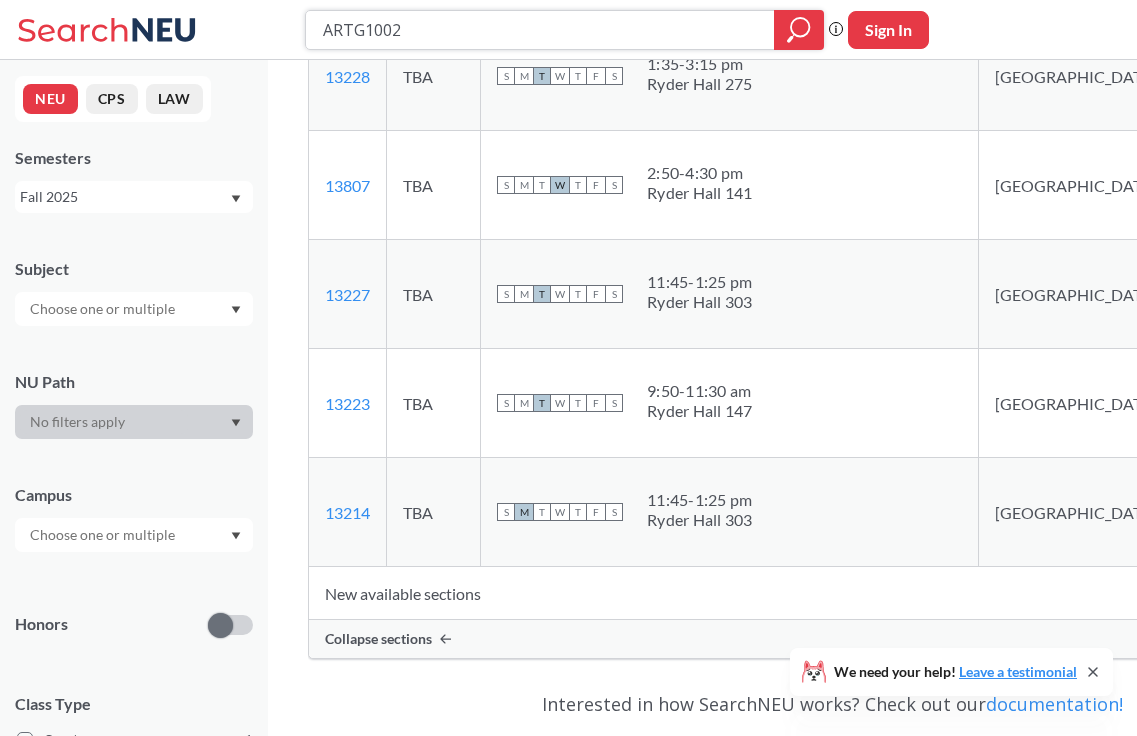 click on "ARTG1002" at bounding box center (540, 30) 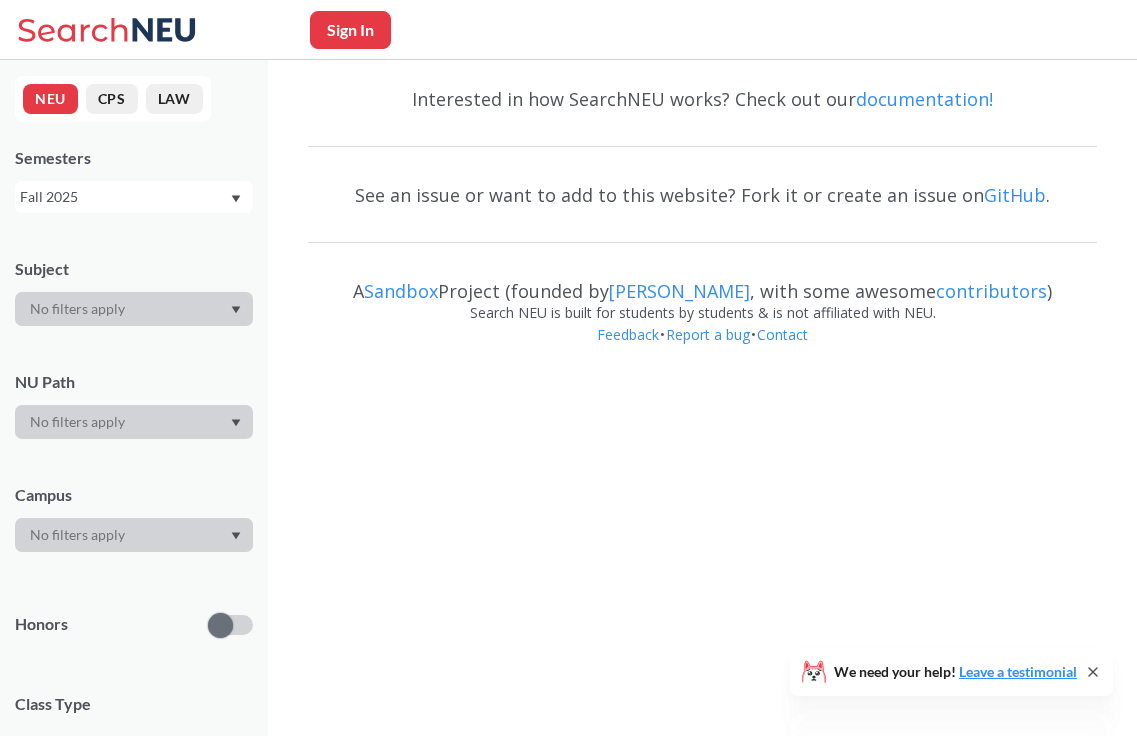 scroll, scrollTop: 0, scrollLeft: 0, axis: both 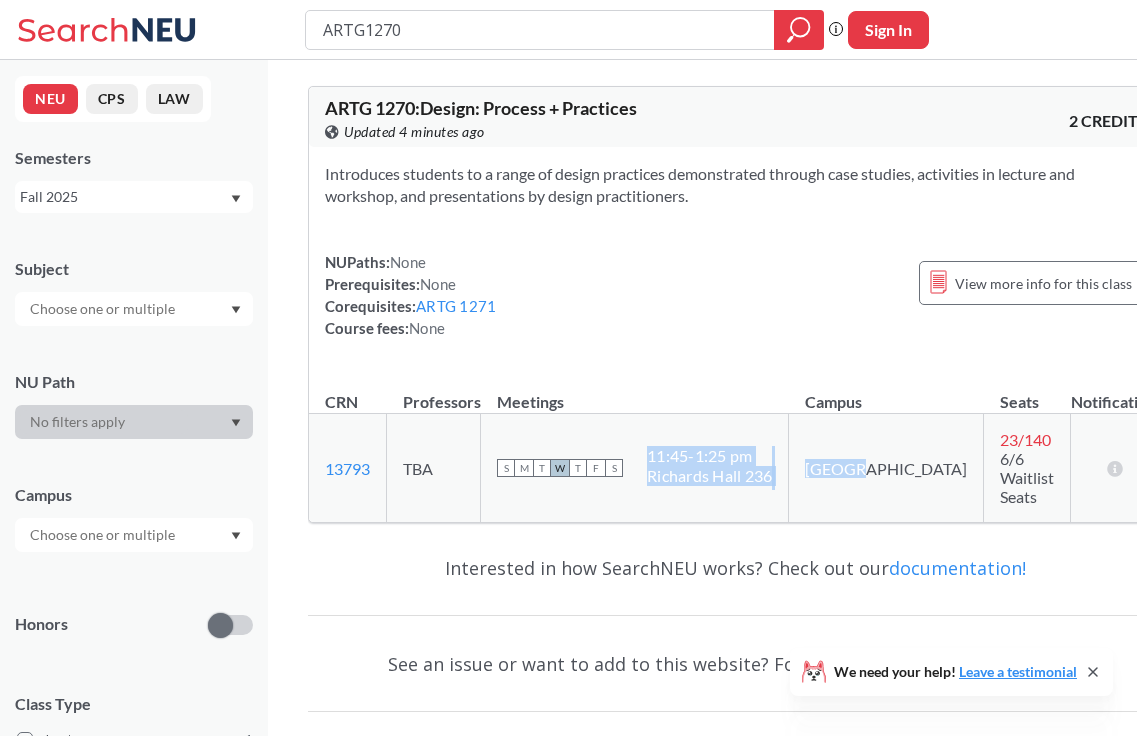 drag, startPoint x: 649, startPoint y: 441, endPoint x: 799, endPoint y: 477, distance: 154.25952 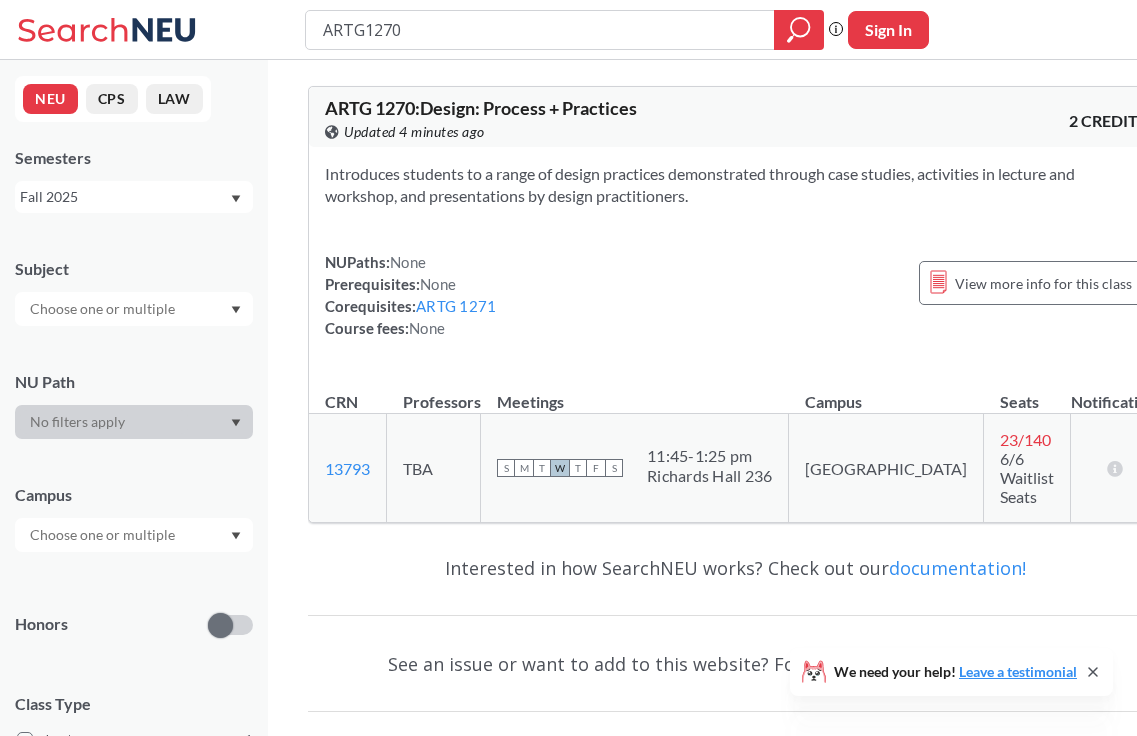 click on "Richards Hall 236" at bounding box center (709, 476) 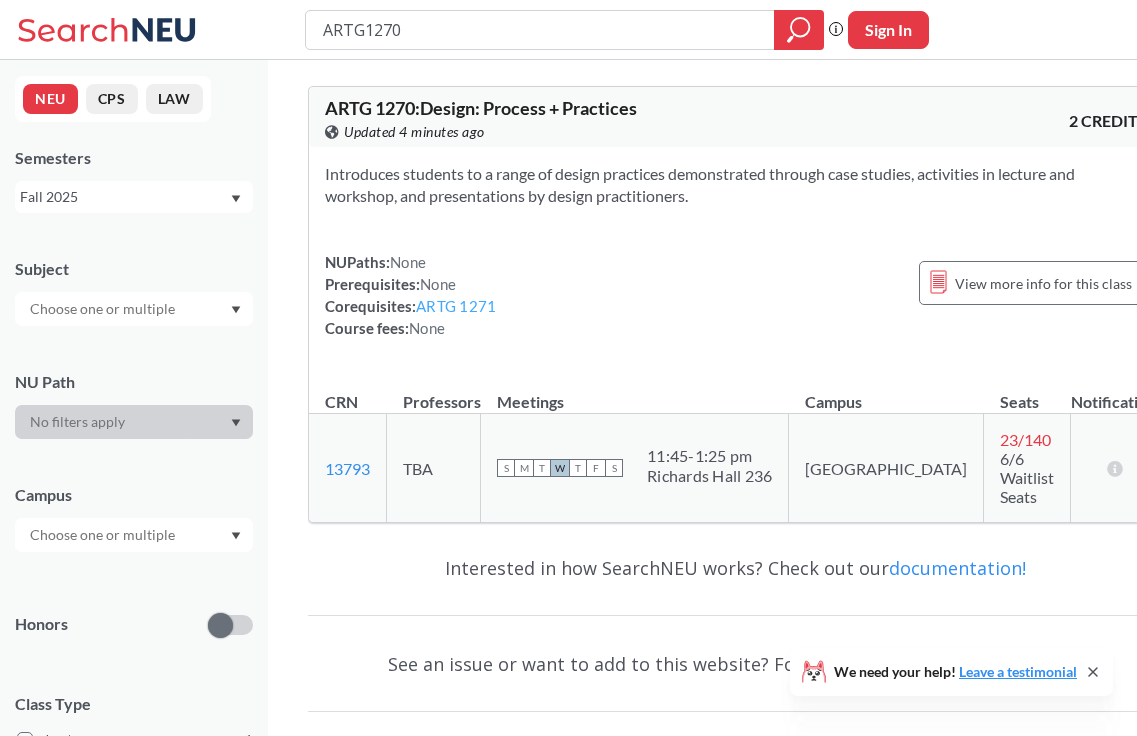 click on "ARTG 1271" at bounding box center [456, 306] 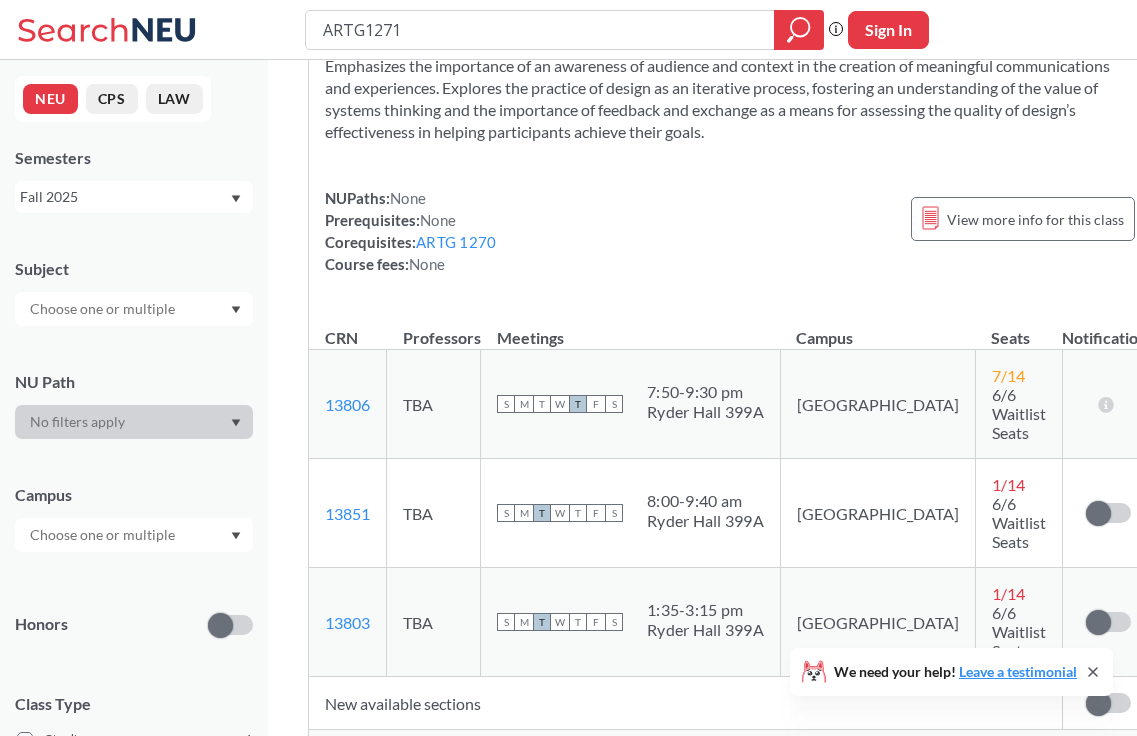 scroll, scrollTop: 472, scrollLeft: 0, axis: vertical 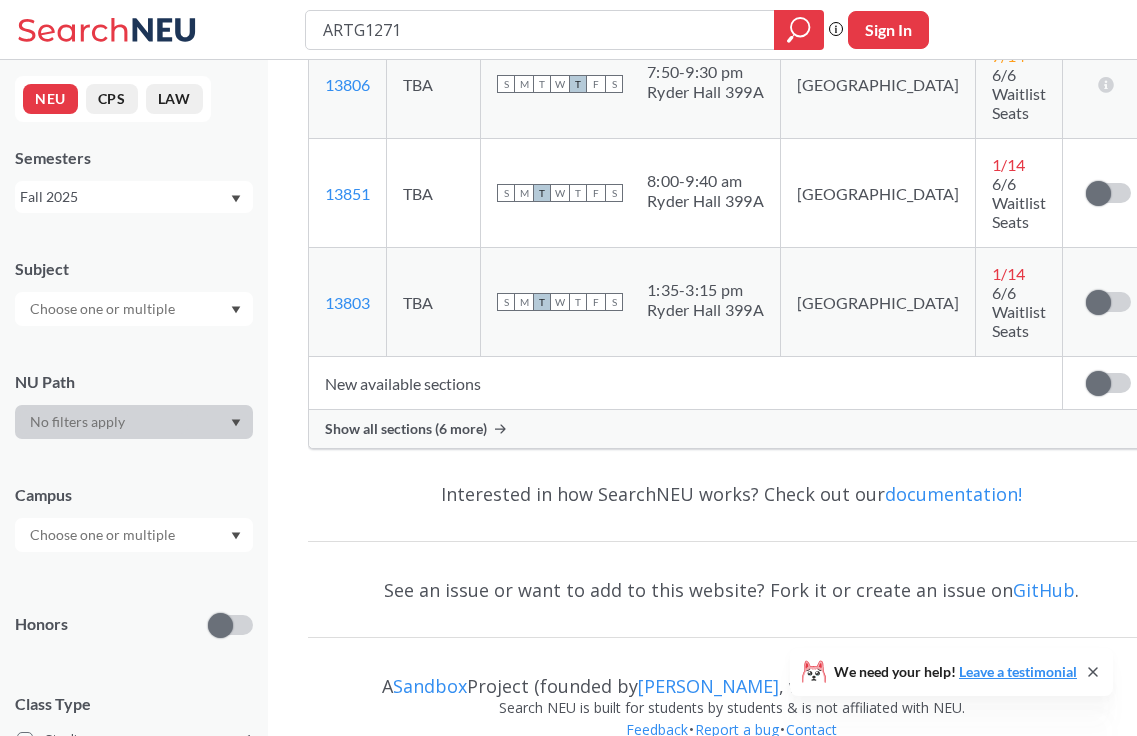 click on "Show all sections (6 more)" at bounding box center [732, 429] 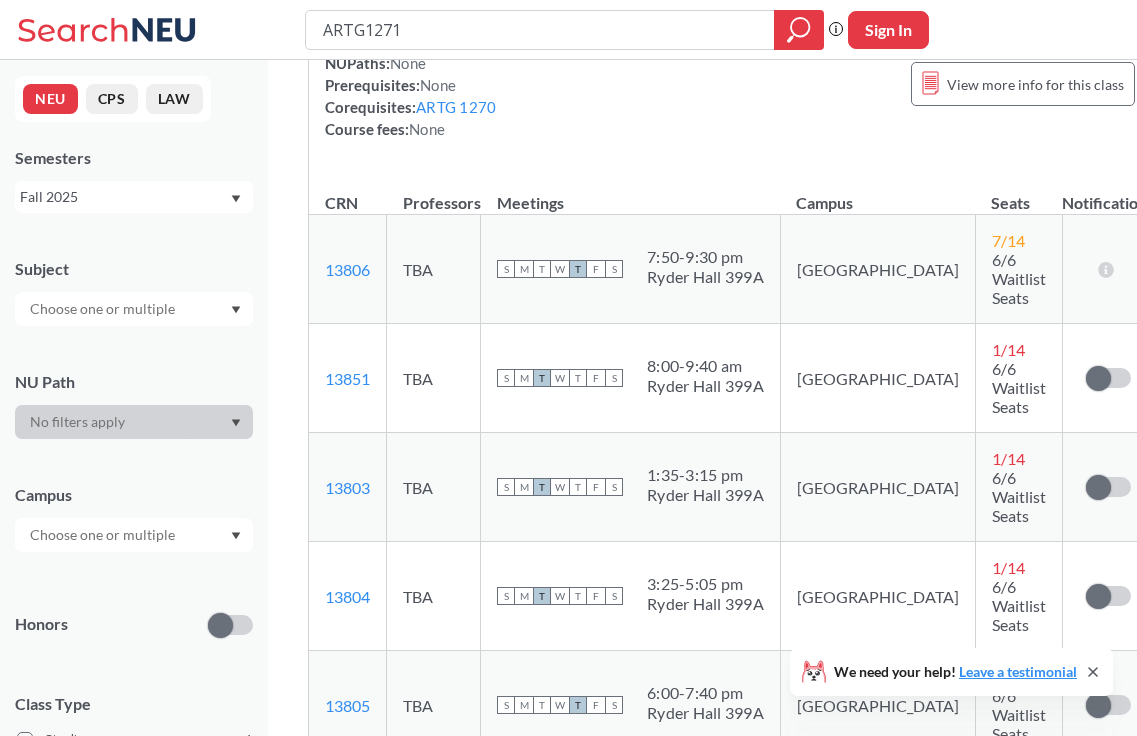 scroll, scrollTop: 244, scrollLeft: 0, axis: vertical 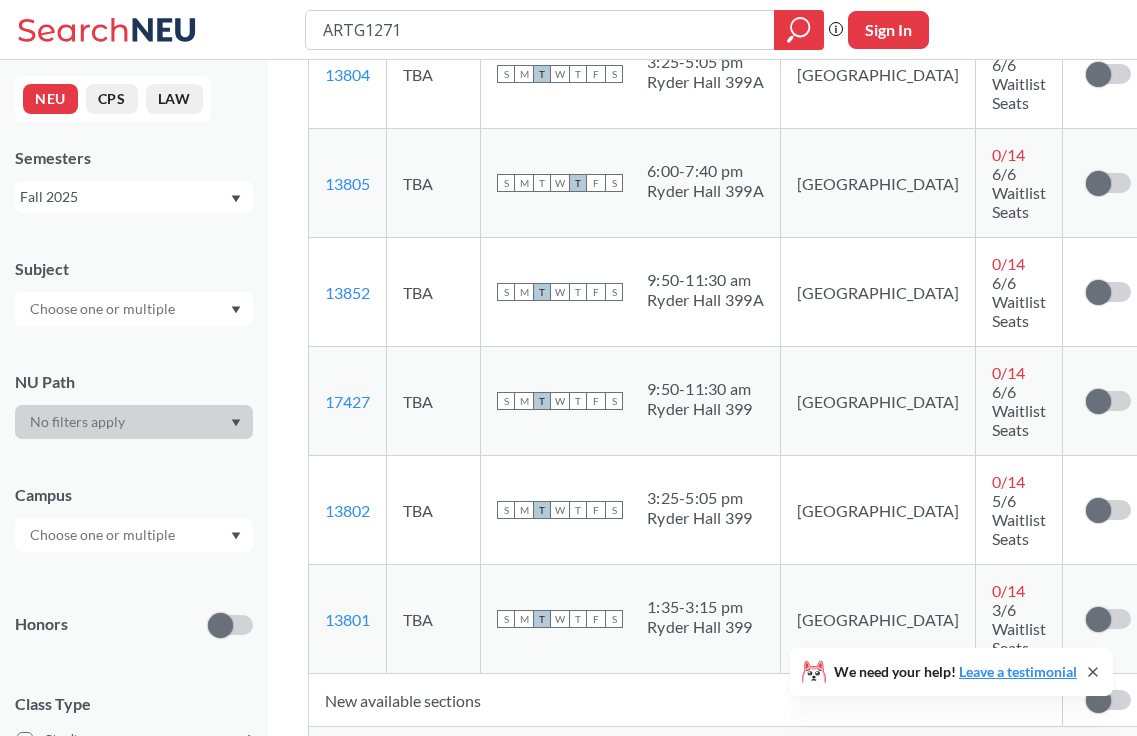 drag, startPoint x: 651, startPoint y: 283, endPoint x: 855, endPoint y: 333, distance: 210.03809 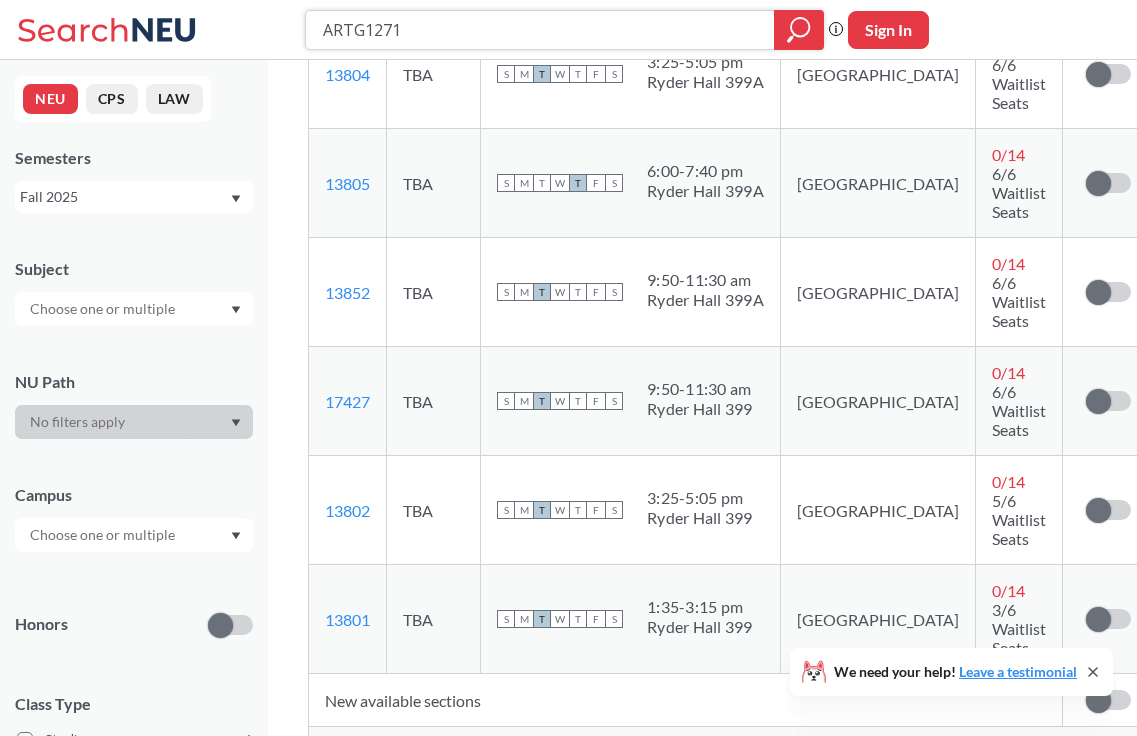click on "ARTG1271" at bounding box center (540, 30) 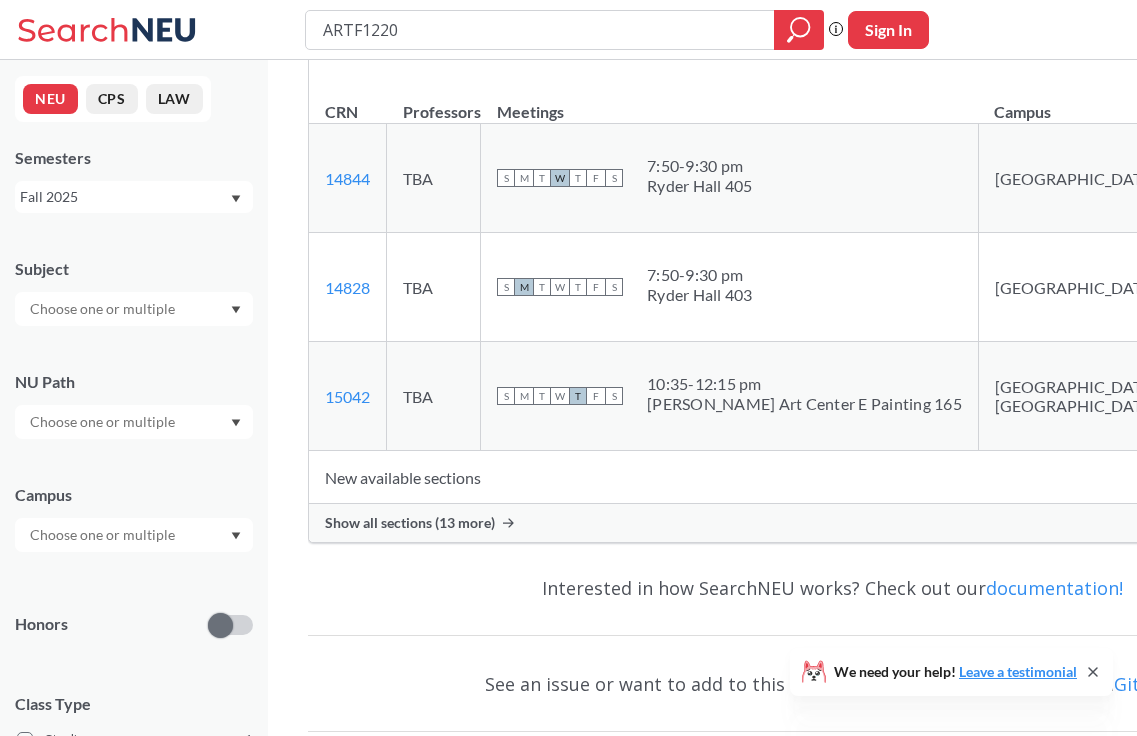 scroll, scrollTop: 355, scrollLeft: 0, axis: vertical 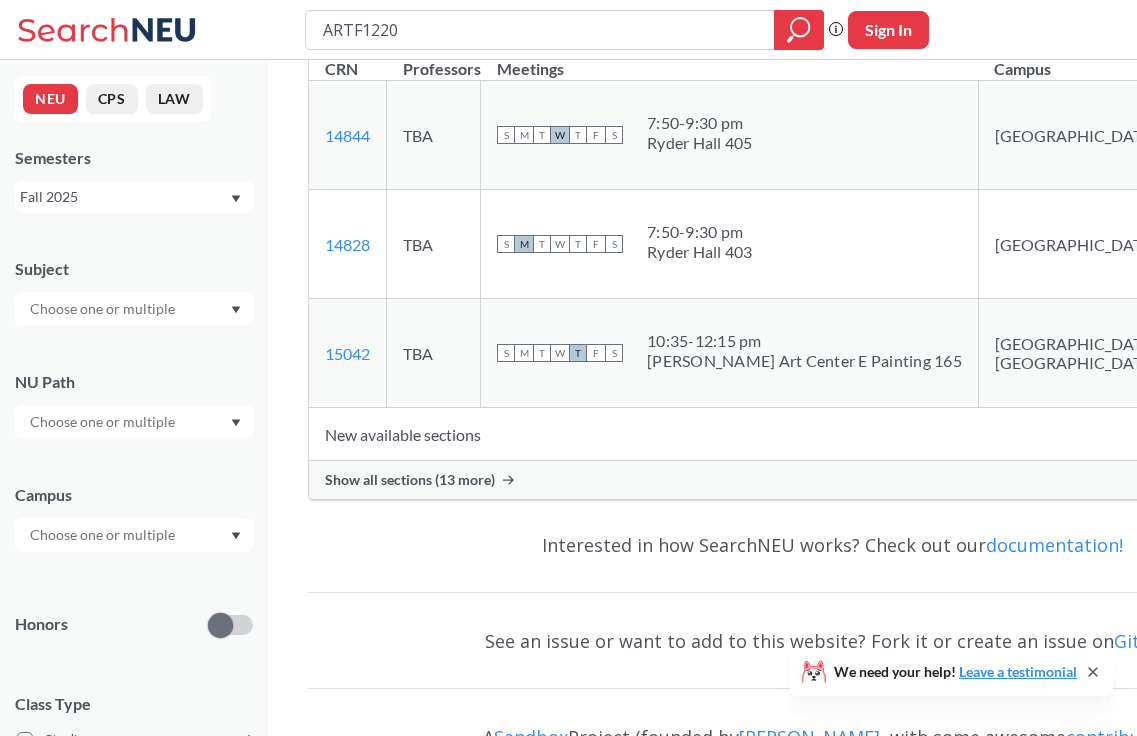 click on "Show all sections (13 more)" at bounding box center [832, 480] 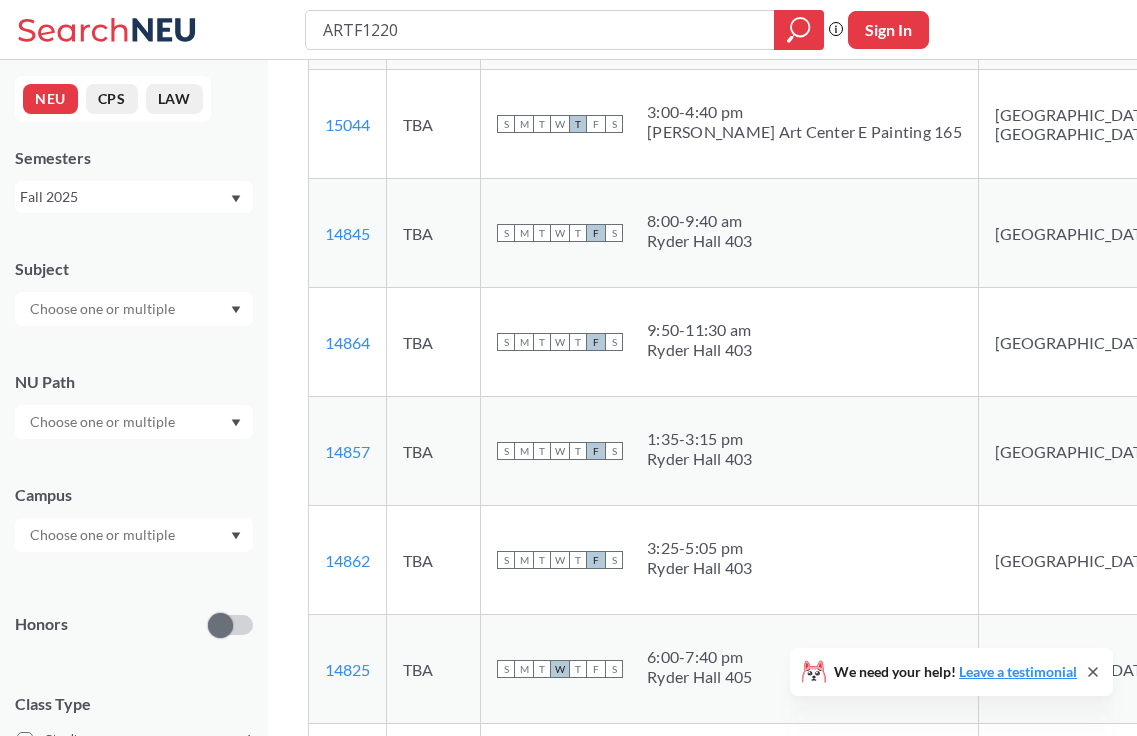 scroll, scrollTop: 0, scrollLeft: 0, axis: both 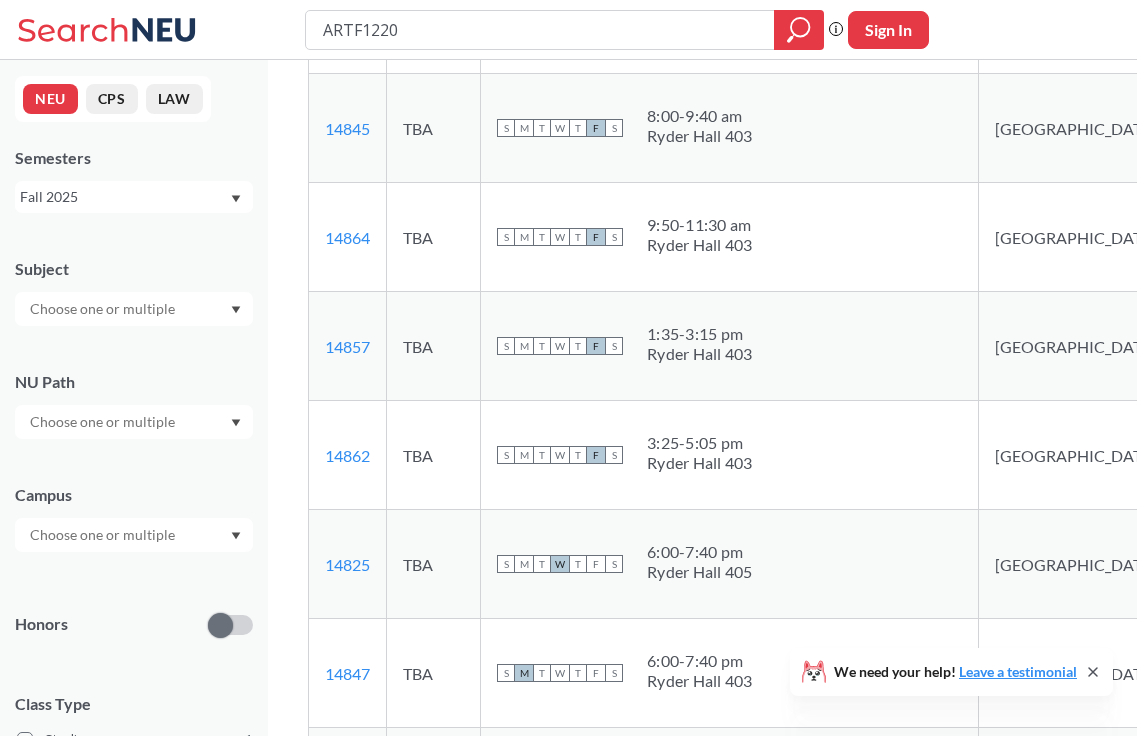 drag, startPoint x: 780, startPoint y: 272, endPoint x: 645, endPoint y: 234, distance: 140.24622 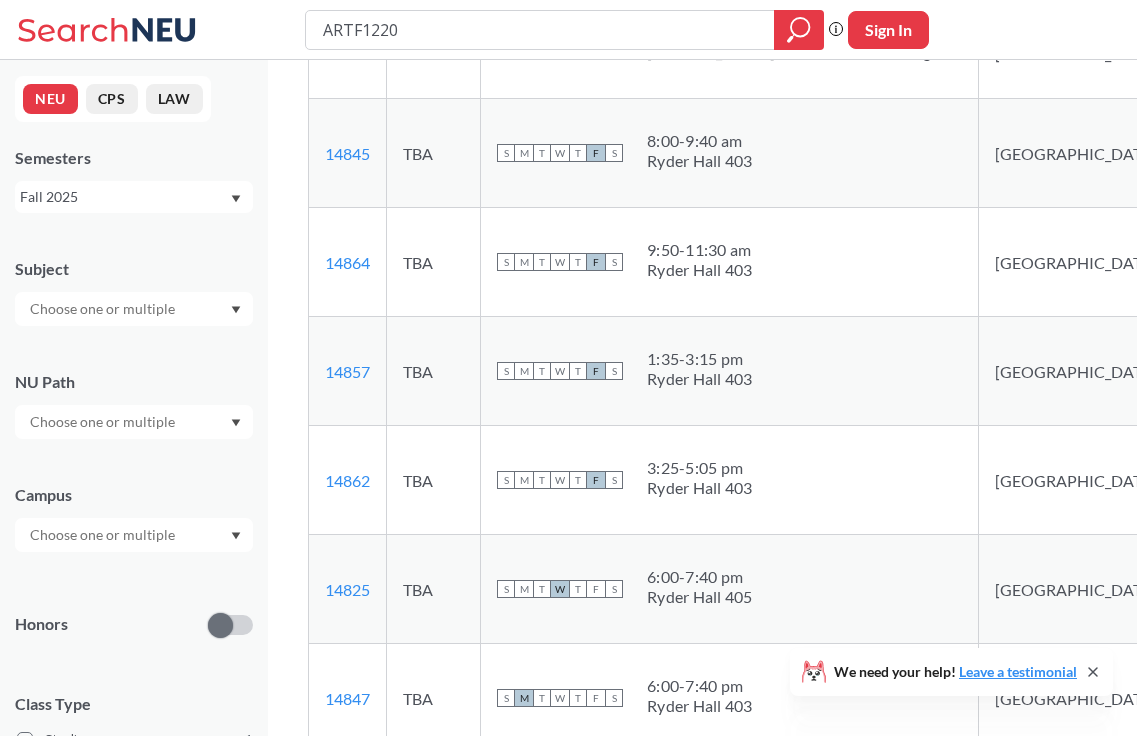 scroll, scrollTop: 349, scrollLeft: 0, axis: vertical 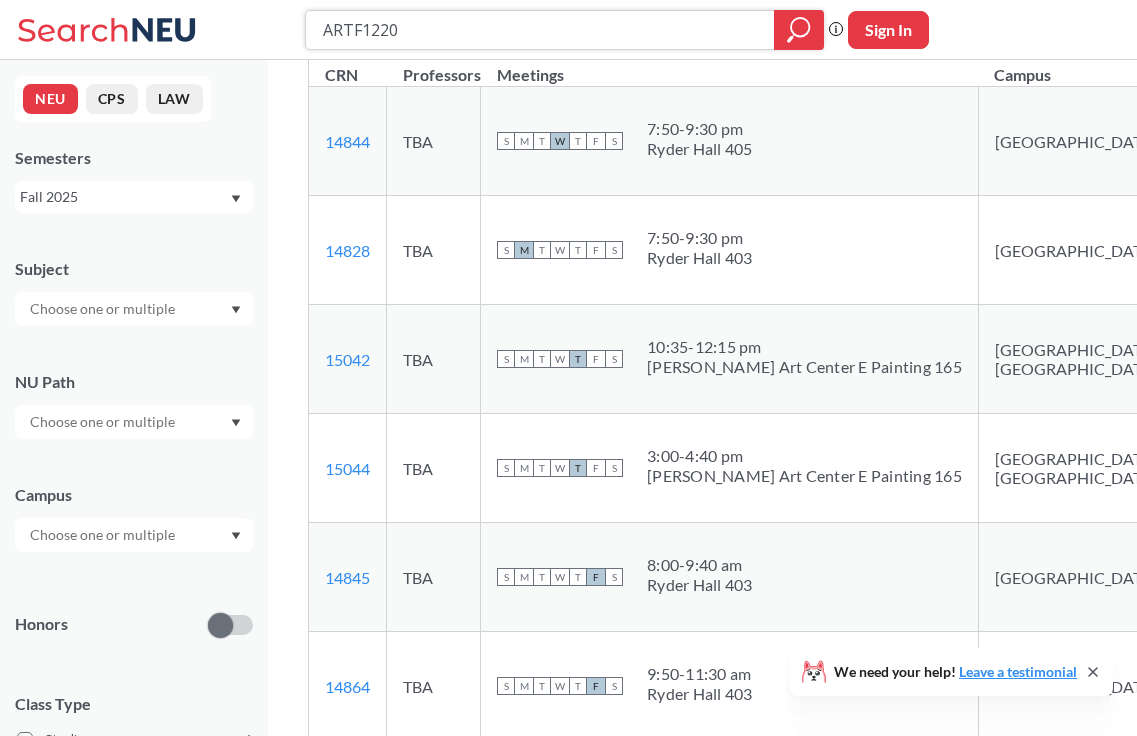 click on "ARTF1220" at bounding box center [540, 30] 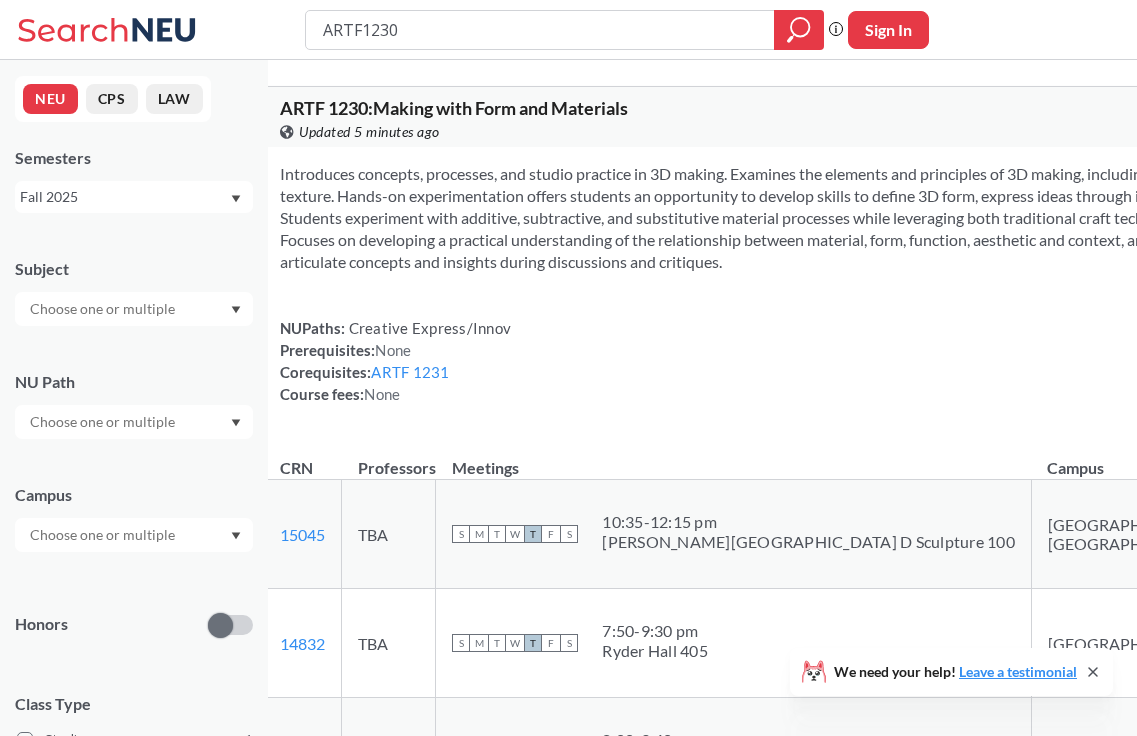 scroll, scrollTop: 407, scrollLeft: 0, axis: vertical 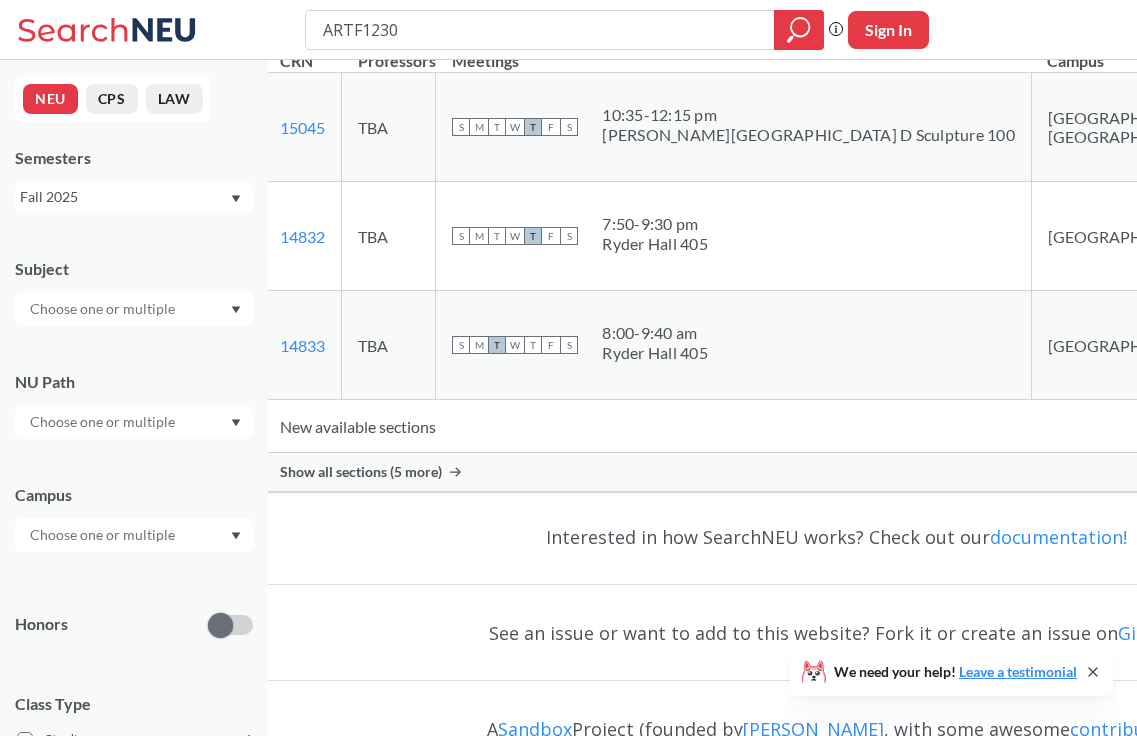 click on "Show all sections (5 more)" at bounding box center (361, 472) 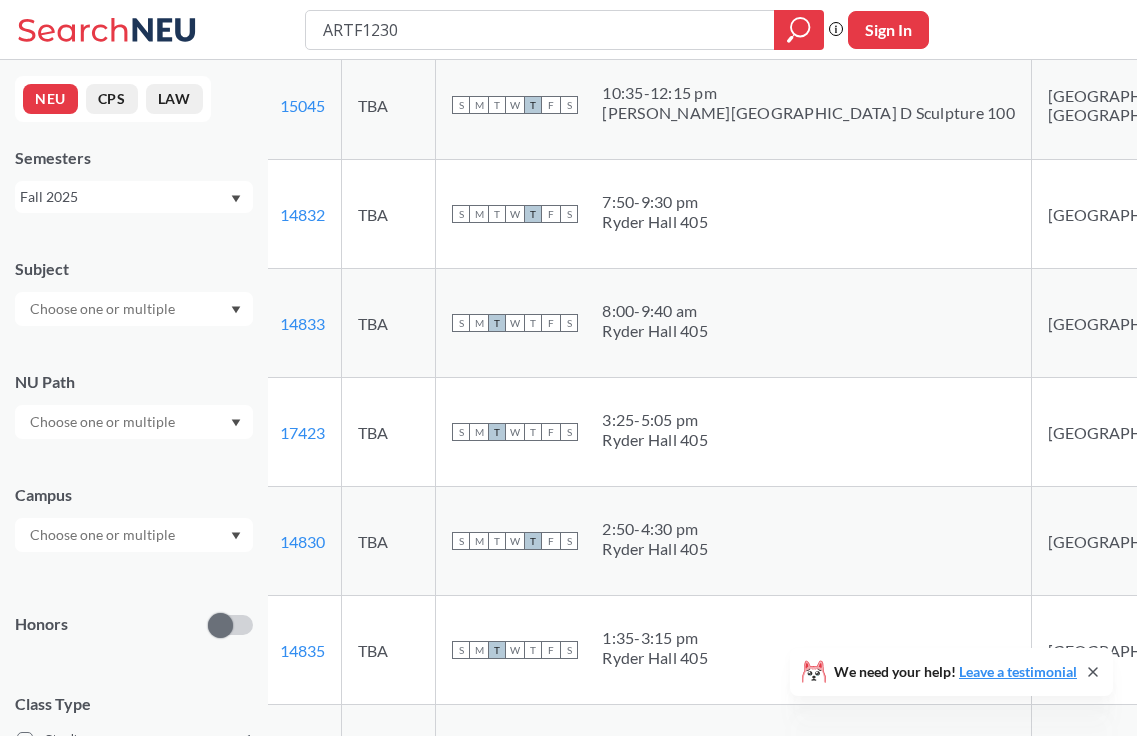 scroll, scrollTop: 411, scrollLeft: 0, axis: vertical 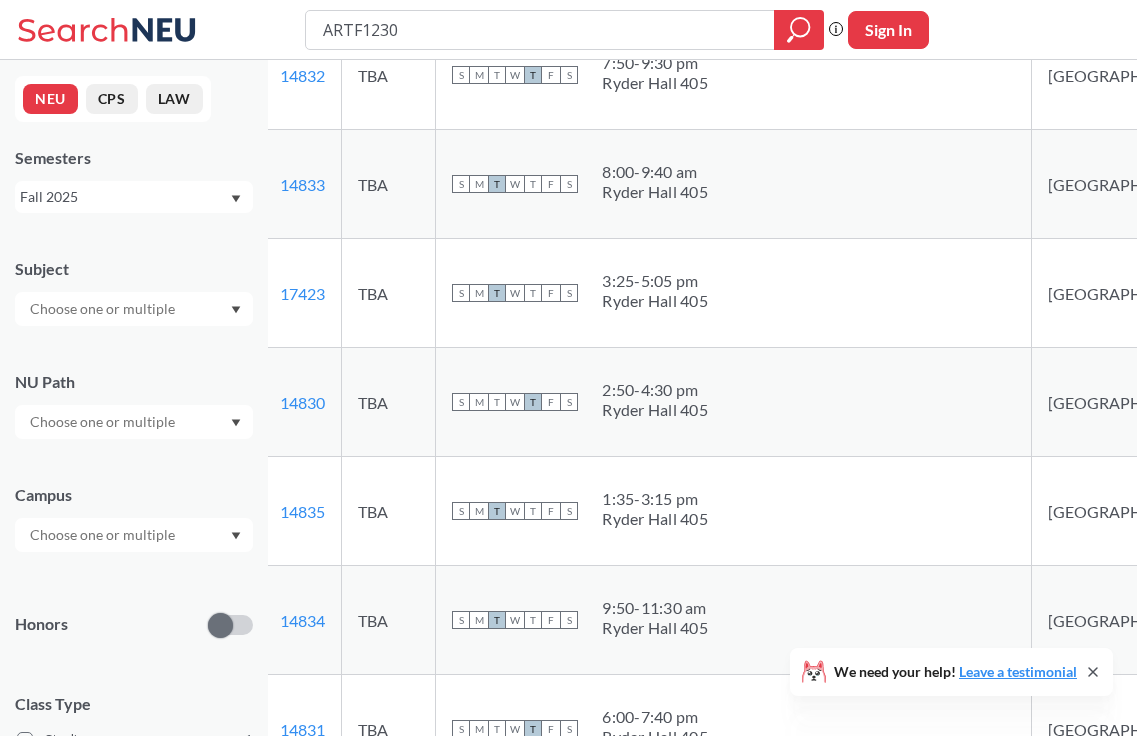 drag, startPoint x: 780, startPoint y: 328, endPoint x: 655, endPoint y: 283, distance: 132.8533 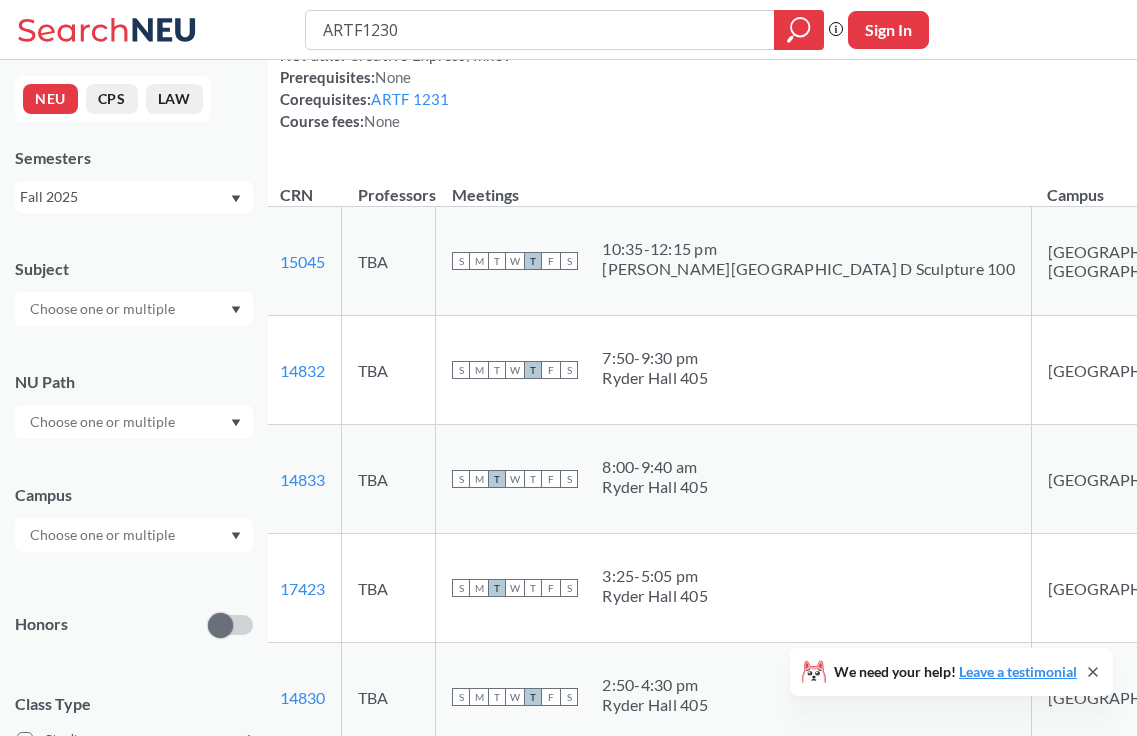 scroll, scrollTop: 0, scrollLeft: 0, axis: both 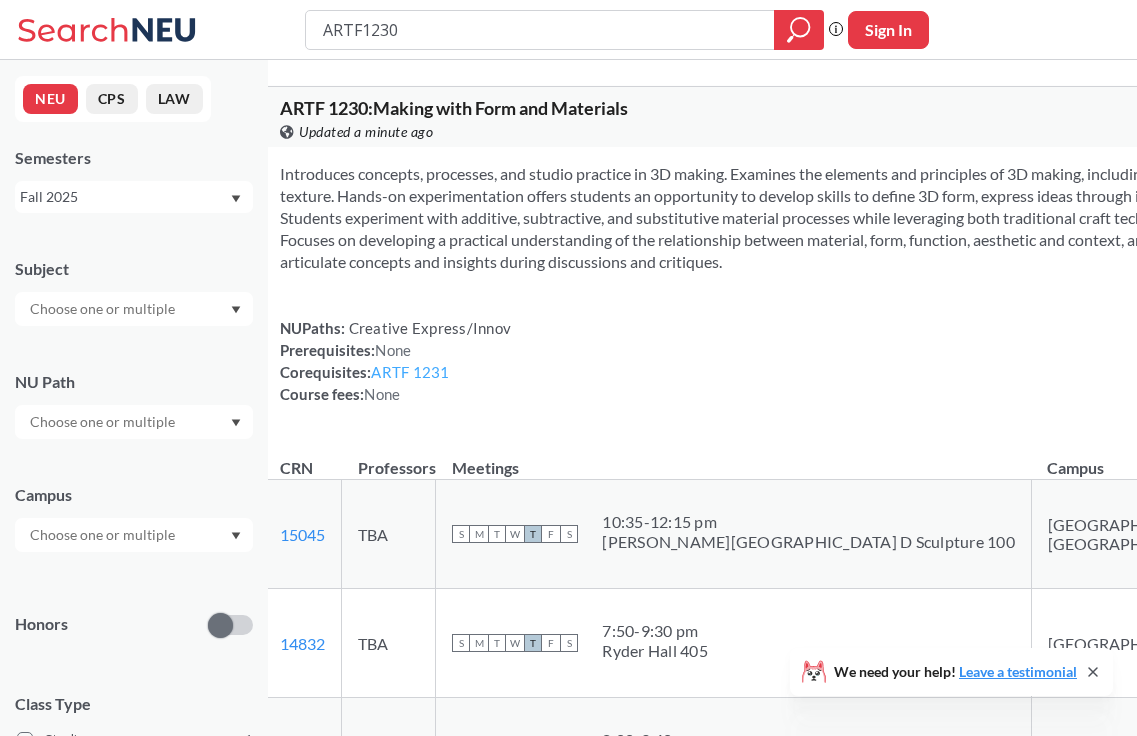 click on "ARTF 1231" at bounding box center [410, 372] 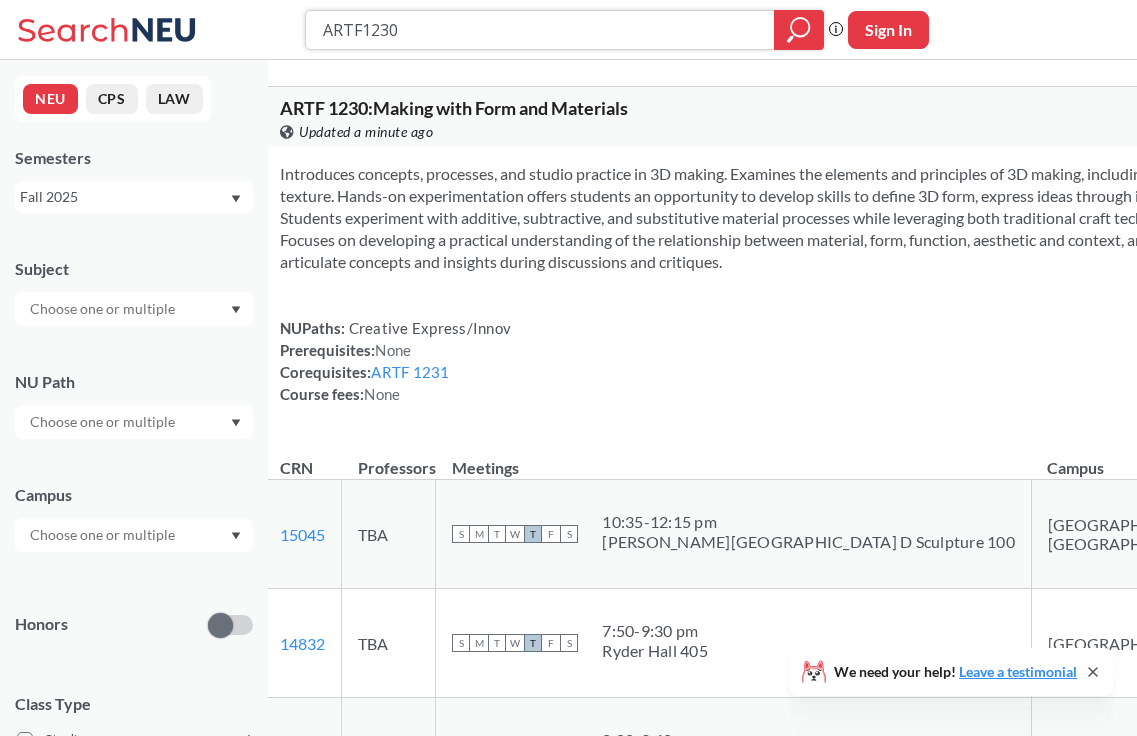 click on "ARTF1230" at bounding box center (540, 30) 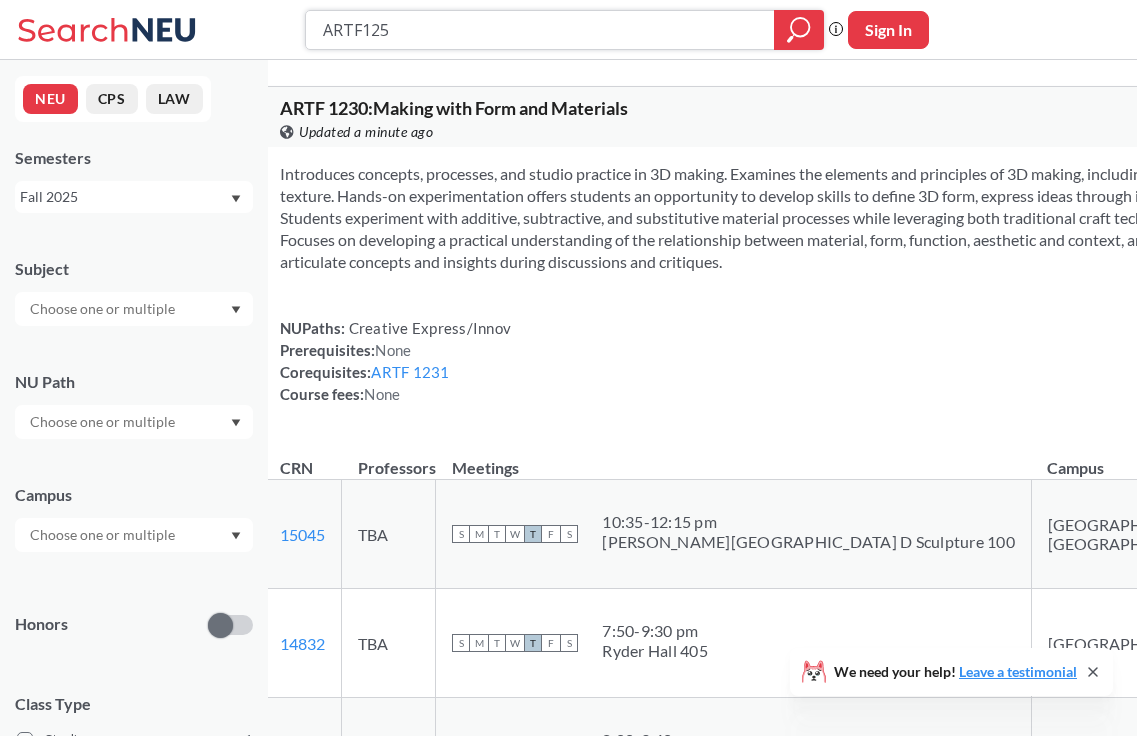 type on "ARTF1250" 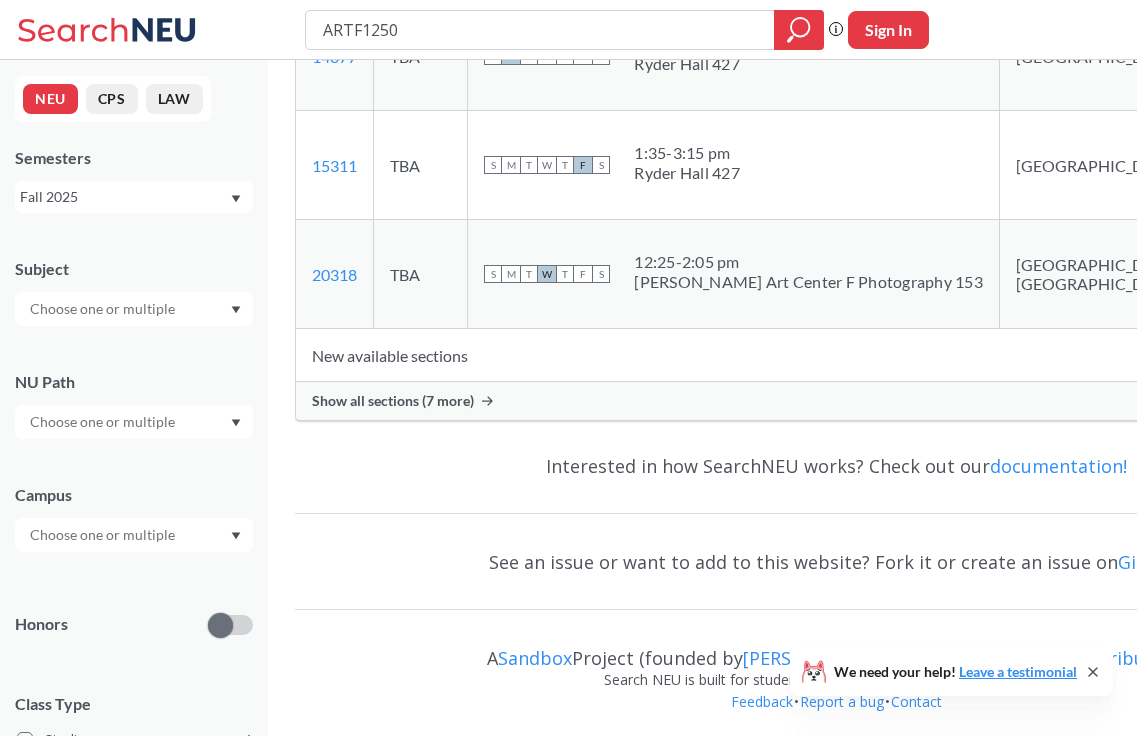 scroll, scrollTop: 485, scrollLeft: 0, axis: vertical 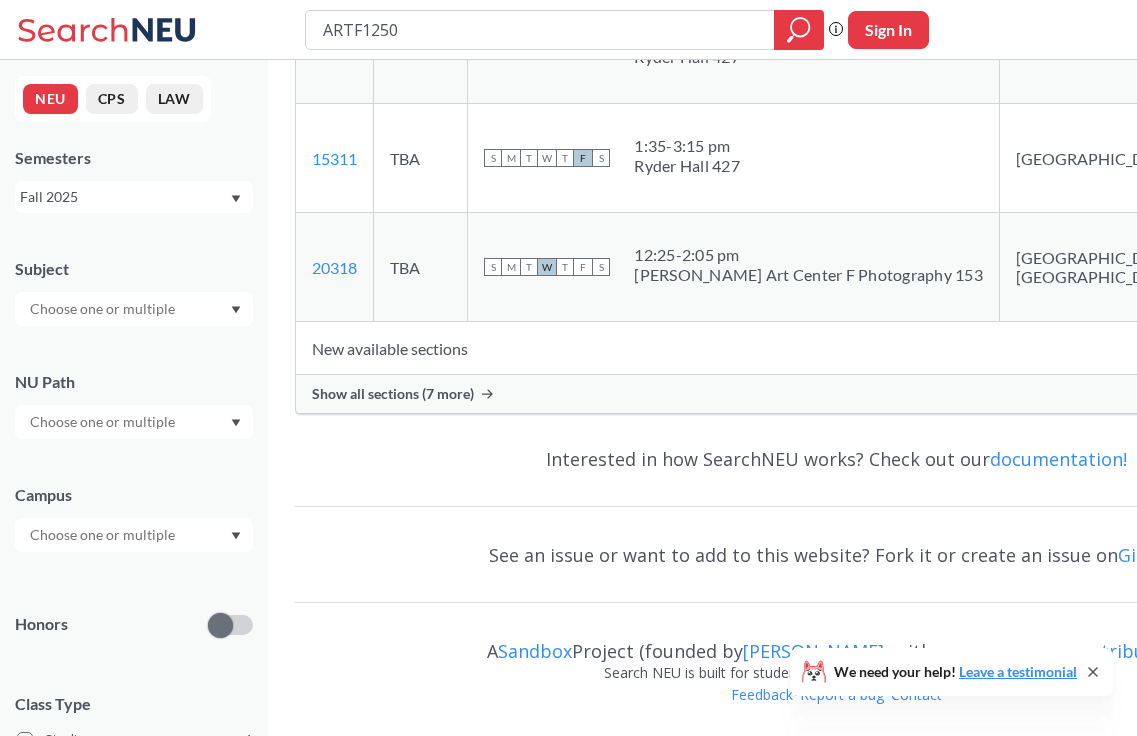 click on "Show all sections (7 more)" at bounding box center [836, 394] 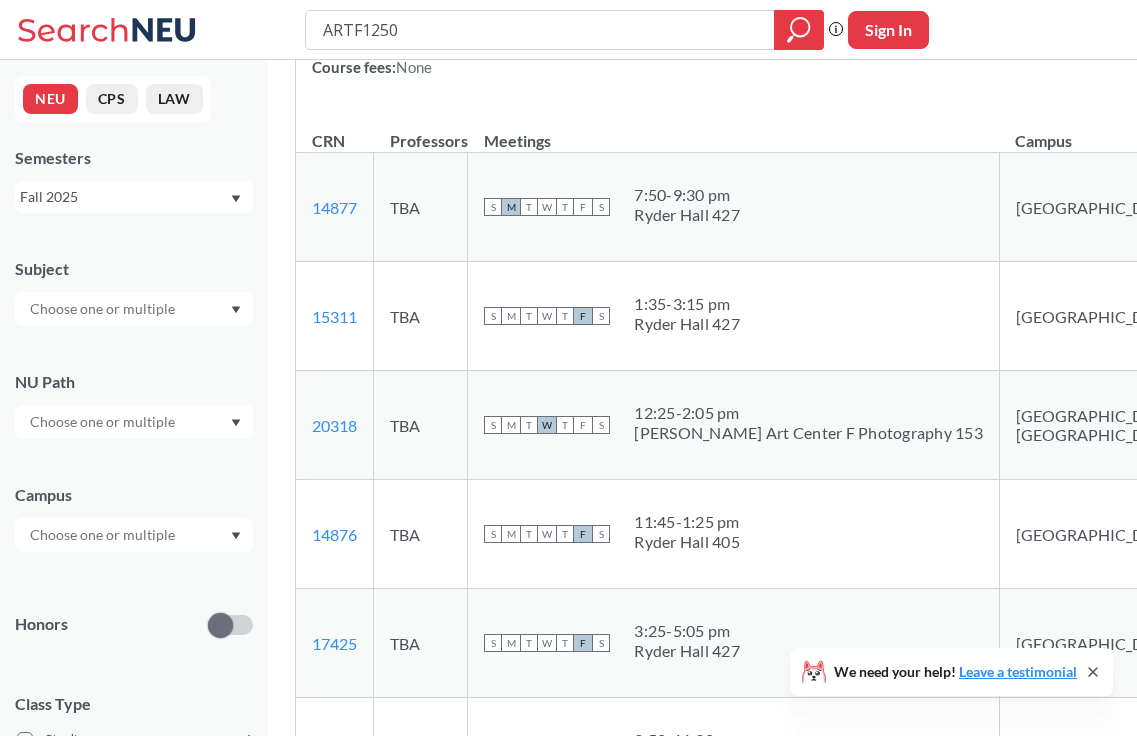 scroll, scrollTop: 323, scrollLeft: 0, axis: vertical 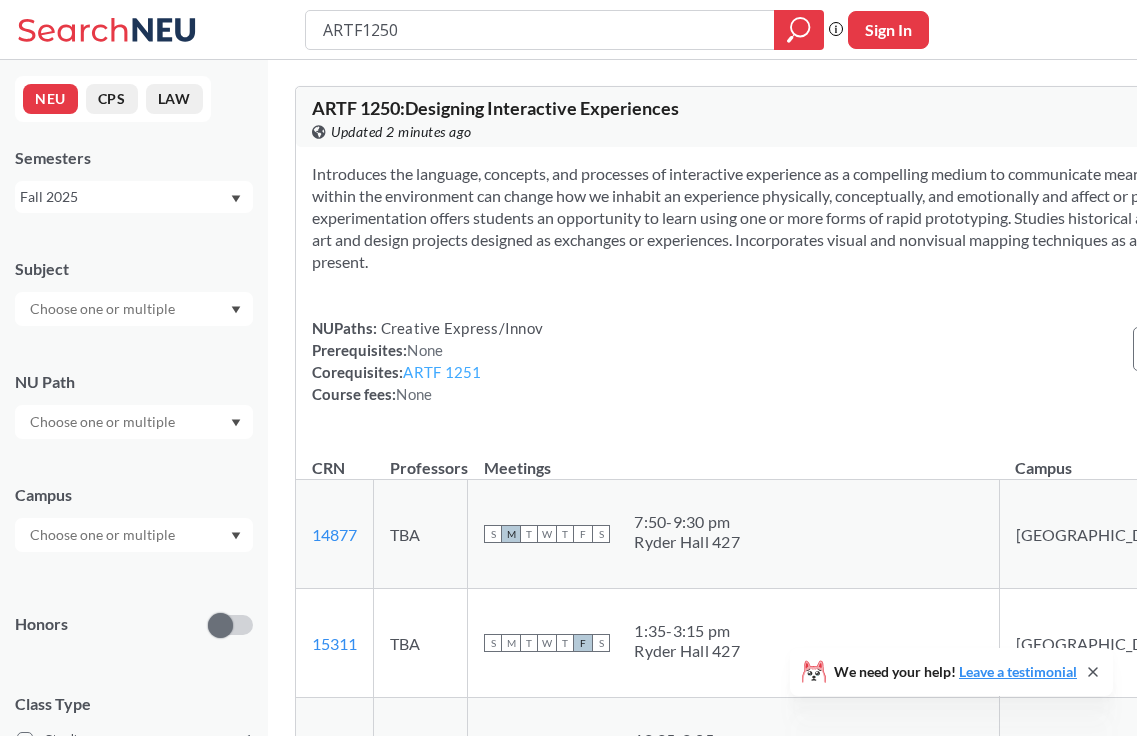 click on "ARTF 1251" at bounding box center (442, 372) 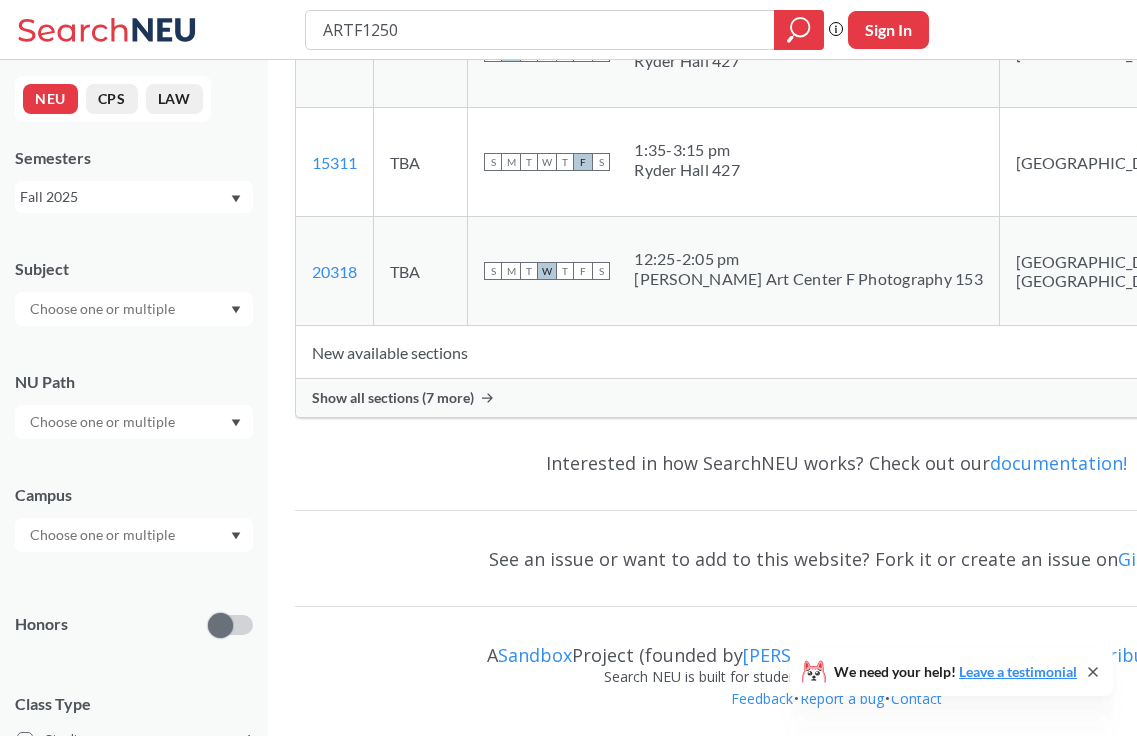 scroll, scrollTop: 485, scrollLeft: 0, axis: vertical 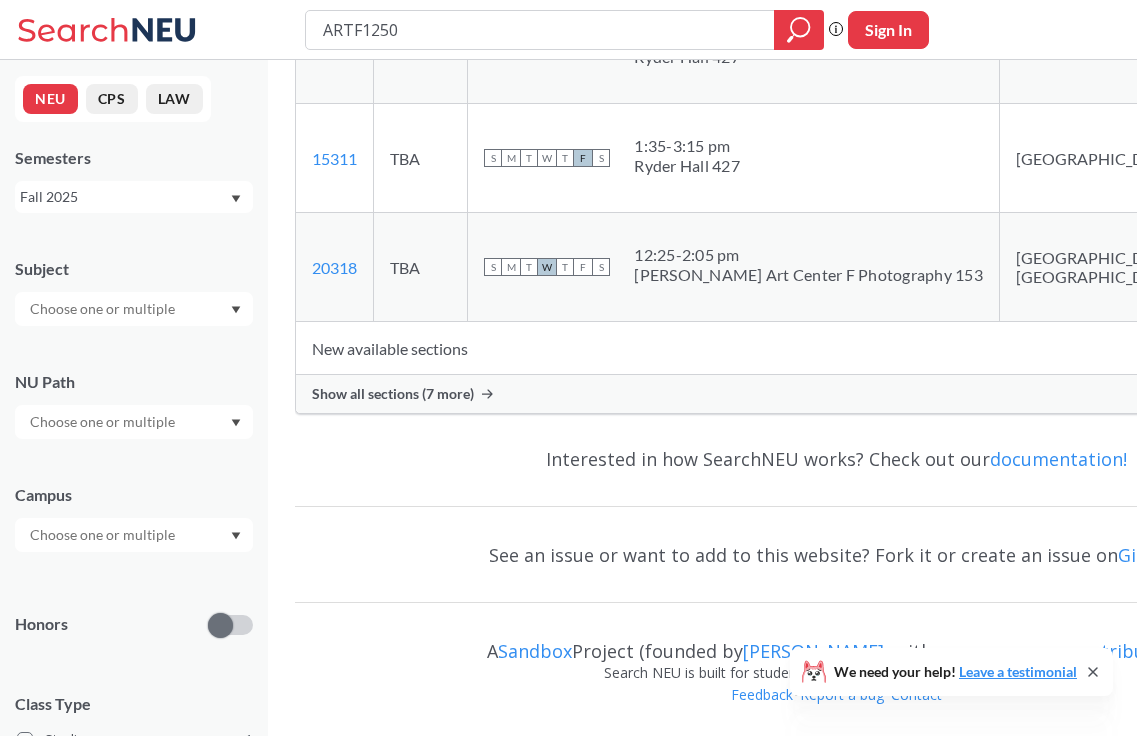 click on "Show all sections (7 more)" at bounding box center [836, 394] 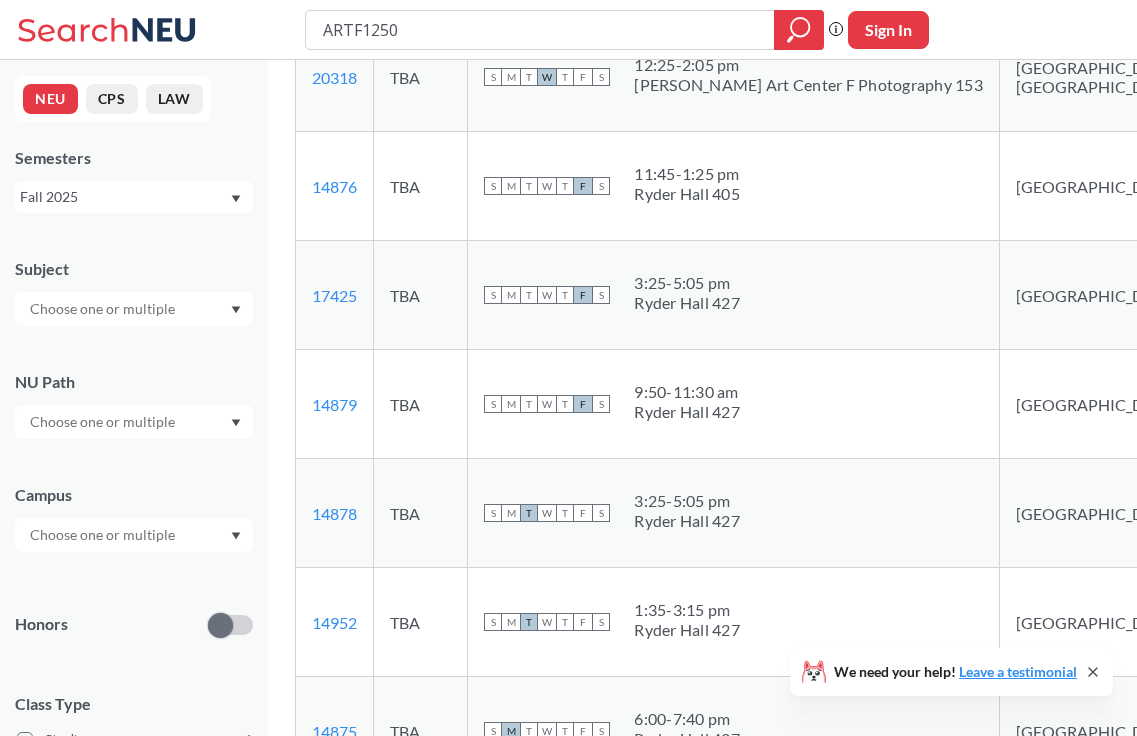 scroll, scrollTop: 1101, scrollLeft: 0, axis: vertical 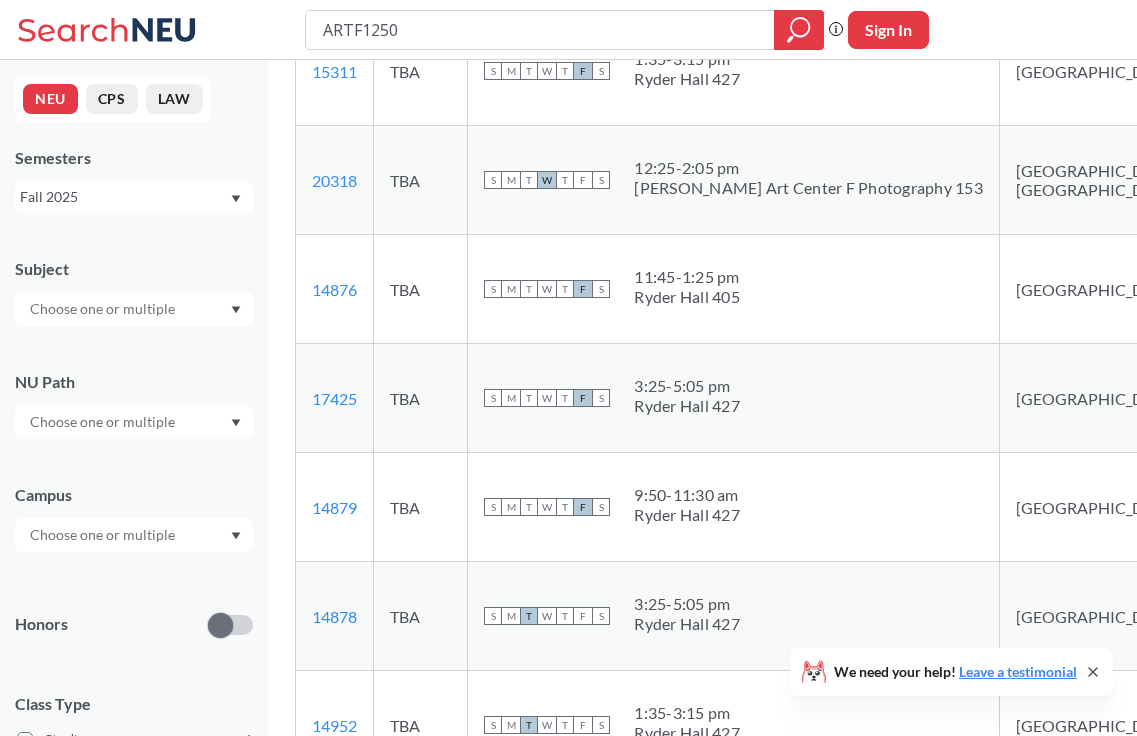 drag, startPoint x: 780, startPoint y: 411, endPoint x: 637, endPoint y: 375, distance: 147.46185 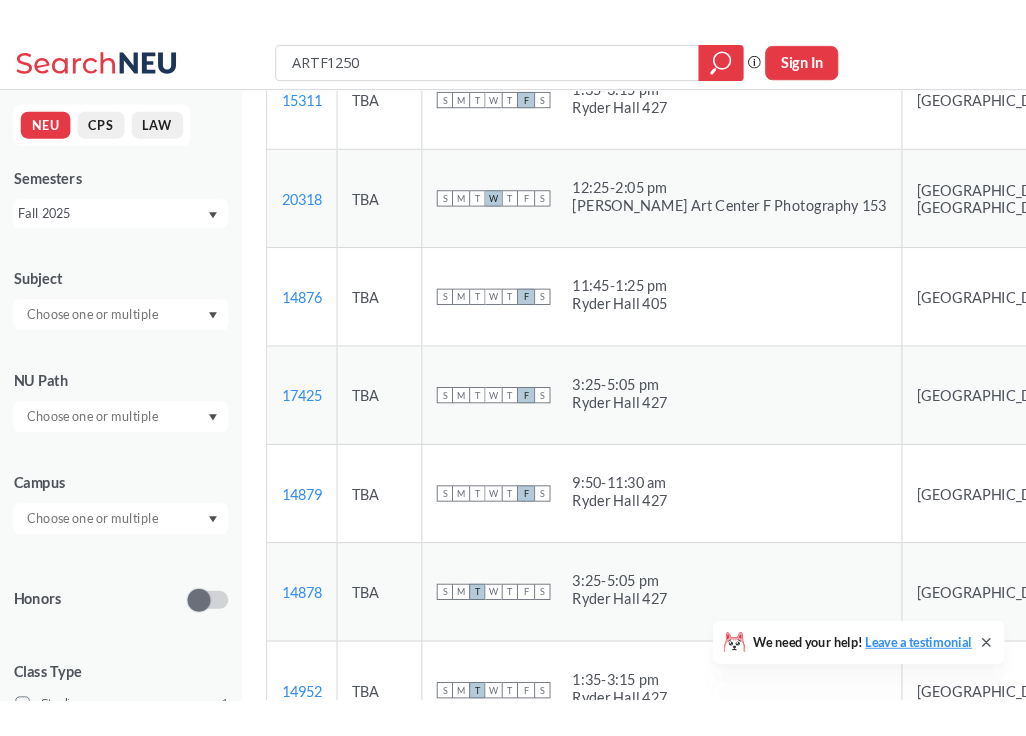 scroll, scrollTop: 0, scrollLeft: 0, axis: both 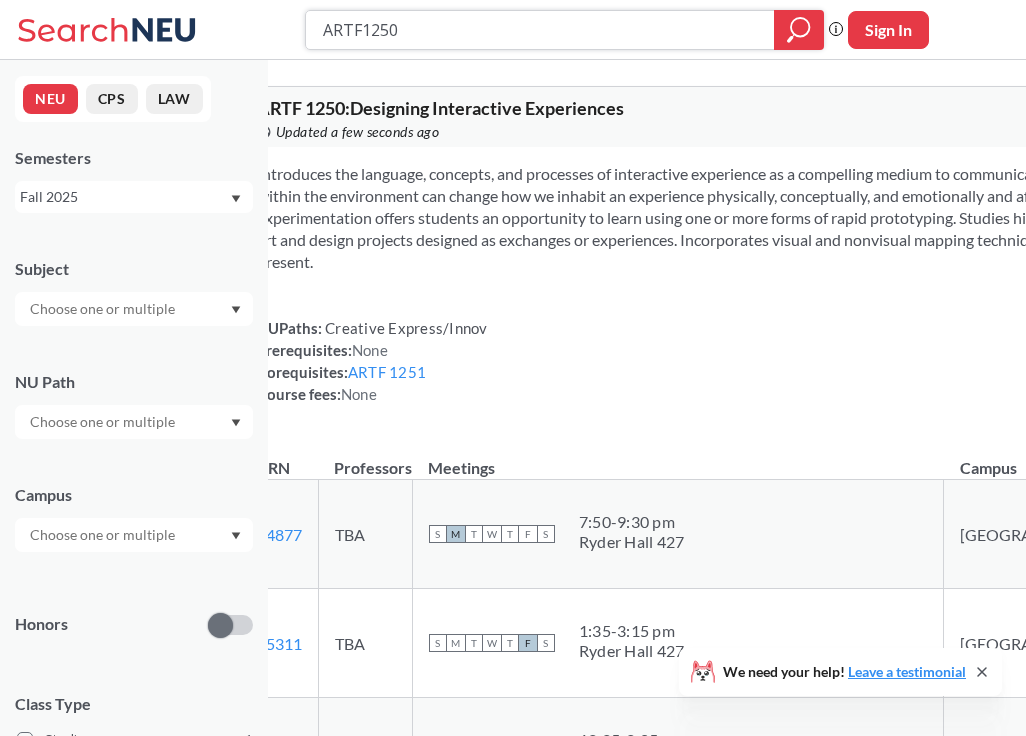click on "ARTF1250" at bounding box center [540, 30] 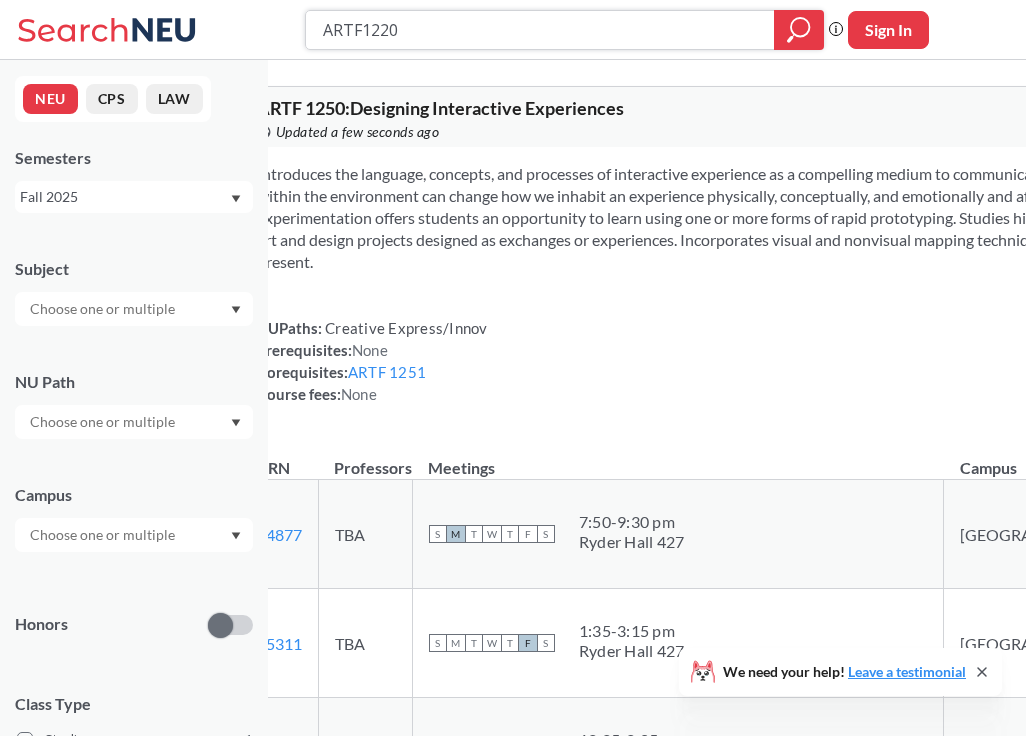type on "ARTF1220" 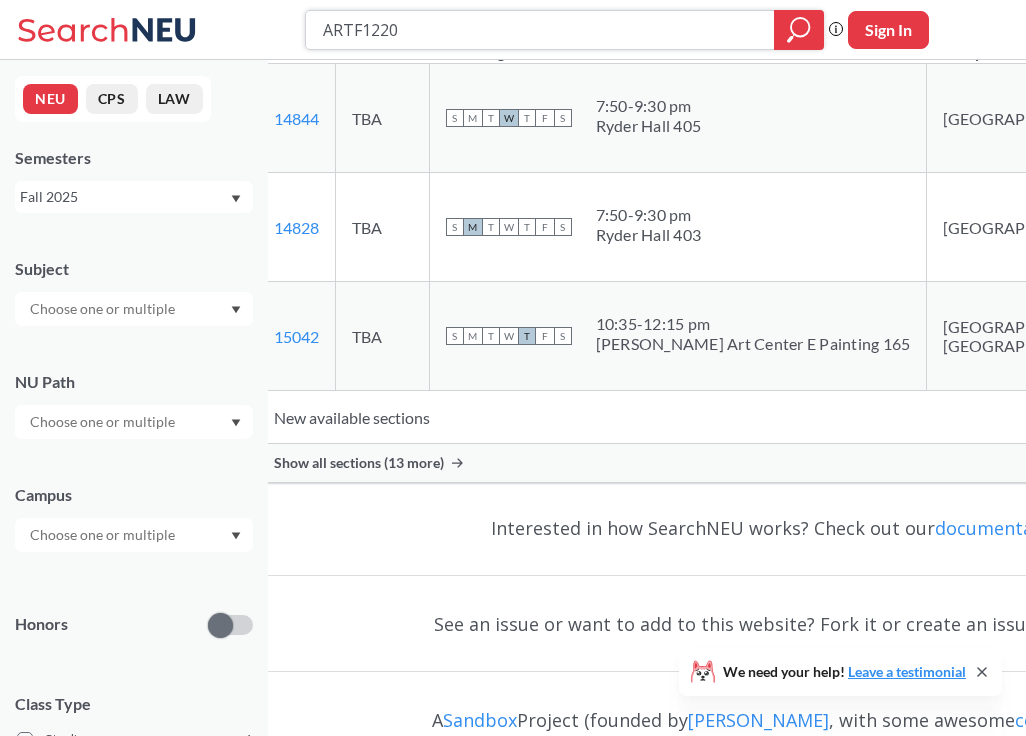 scroll, scrollTop: 375, scrollLeft: 0, axis: vertical 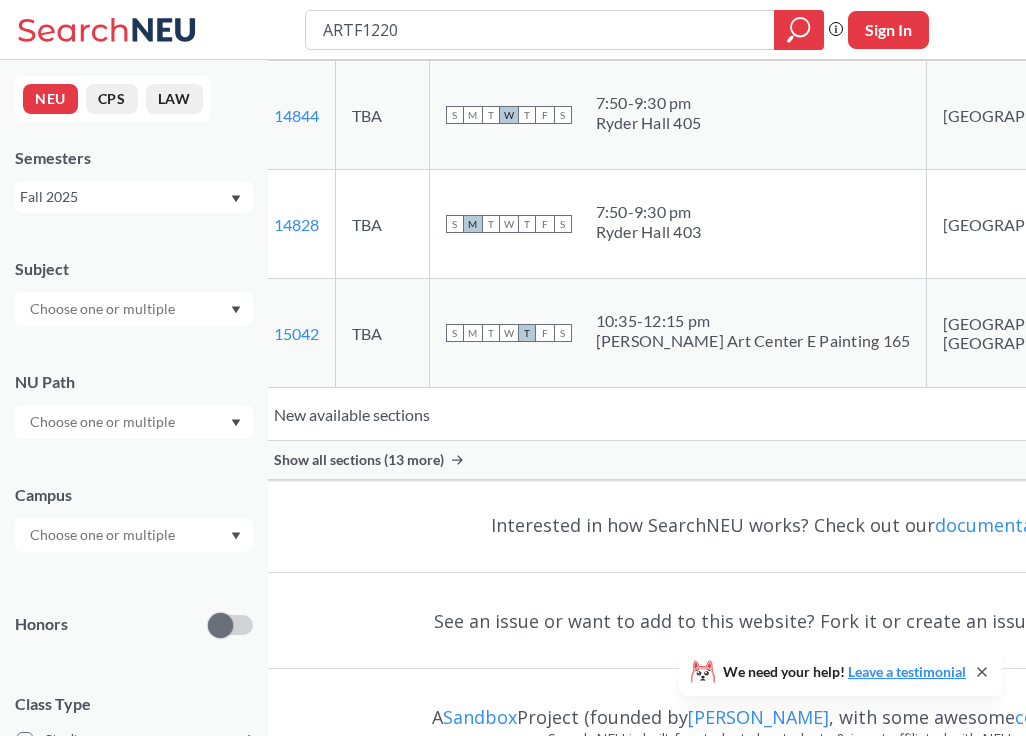 click on "Show all sections (13 more)" at bounding box center (781, 460) 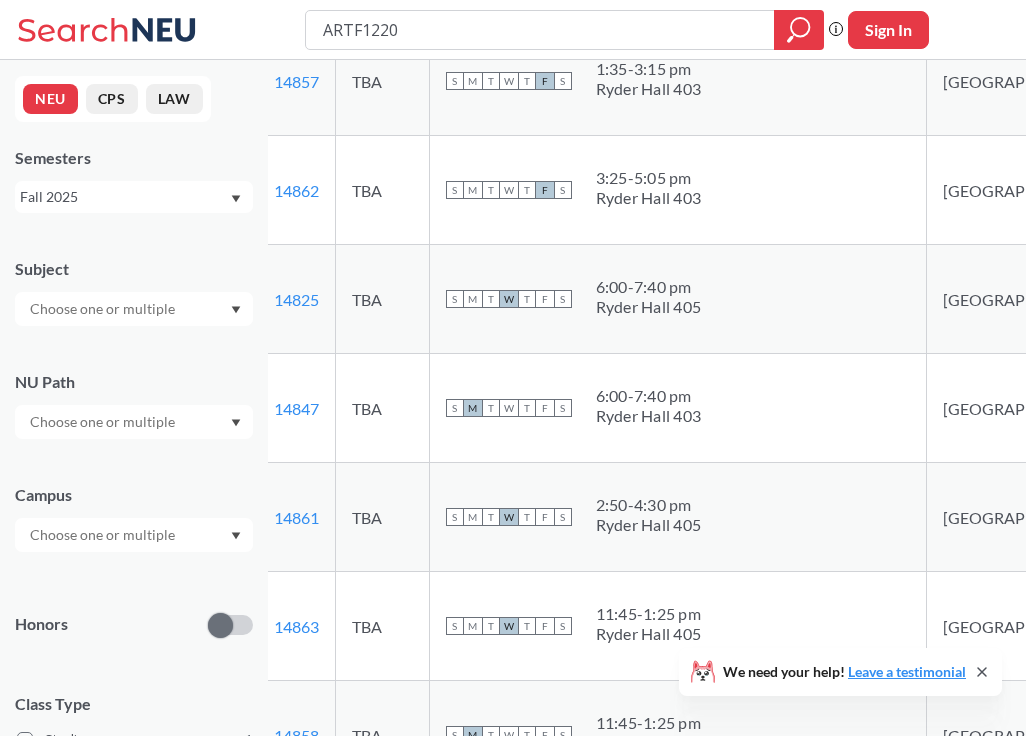 scroll, scrollTop: 1759, scrollLeft: 0, axis: vertical 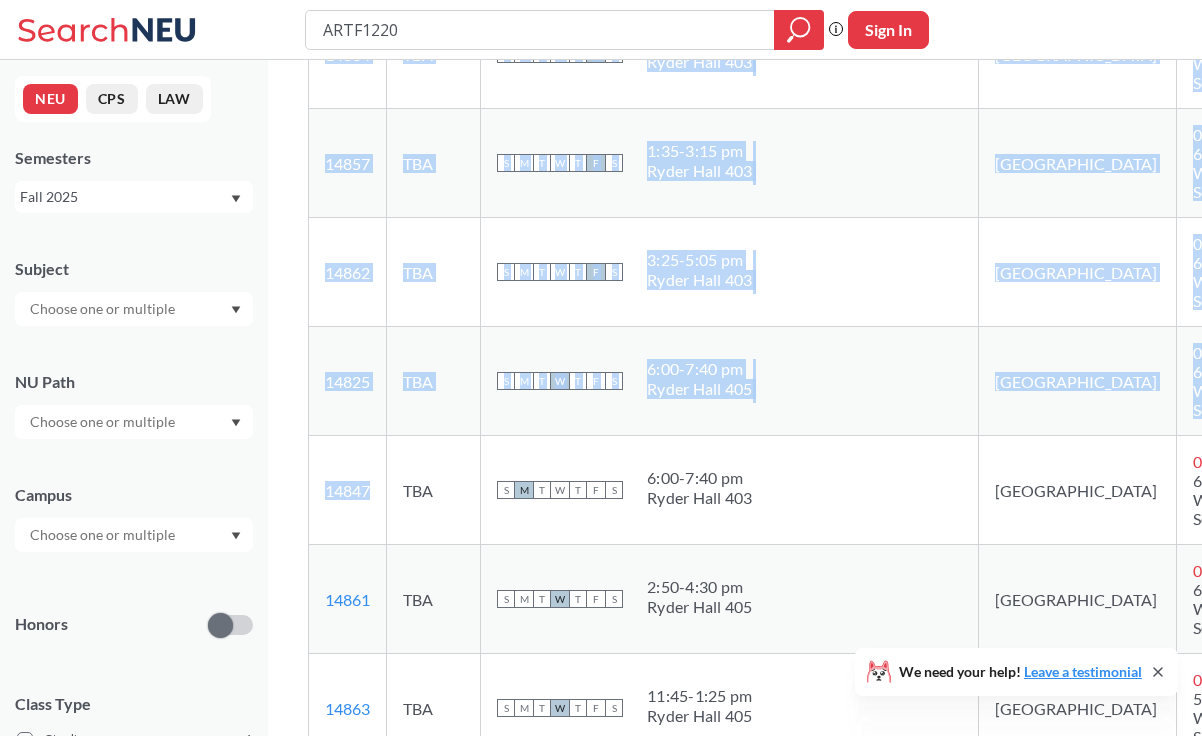 drag, startPoint x: 376, startPoint y: 520, endPoint x: 307, endPoint y: 516, distance: 69.115845 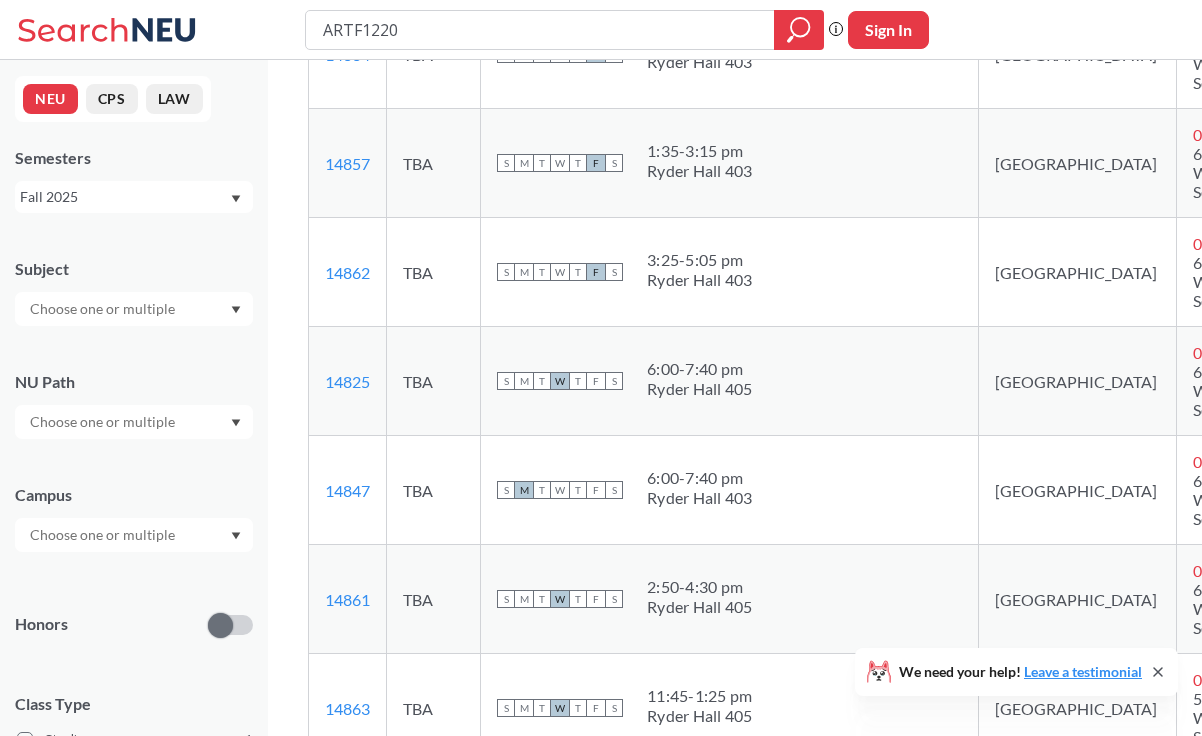 click on "TBA" at bounding box center [434, 490] 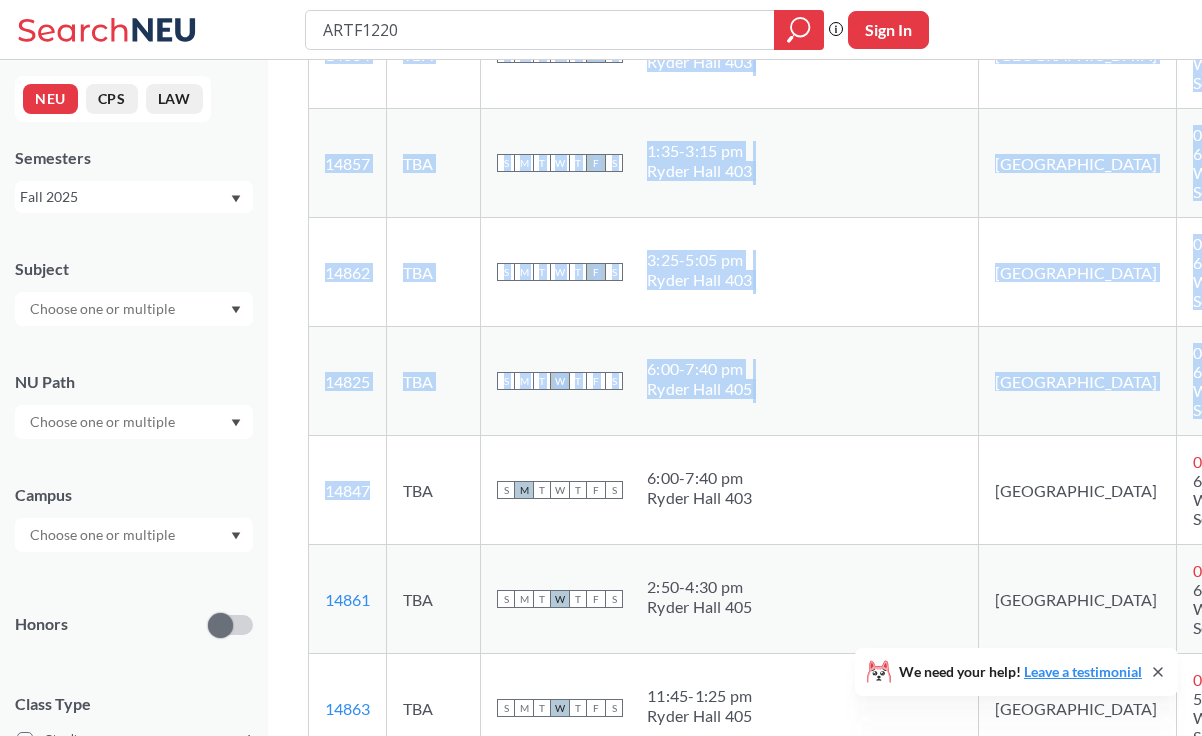 drag, startPoint x: 376, startPoint y: 507, endPoint x: 304, endPoint y: 508, distance: 72.00694 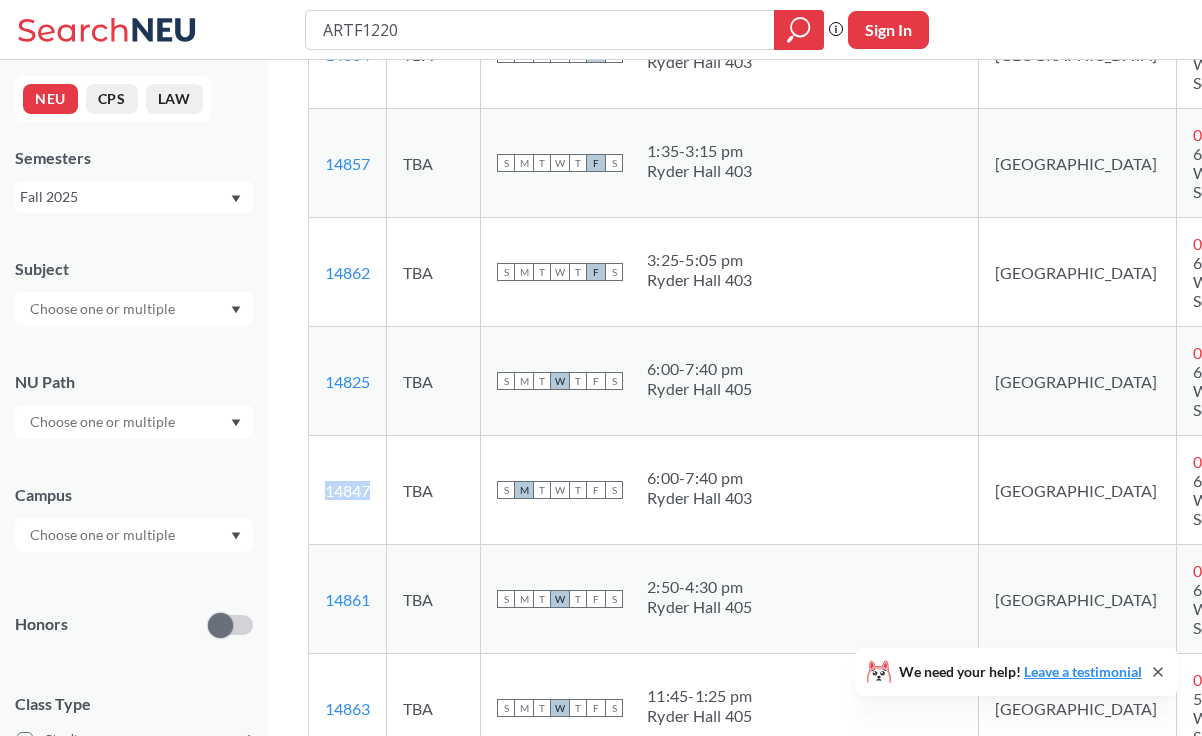 drag, startPoint x: 309, startPoint y: 513, endPoint x: 383, endPoint y: 513, distance: 74 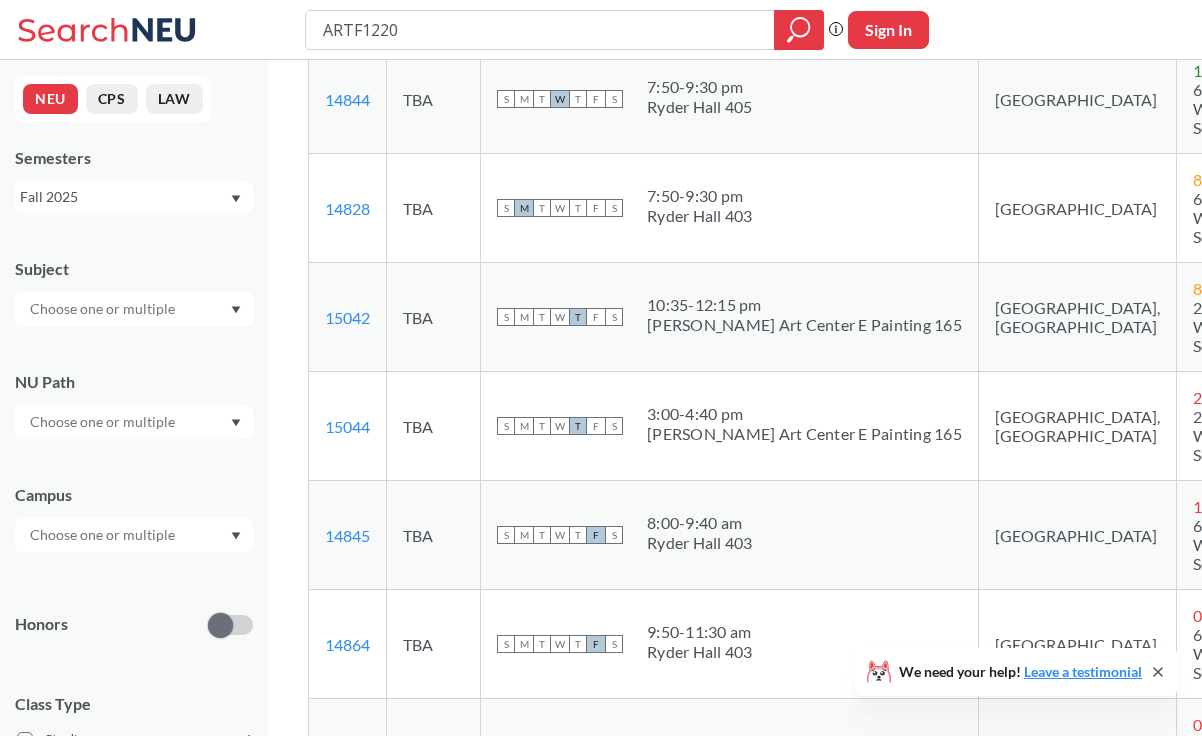 scroll, scrollTop: 361, scrollLeft: 0, axis: vertical 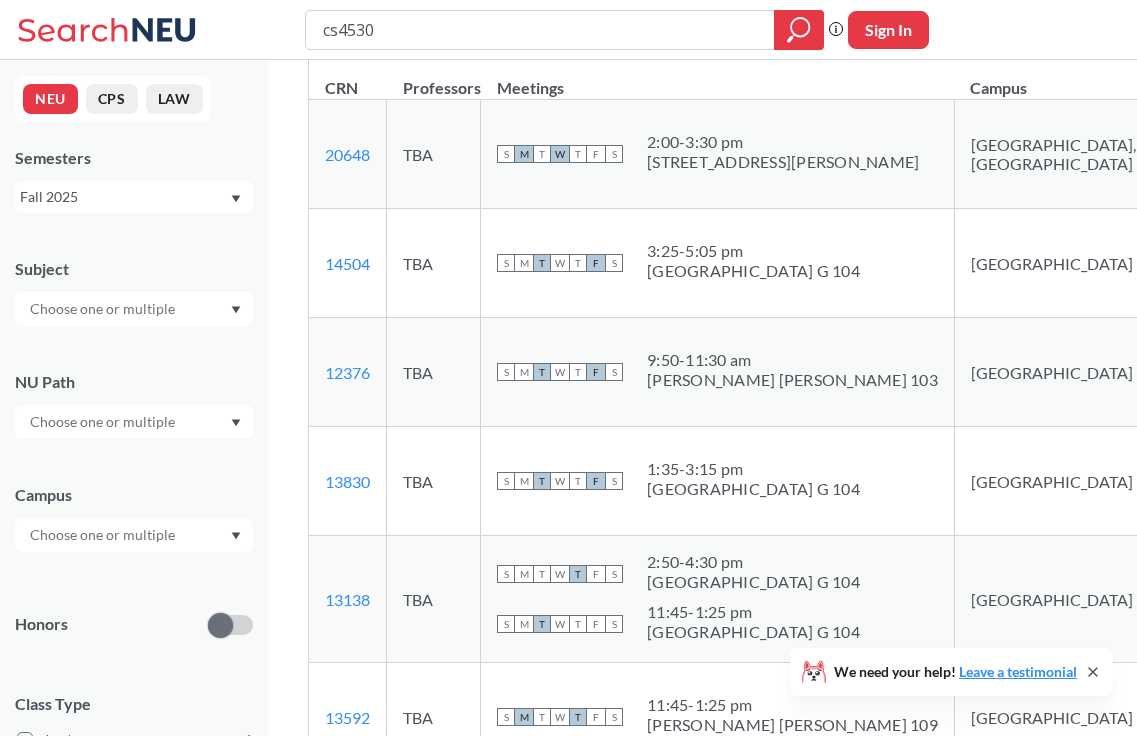 drag, startPoint x: 789, startPoint y: 516, endPoint x: 647, endPoint y: 496, distance: 143.40154 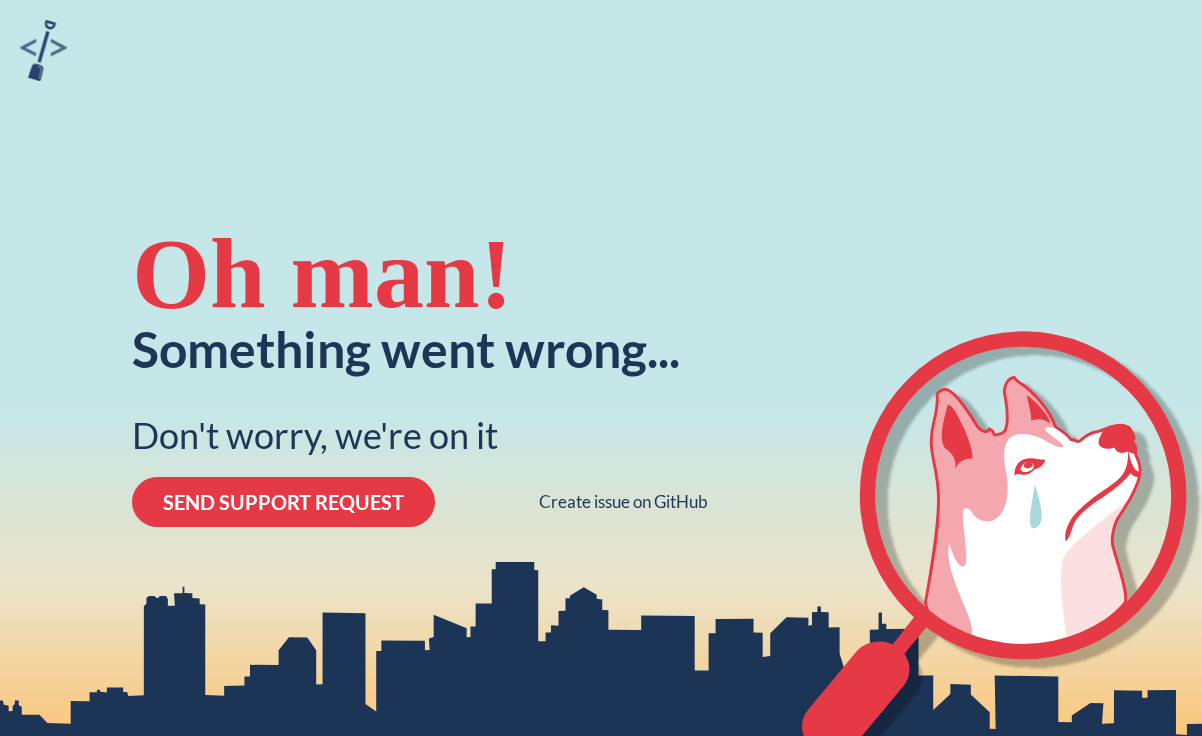 scroll, scrollTop: 0, scrollLeft: 0, axis: both 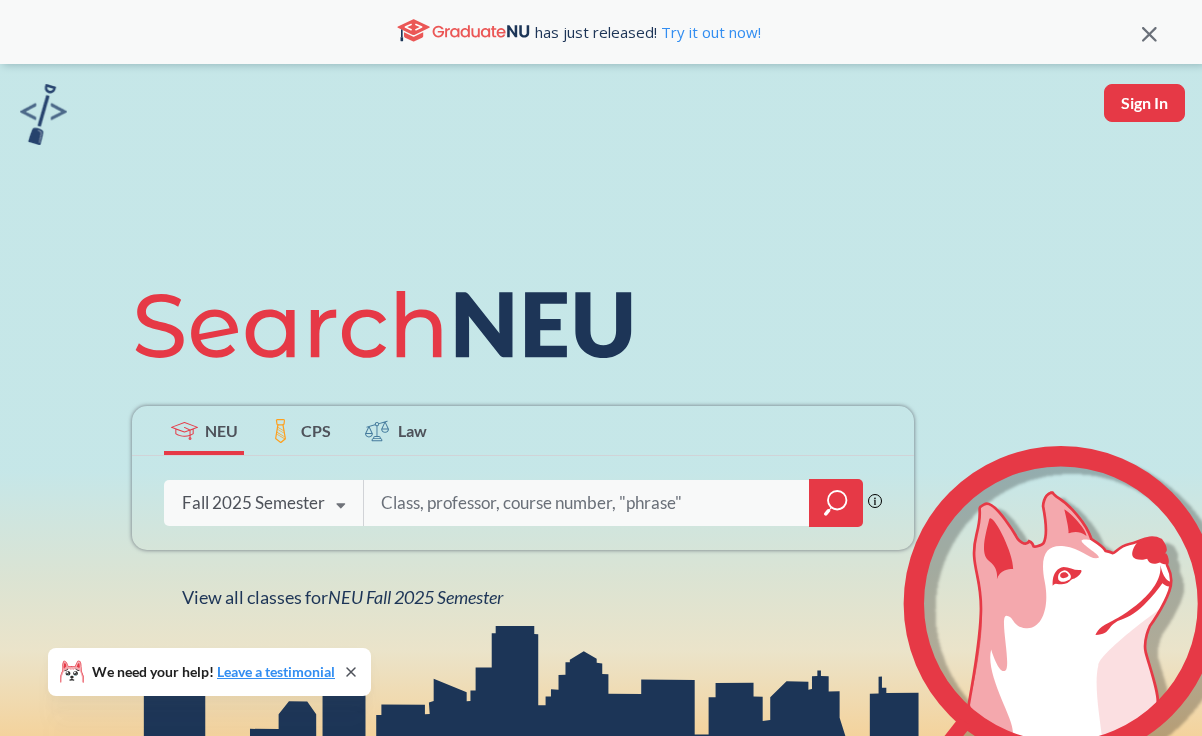 paste on "ARTF1220" 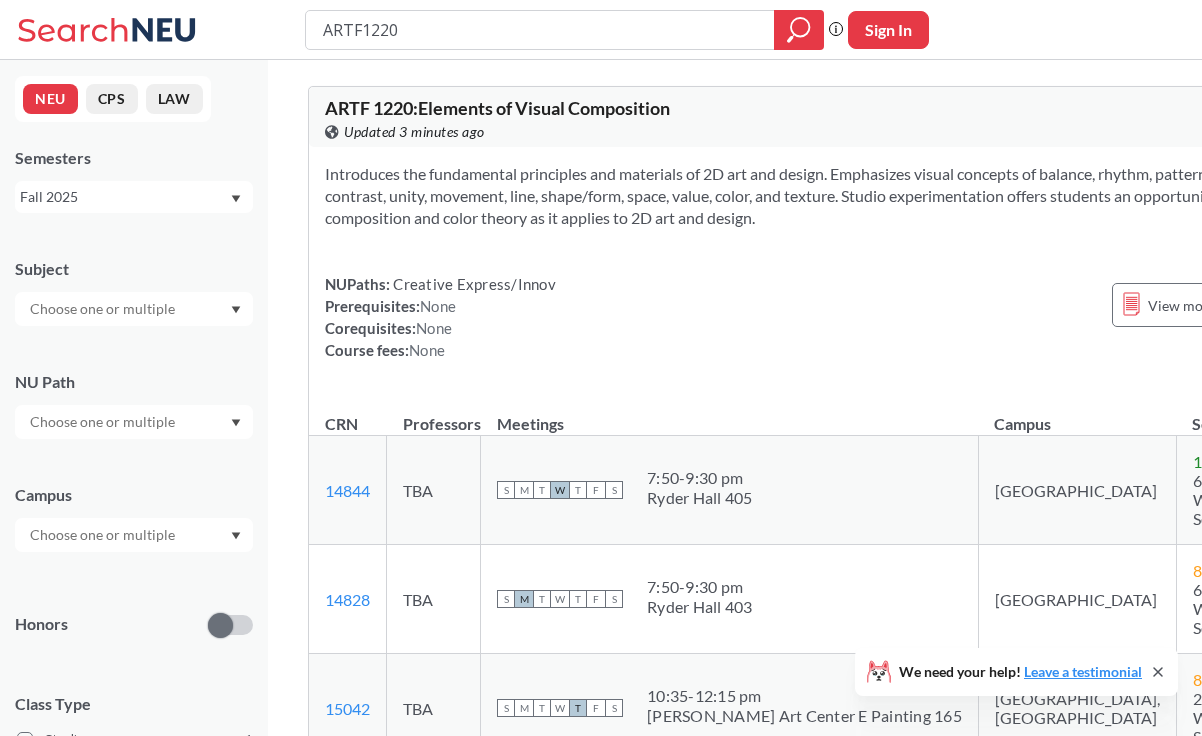 scroll, scrollTop: 418, scrollLeft: 0, axis: vertical 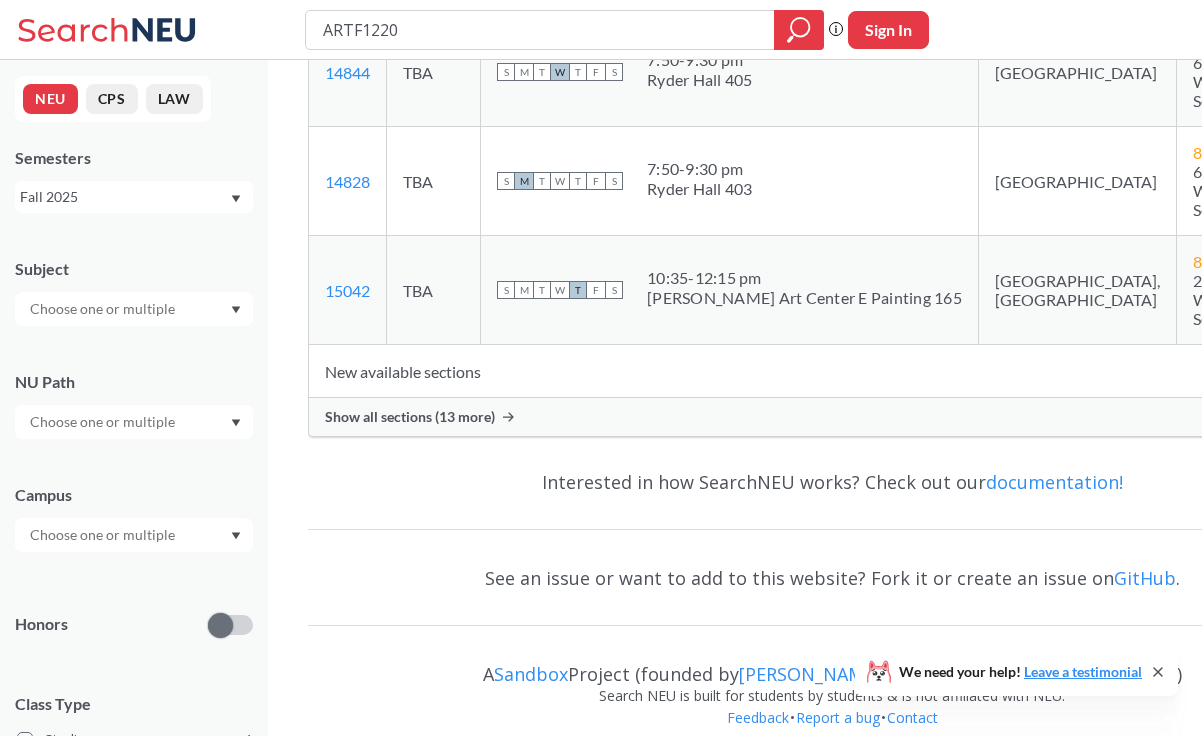 click on "Show all sections (13 more)" at bounding box center (832, 417) 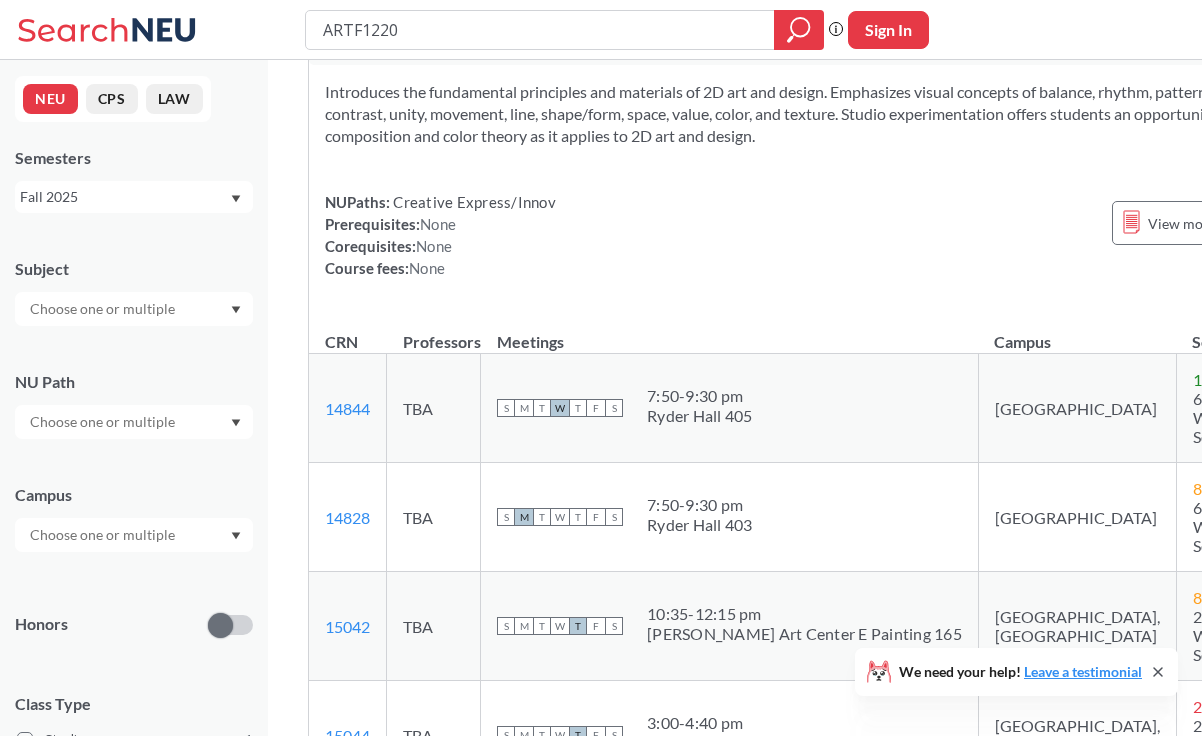 scroll, scrollTop: 191, scrollLeft: 0, axis: vertical 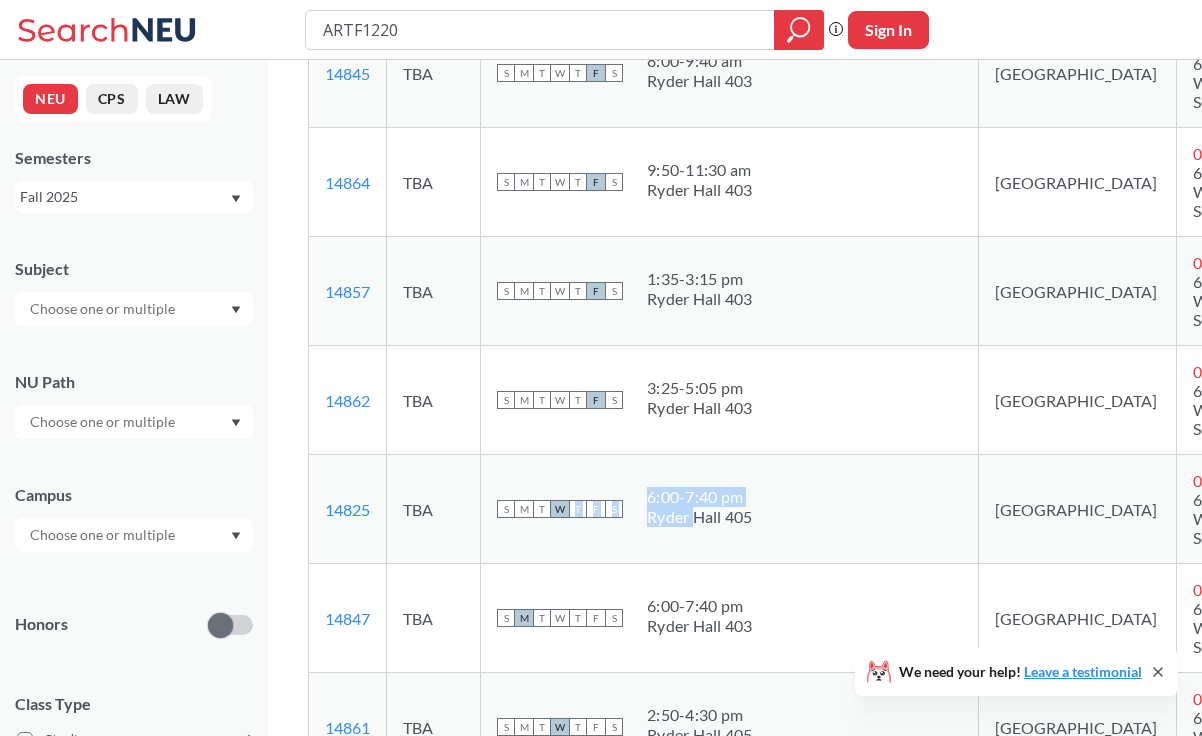 drag, startPoint x: 660, startPoint y: 525, endPoint x: 575, endPoint y: 490, distance: 91.92388 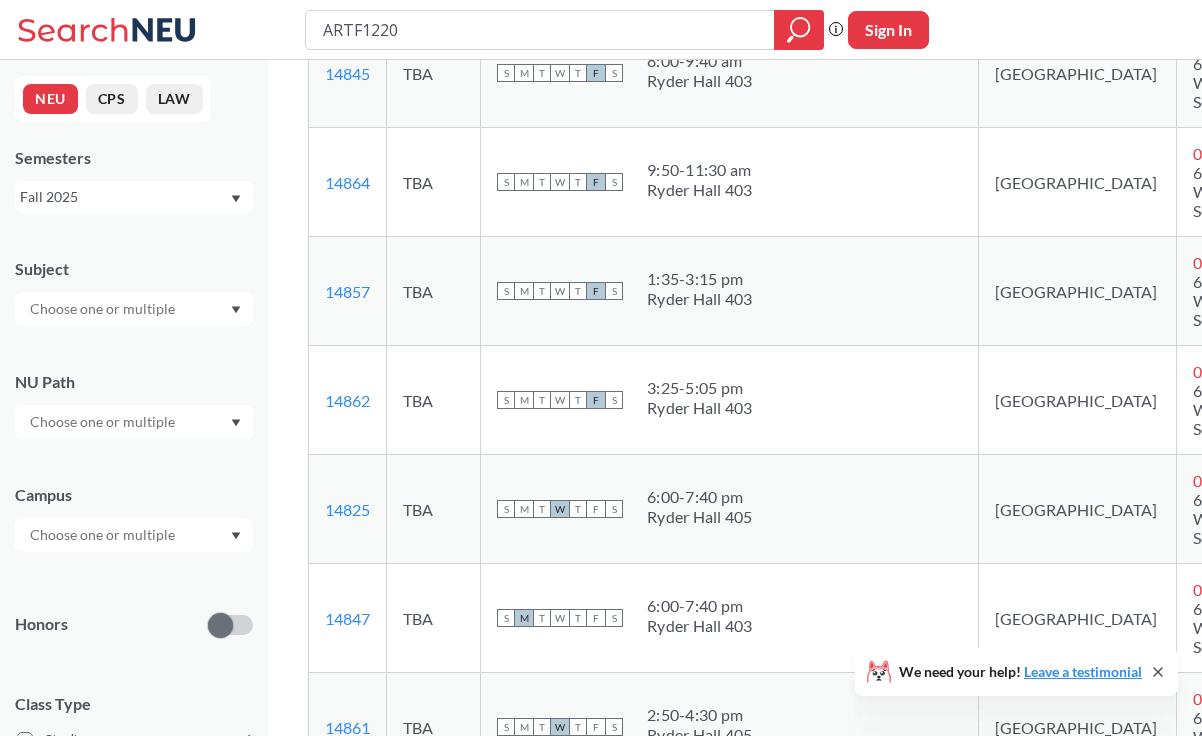 click on "Ryder Hall 405" at bounding box center (700, 517) 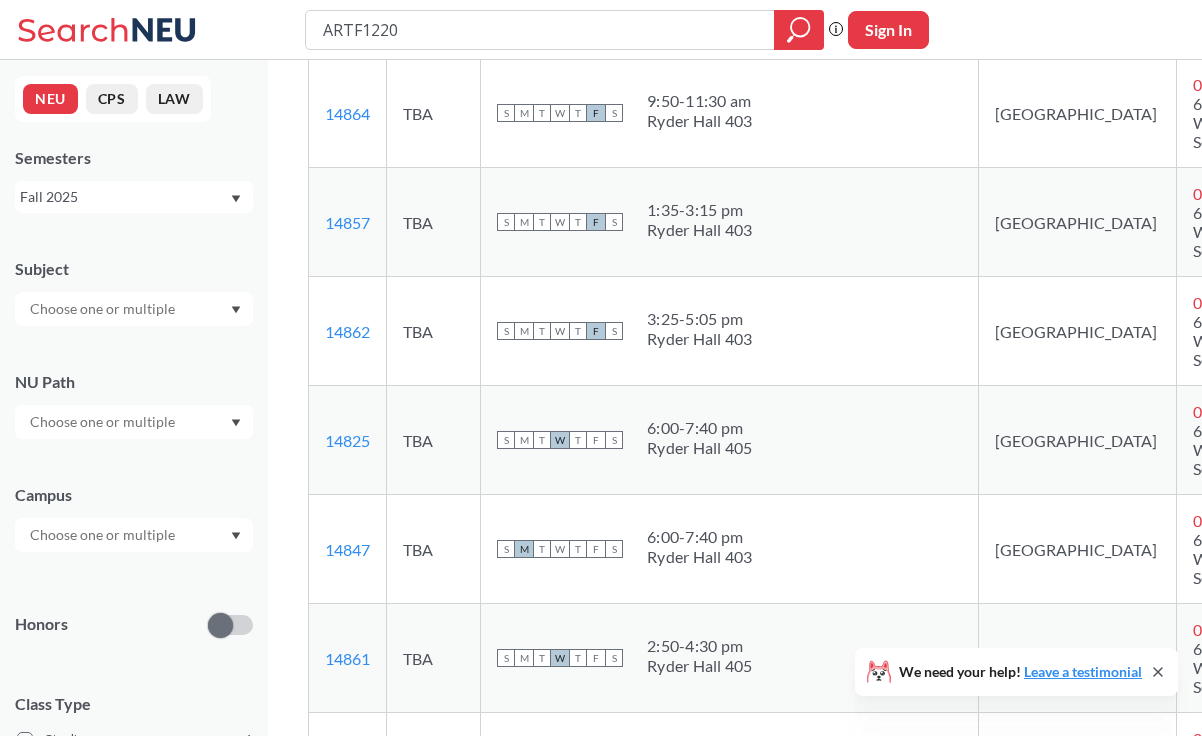 scroll, scrollTop: 1033, scrollLeft: 0, axis: vertical 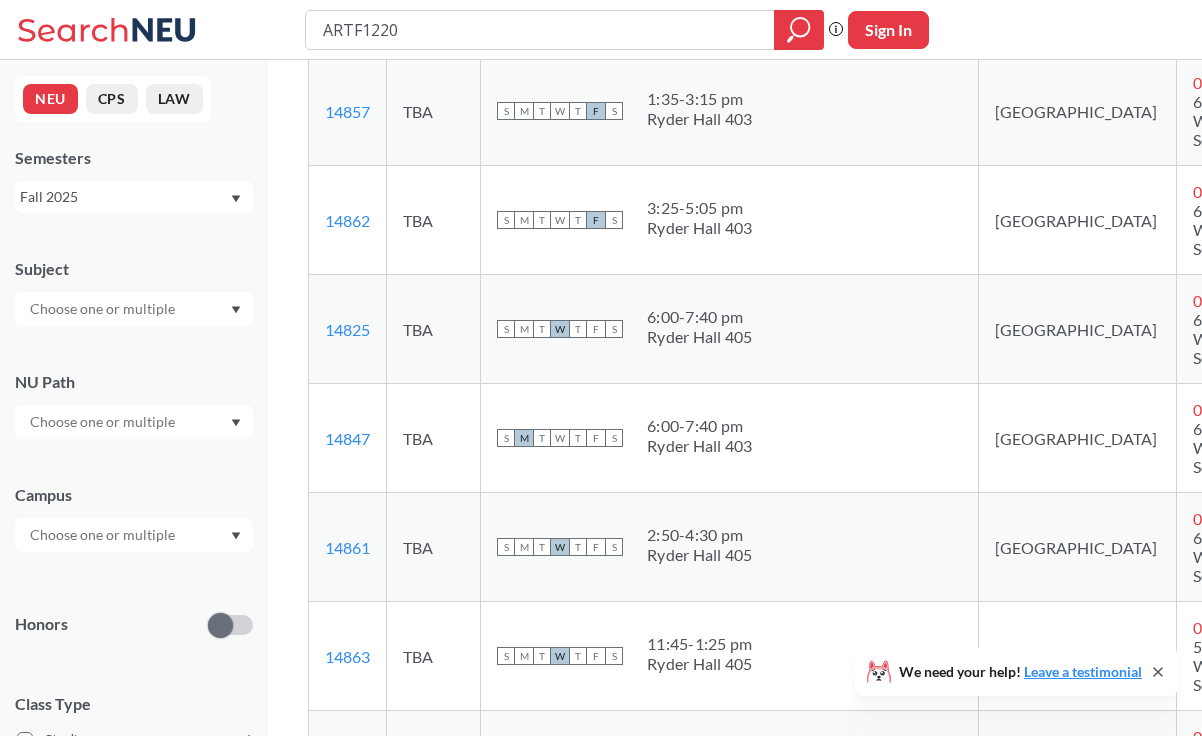 drag, startPoint x: 803, startPoint y: 365, endPoint x: 677, endPoint y: 314, distance: 135.93013 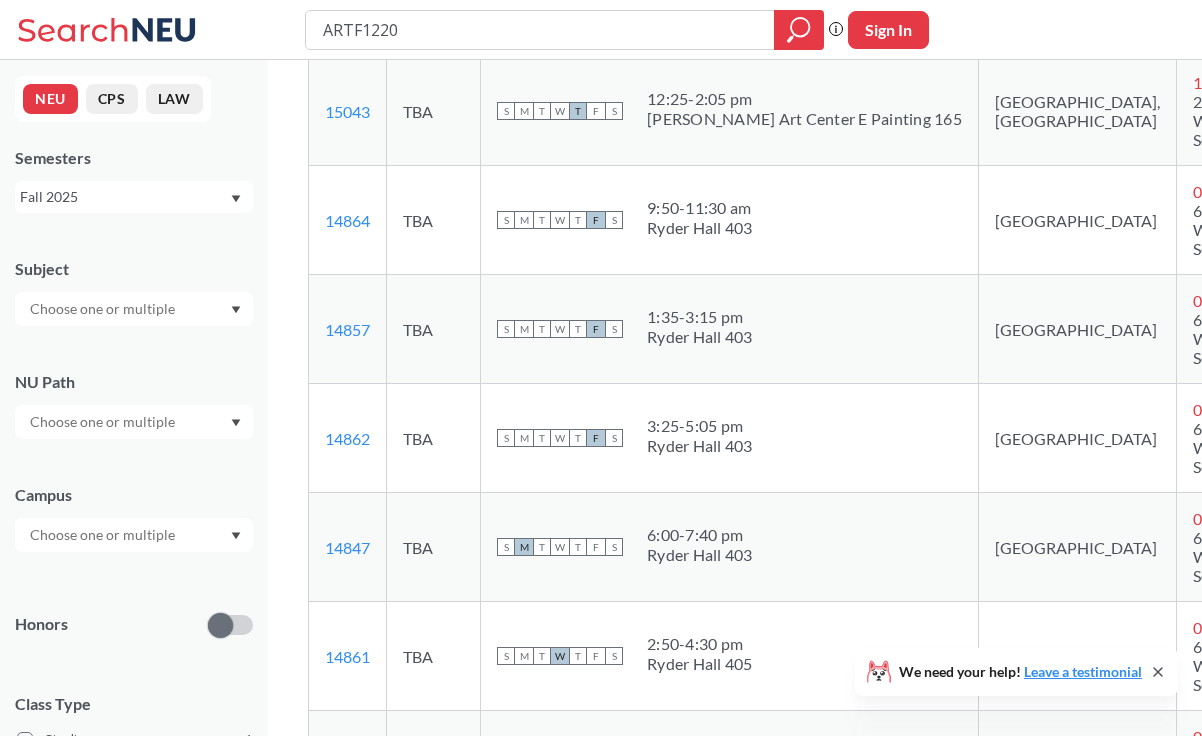 scroll, scrollTop: 658, scrollLeft: 0, axis: vertical 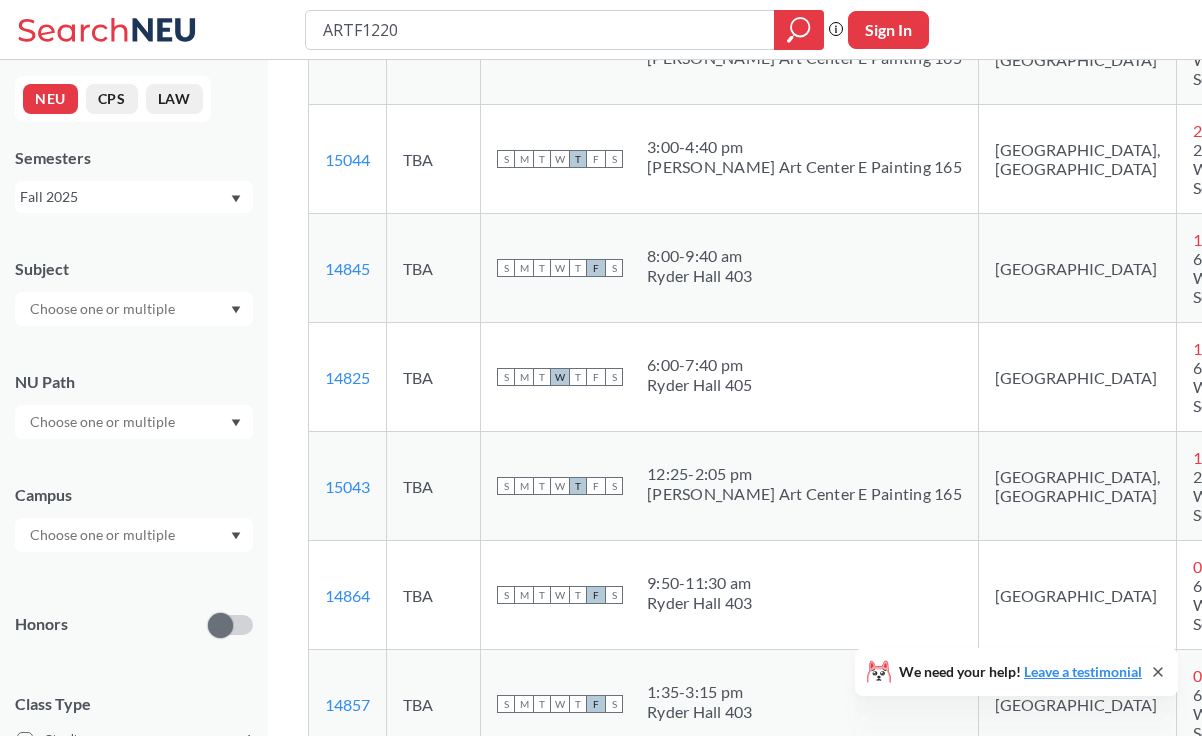 click on "[GEOGRAPHIC_DATA]" at bounding box center [1077, 377] 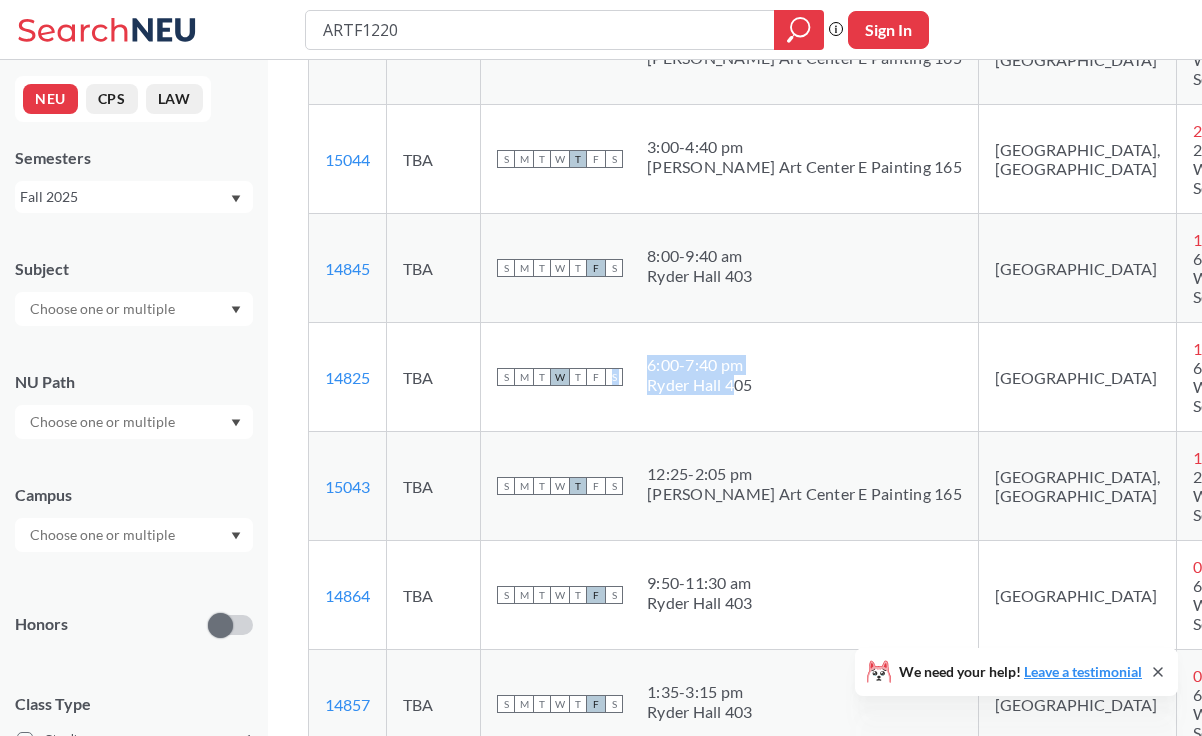 drag, startPoint x: 732, startPoint y: 402, endPoint x: 615, endPoint y: 376, distance: 119.85408 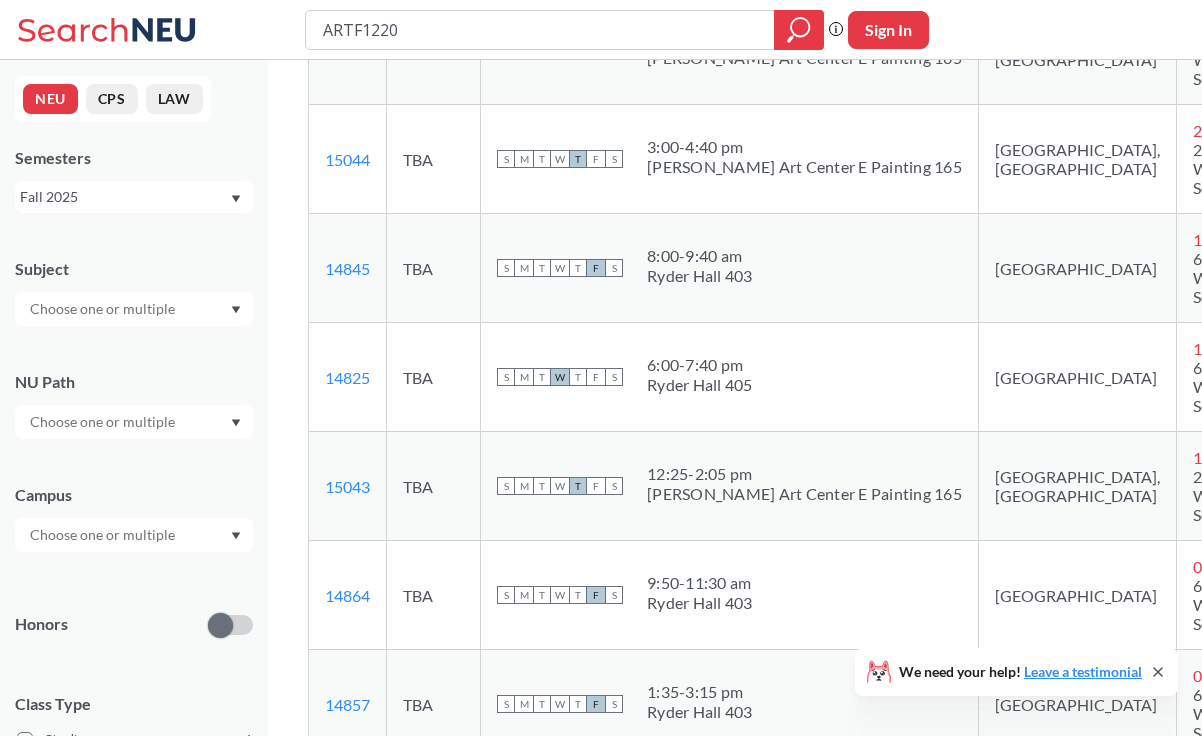 click on "[GEOGRAPHIC_DATA]" at bounding box center [1077, 377] 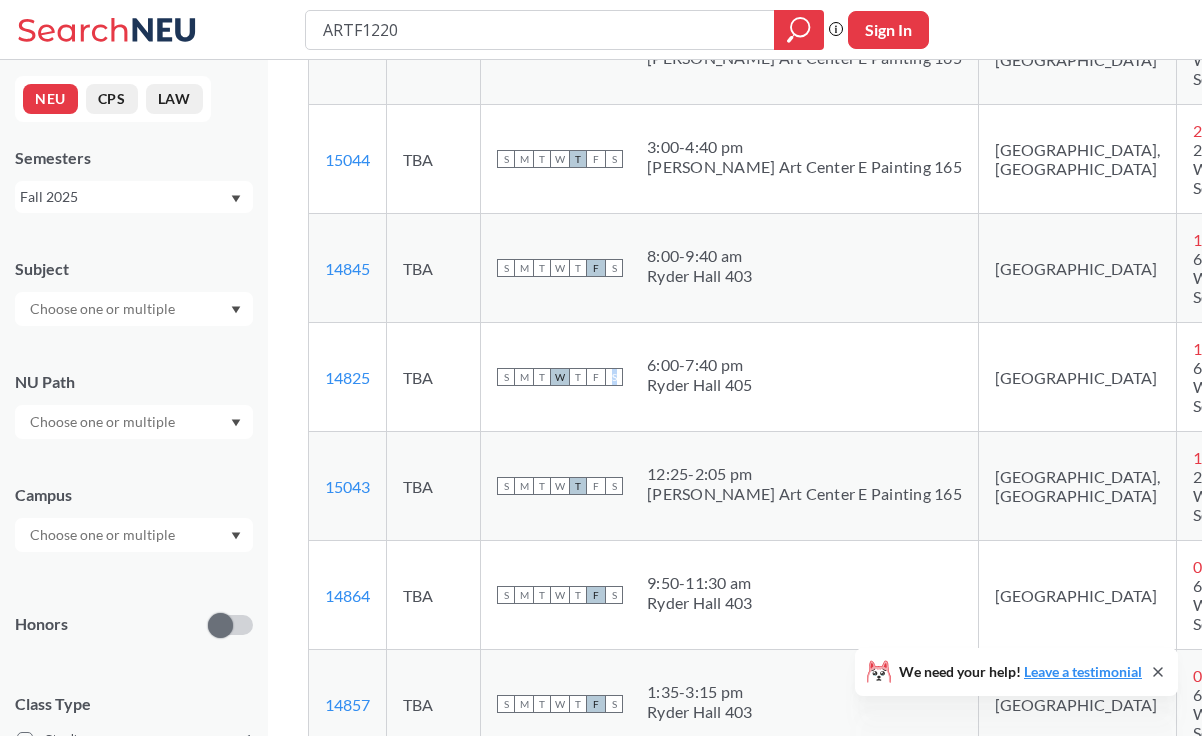 drag, startPoint x: 837, startPoint y: 401, endPoint x: 627, endPoint y: 364, distance: 213.23462 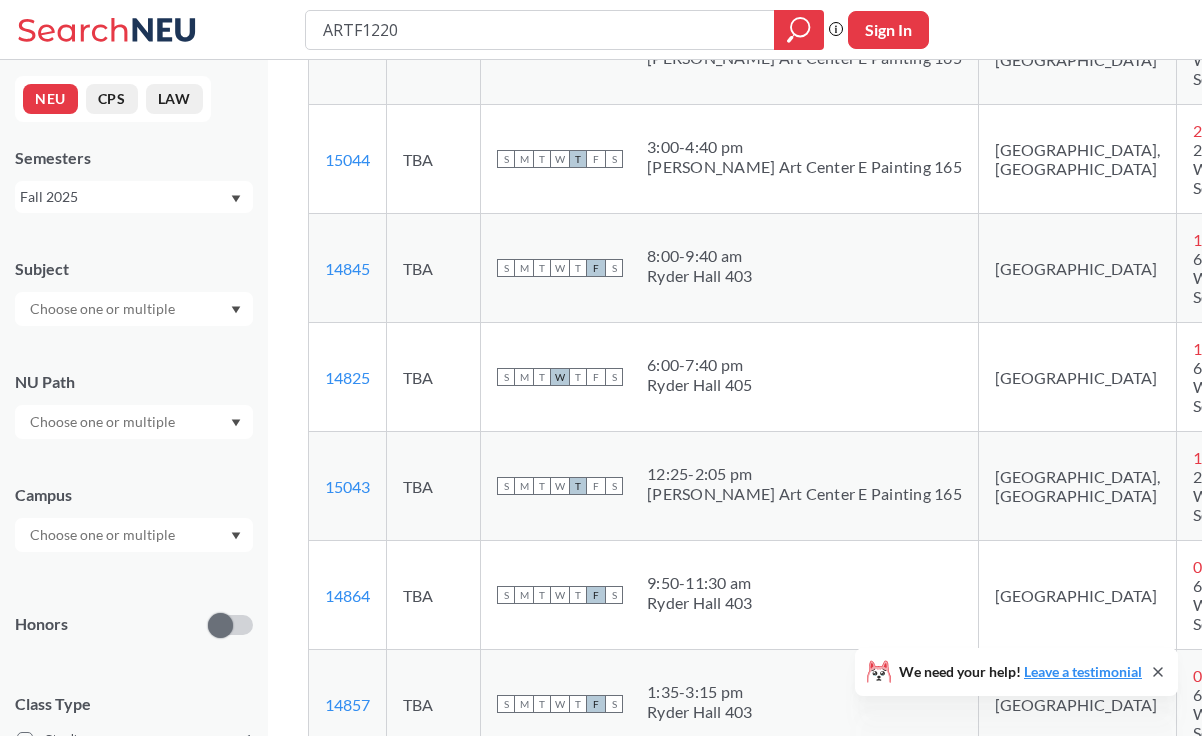 drag, startPoint x: 663, startPoint y: 368, endPoint x: 841, endPoint y: 402, distance: 181.2181 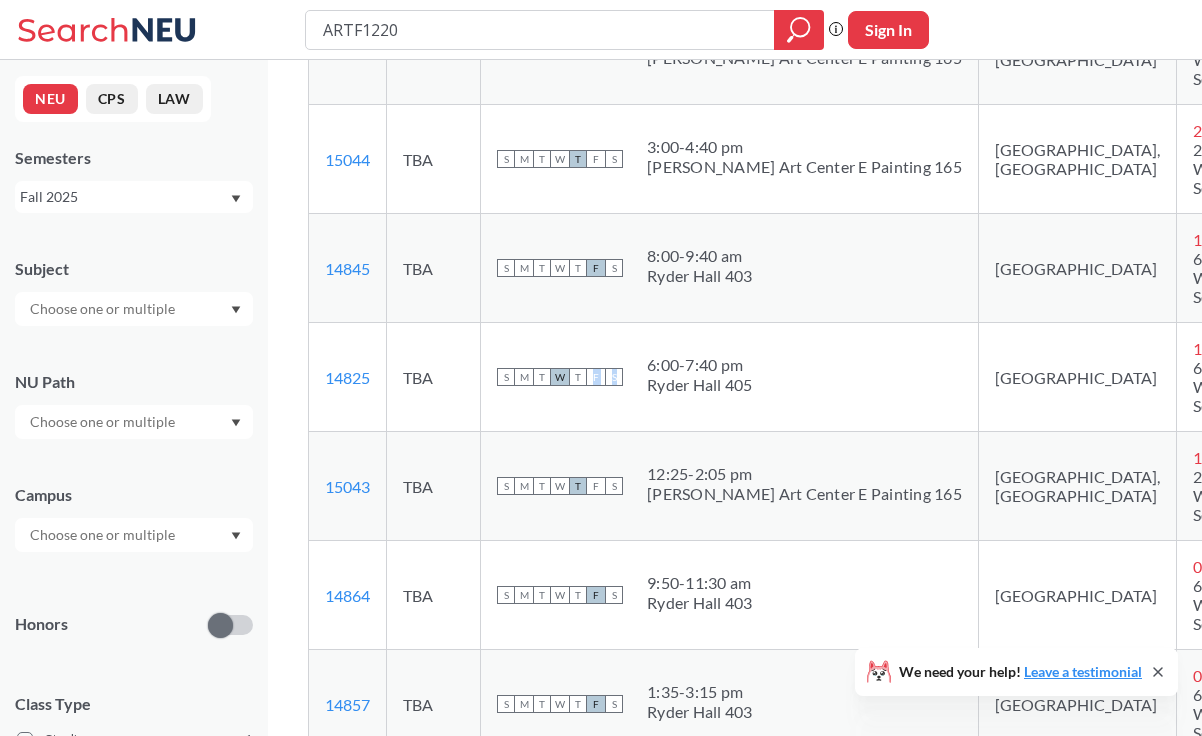 drag, startPoint x: 807, startPoint y: 428, endPoint x: 602, endPoint y: 347, distance: 220.42232 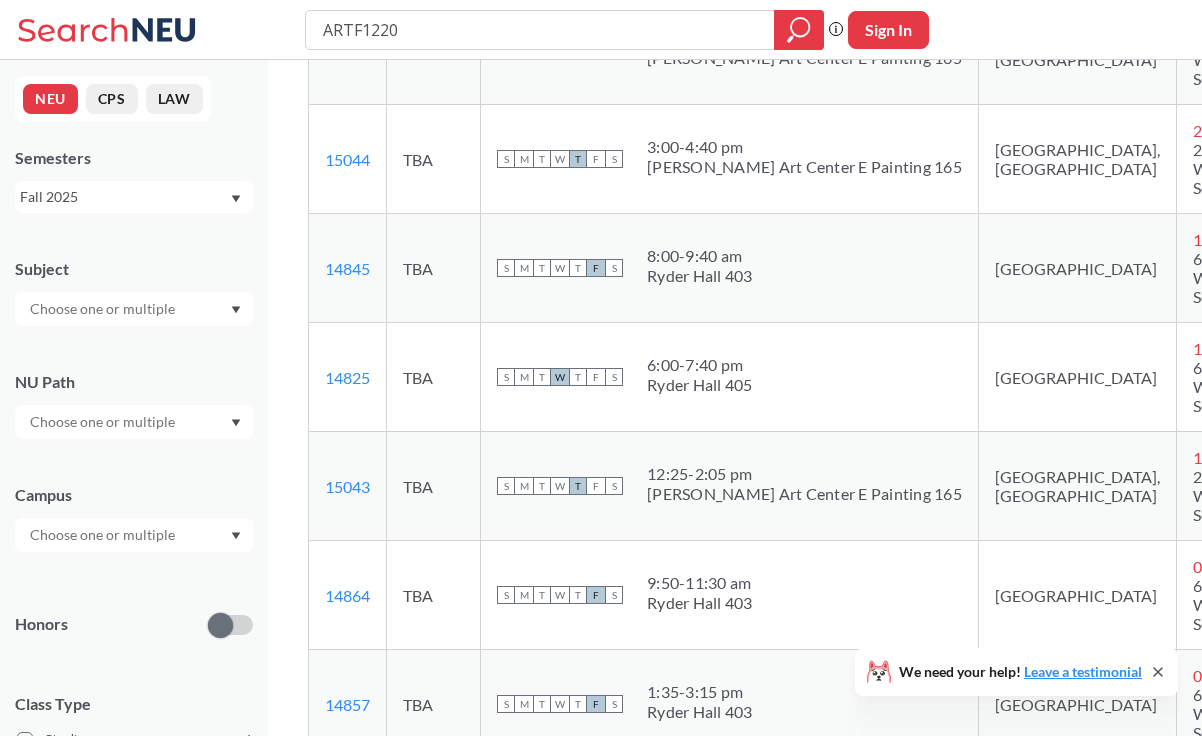 drag, startPoint x: 655, startPoint y: 354, endPoint x: 826, endPoint y: 415, distance: 181.5544 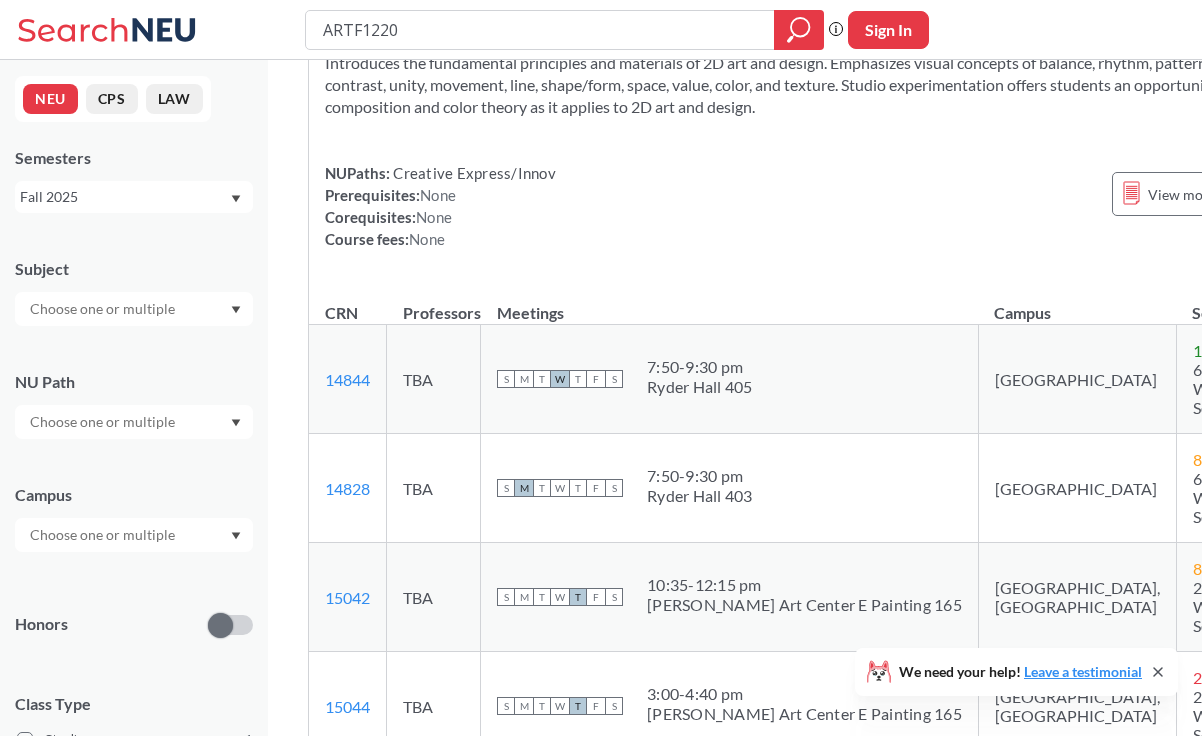scroll, scrollTop: 516, scrollLeft: 0, axis: vertical 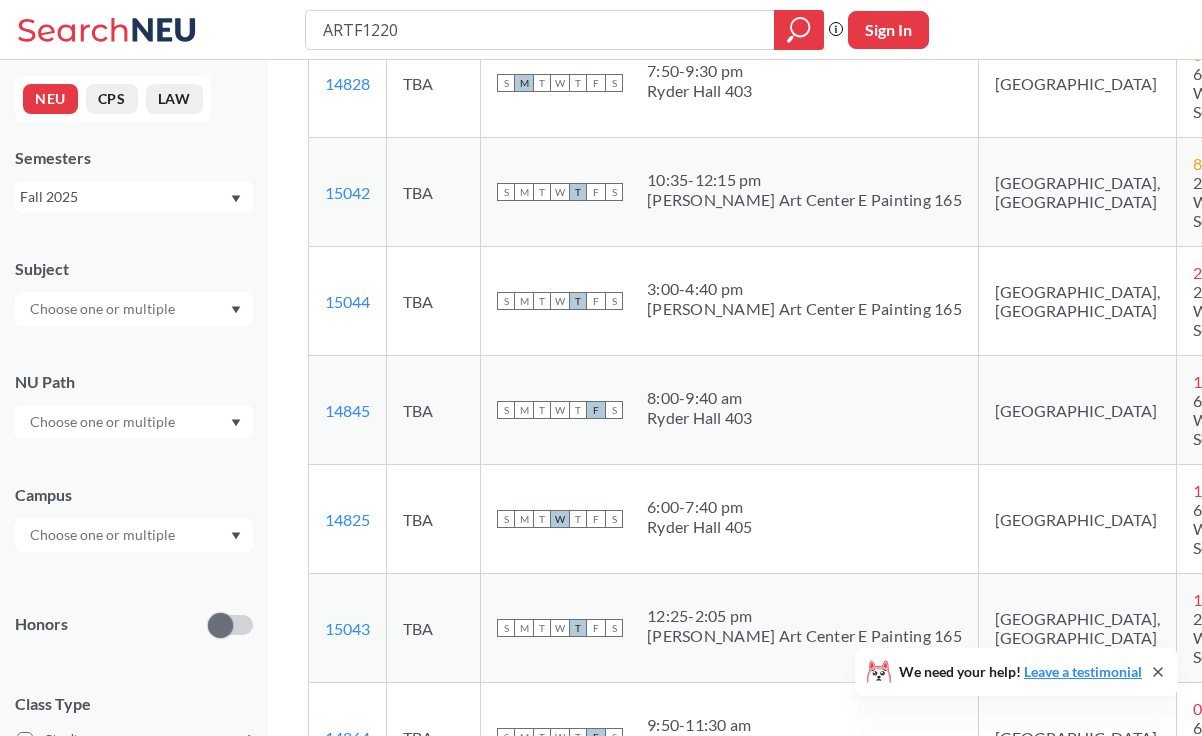 click on "S M T W T F S 8:00 - 9:40 am Ryder Hall 403" at bounding box center [729, 410] 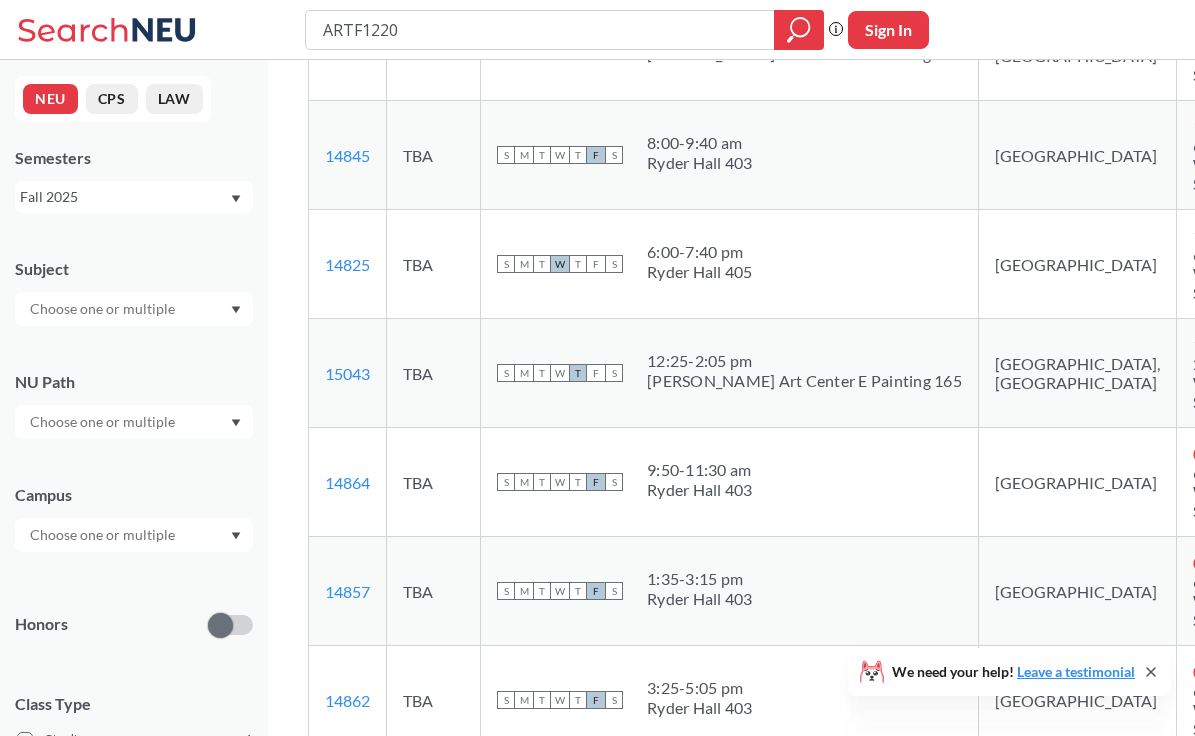 scroll, scrollTop: 776, scrollLeft: 0, axis: vertical 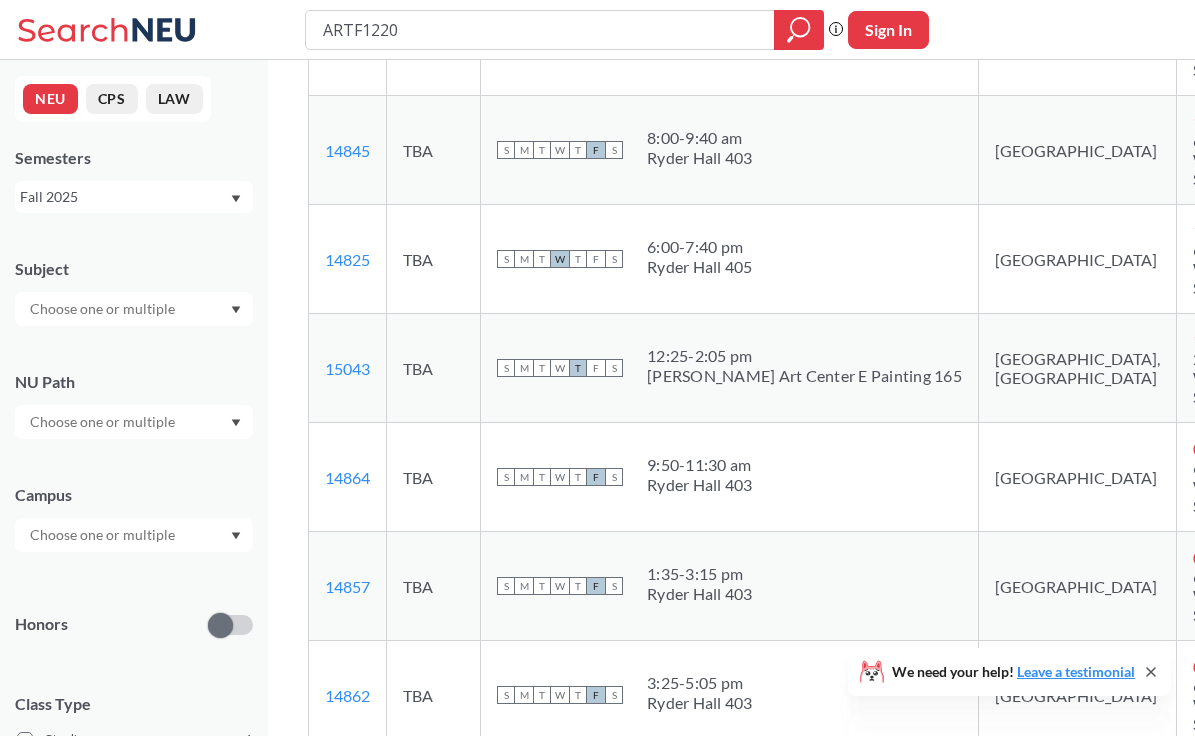 drag, startPoint x: 644, startPoint y: 261, endPoint x: 743, endPoint y: 311, distance: 110.909874 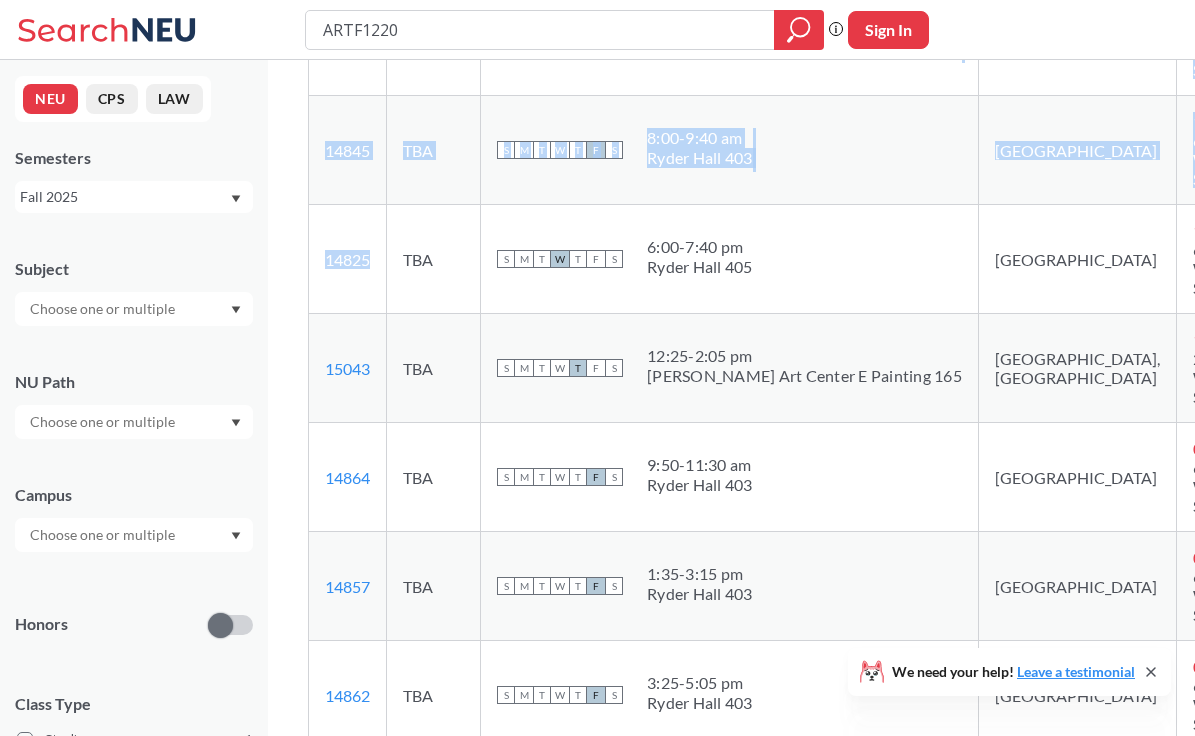 drag, startPoint x: 376, startPoint y: 285, endPoint x: 271, endPoint y: 283, distance: 105.01904 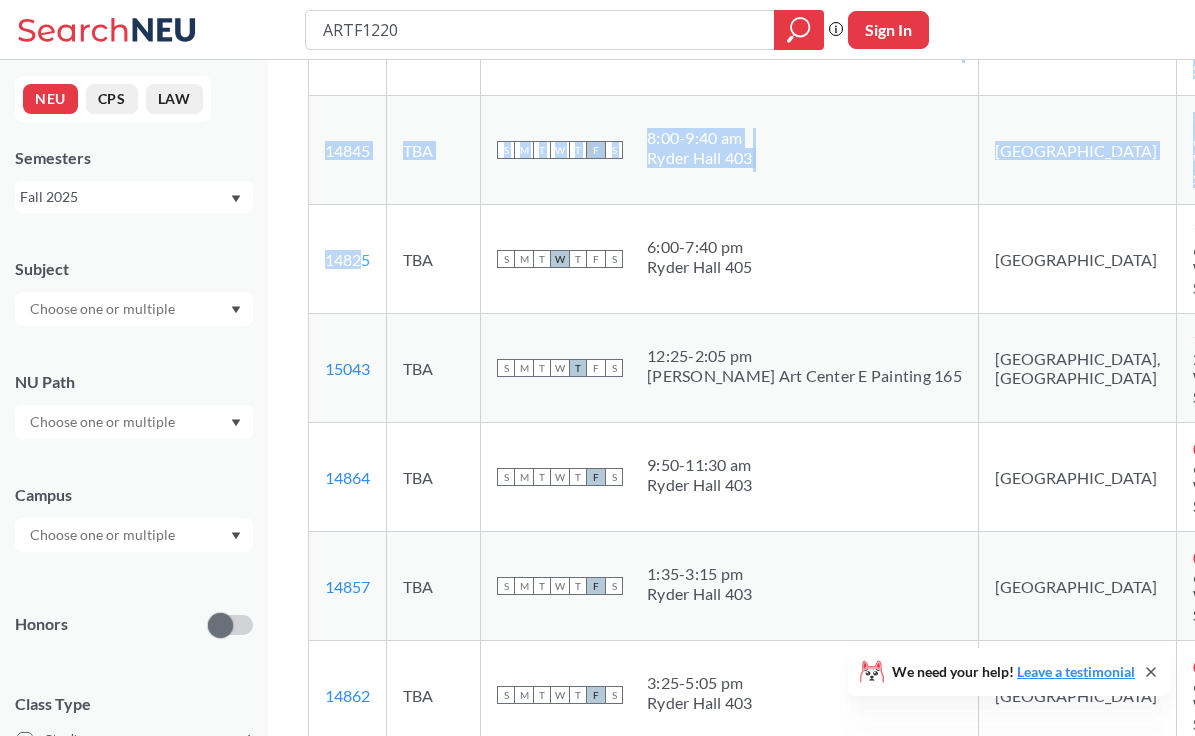 drag, startPoint x: 302, startPoint y: 274, endPoint x: 364, endPoint y: 287, distance: 63.348244 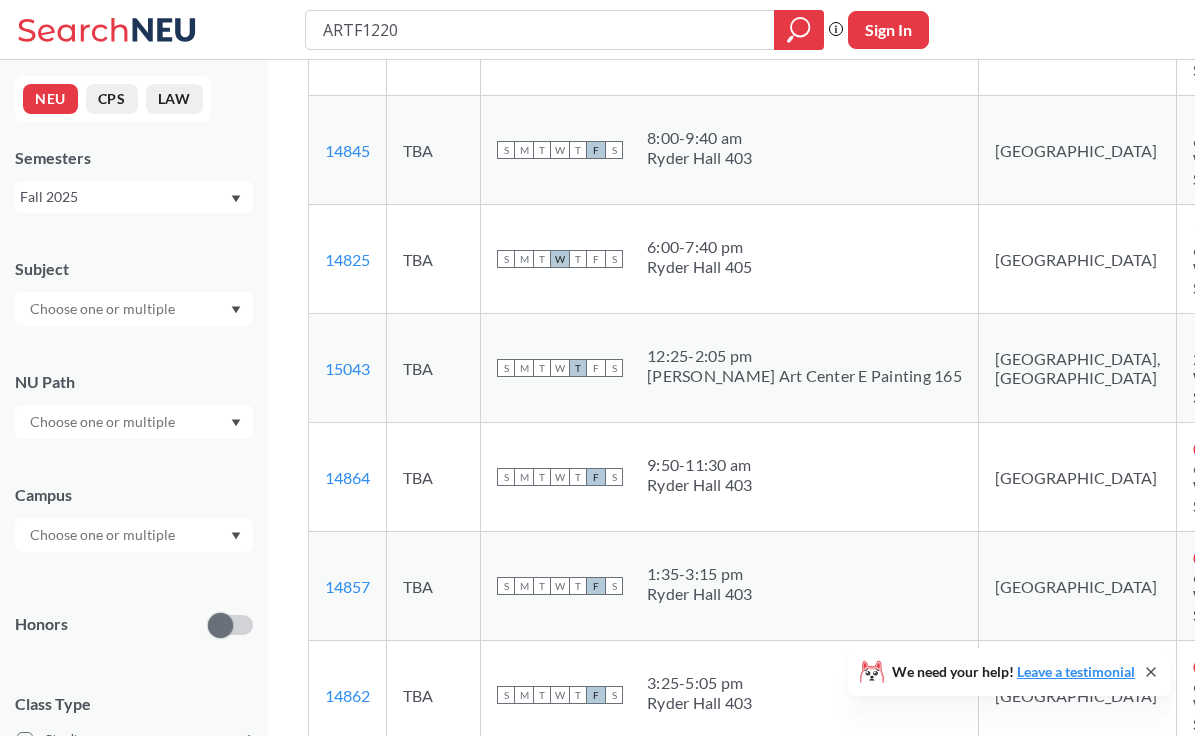 click on "S M T W T F S 6:00 - 7:40 pm Ryder Hall 405" at bounding box center (730, 259) 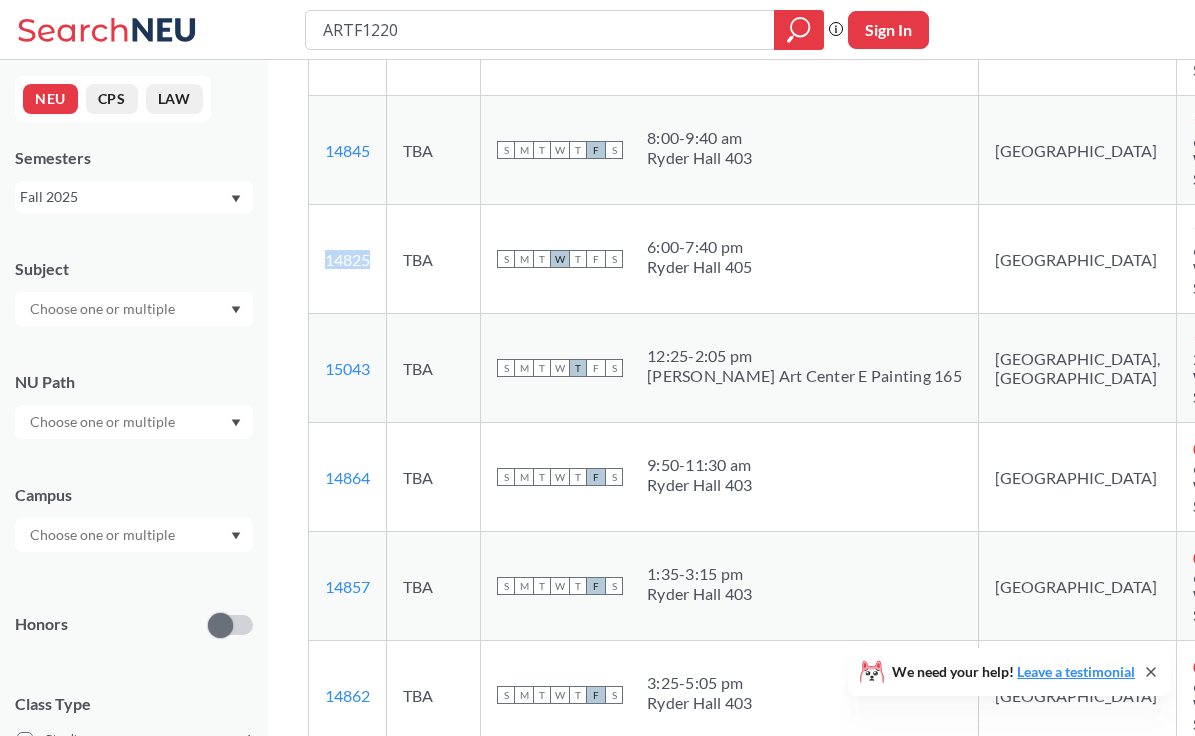 drag, startPoint x: 378, startPoint y: 283, endPoint x: 321, endPoint y: 285, distance: 57.035076 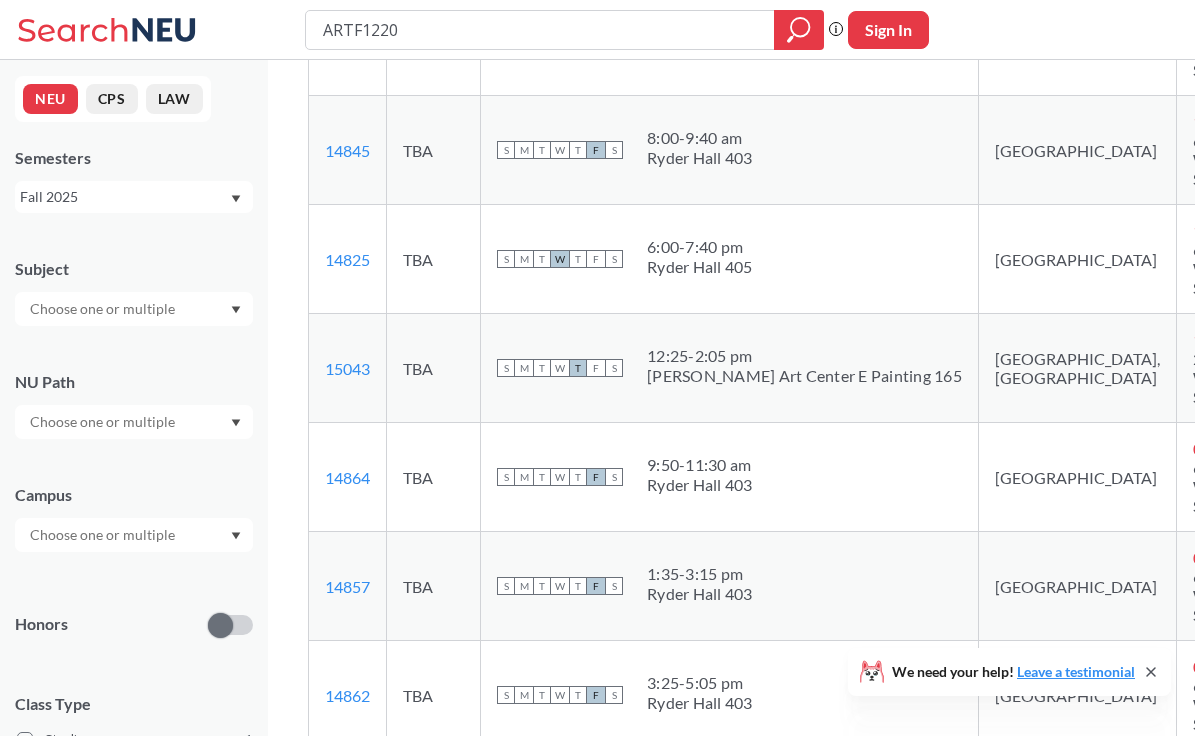 click on "S M T W T F S 6:00 - 7:40 pm Ryder Hall 405" at bounding box center (730, 259) 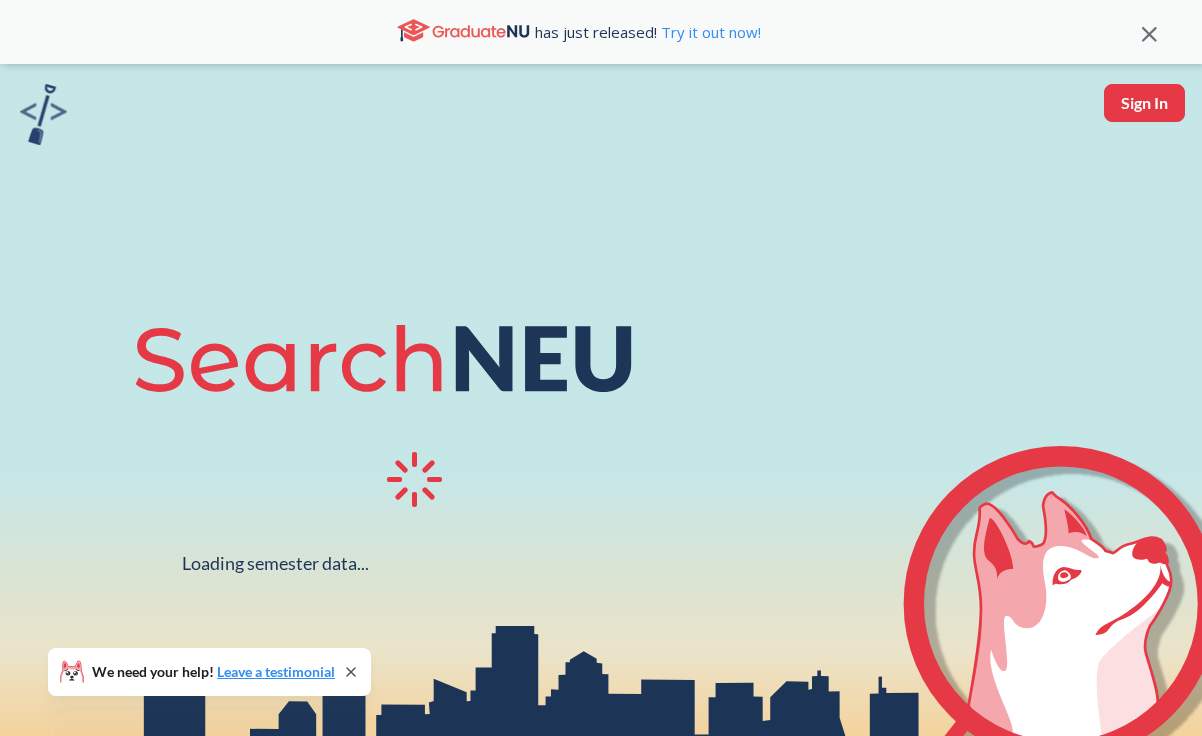 scroll, scrollTop: 0, scrollLeft: 0, axis: both 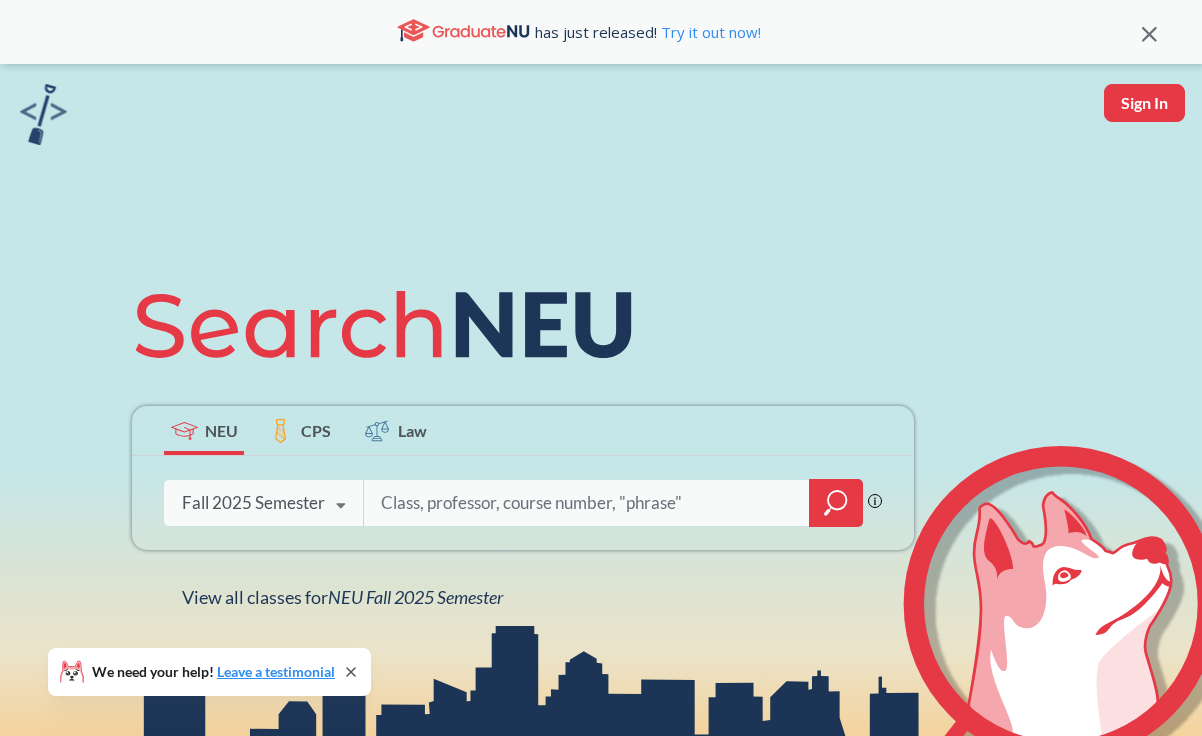 click at bounding box center (587, 503) 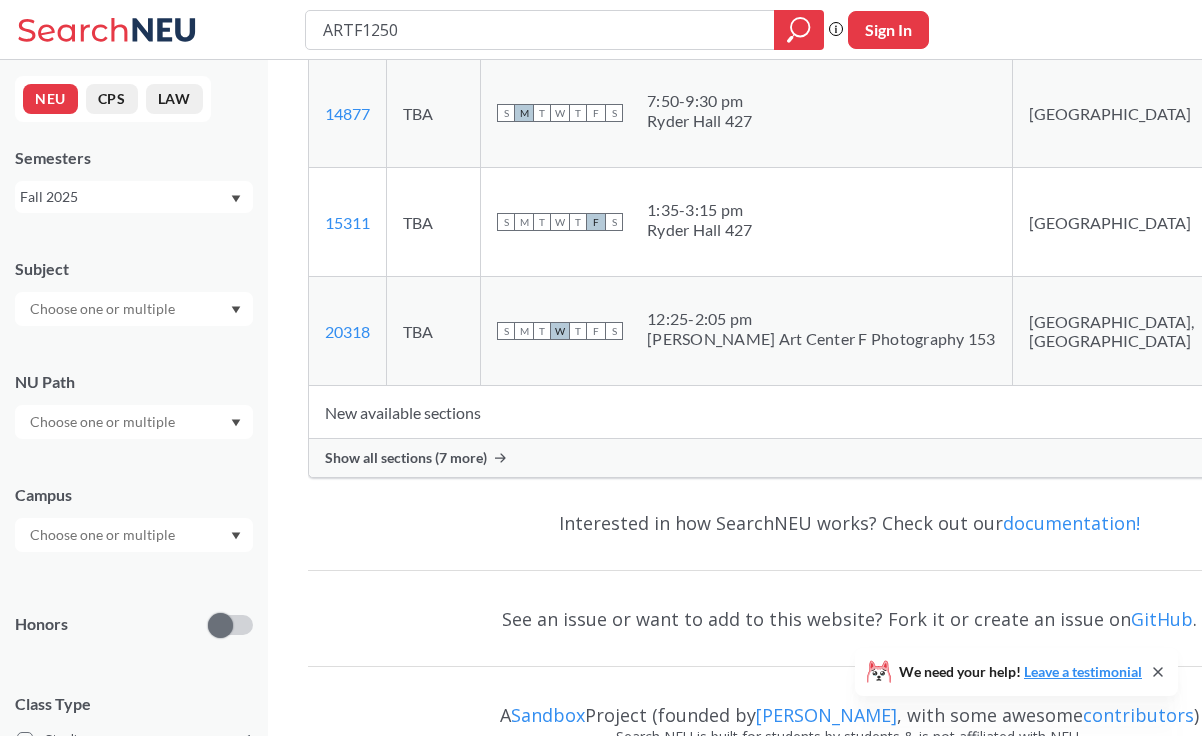 scroll, scrollTop: 423, scrollLeft: 0, axis: vertical 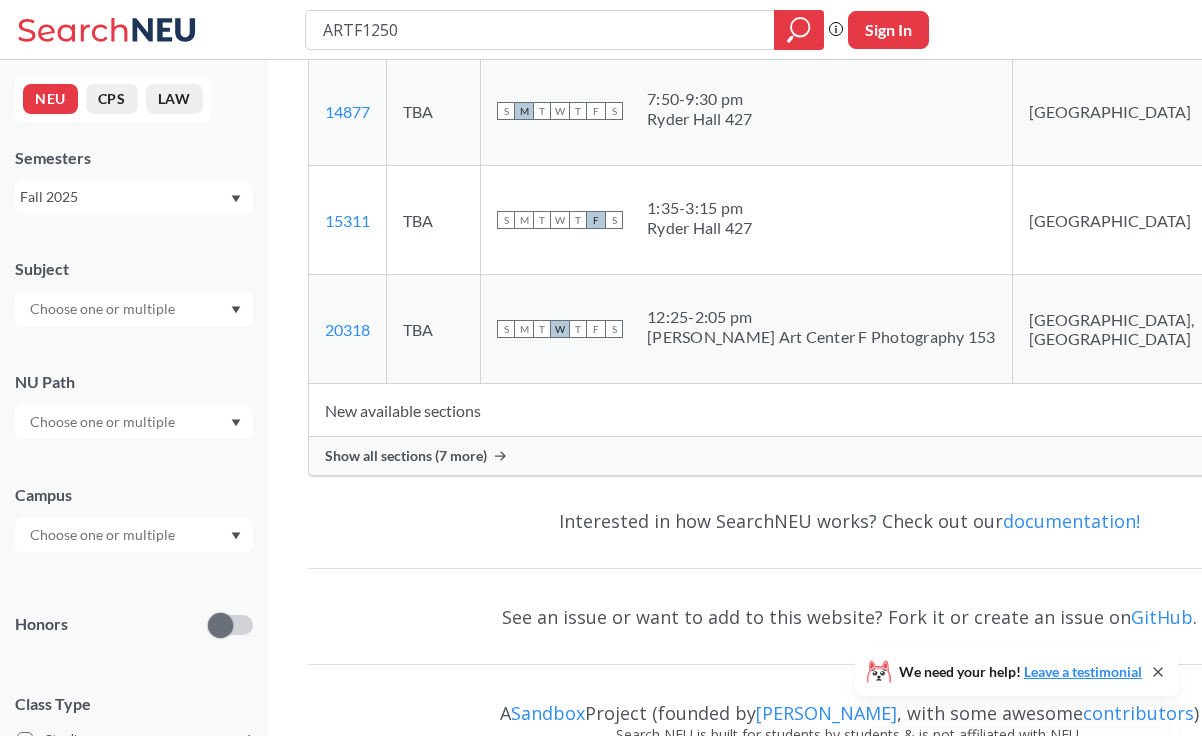 click on "ARTF   1250 :  Designing Interactive Experiences View this course on Banner. Updated 2 minutes ago 2 CREDITS
Introduces the language, concepts, and processes of interactive experience as a compelling medium to communicate meaning. Examines how variables within the environment can change how we inhabit an experience physically, conceptually, and emotionally and affect or provoke responses. Hands-on experimentation offers students an opportunity to learn using one or more forms of rapid prototyping. Studies historical and contemporary examples of art and design projects designed as exchanges or experiences. Incorporates visual and nonvisual mapping techniques as a means to understand the present.
NUPaths:   Creative Express/Innov Prerequisites:  None Corequisites:  ARTF 1251 Course fees:  None View more info for this class CRN  Professors   Meetings   Campus   Seats   Notifications  14877 View this section on Banner. TBA S M T W T F S 7:50 - 9:30 pm Ryder Hall 427 [GEOGRAPHIC_DATA] 12 / 14 6/6 Waitlist Seats S" at bounding box center [849, 69] 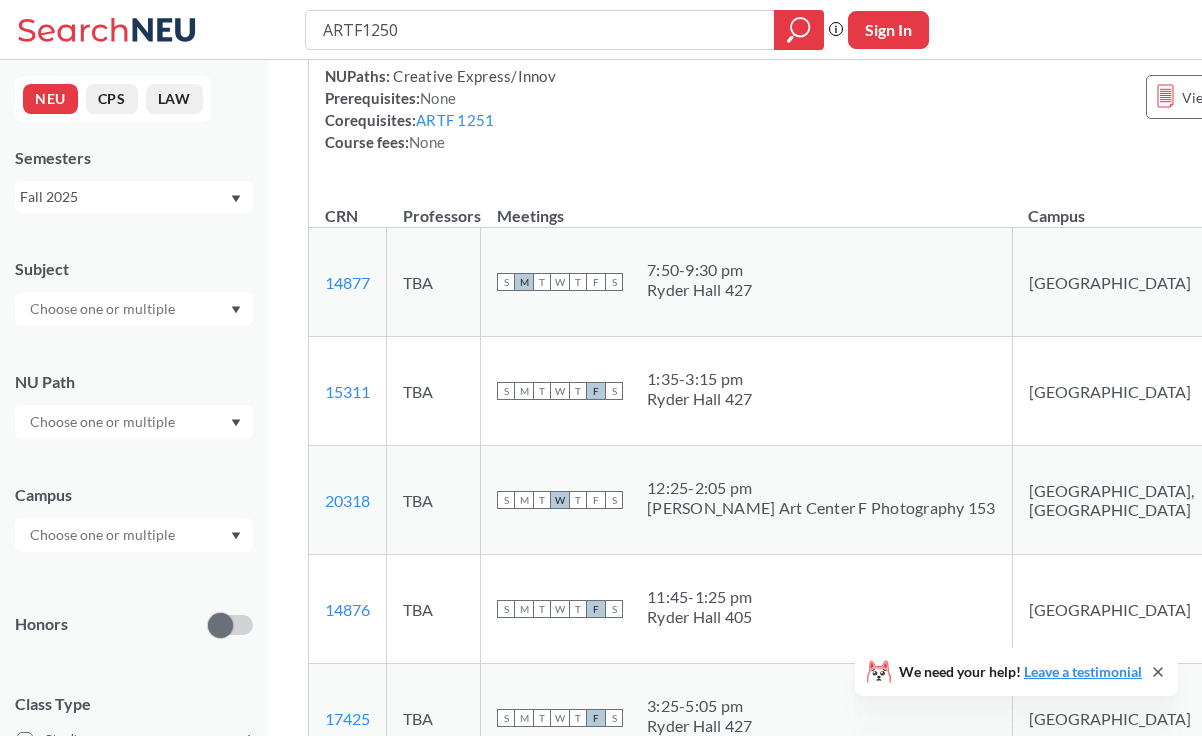 scroll, scrollTop: 206, scrollLeft: 0, axis: vertical 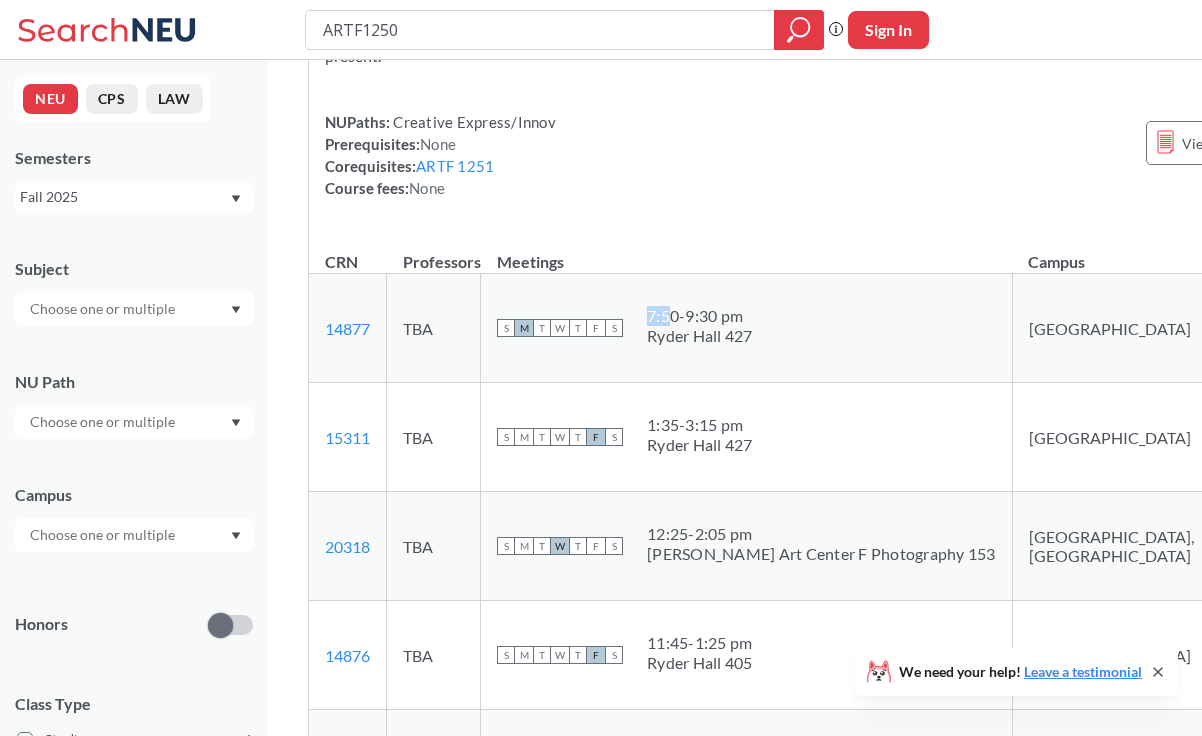 drag, startPoint x: 682, startPoint y: 328, endPoint x: 729, endPoint y: 350, distance: 51.894123 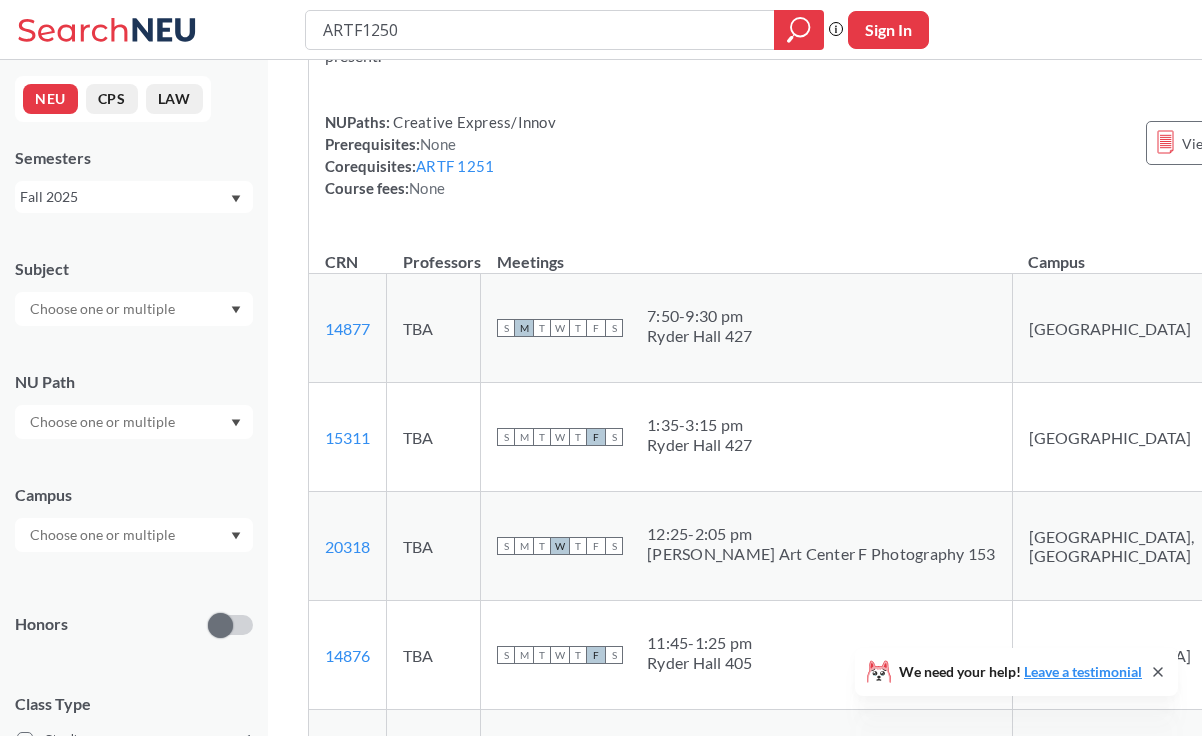 click on "S M T W T F S 7:50 - 9:30 pm Ryder Hall 427" at bounding box center [747, 328] 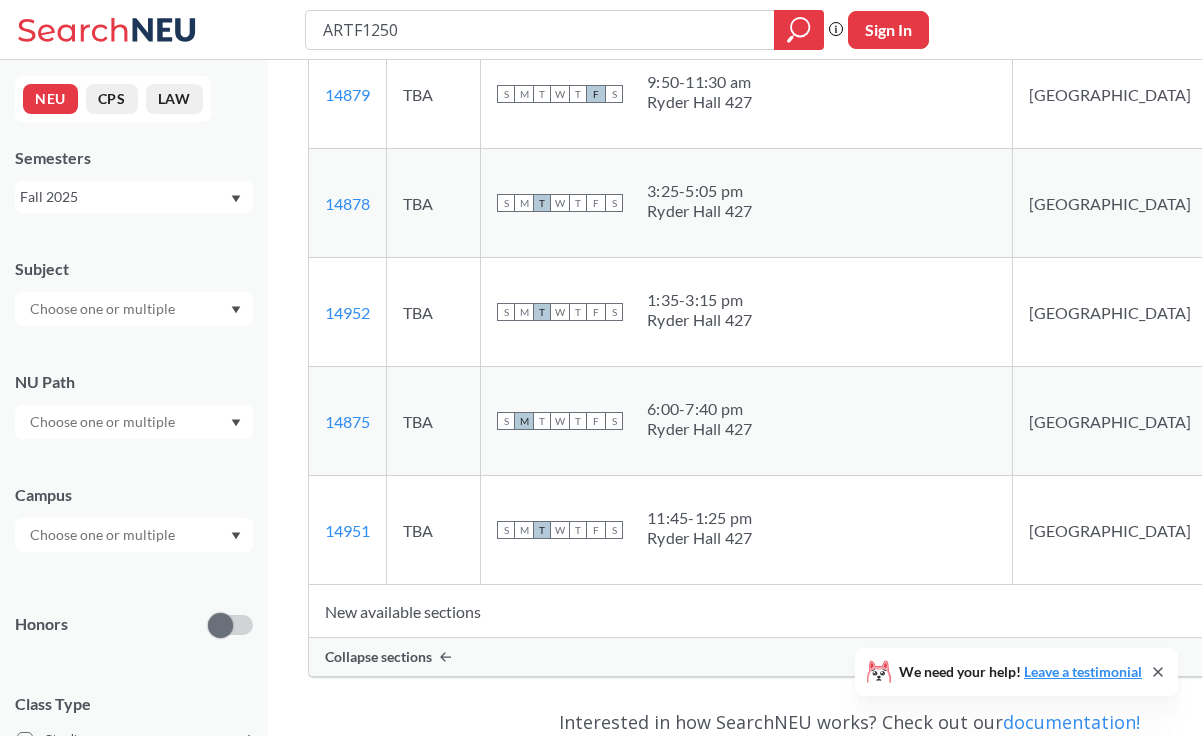 scroll, scrollTop: 977, scrollLeft: 0, axis: vertical 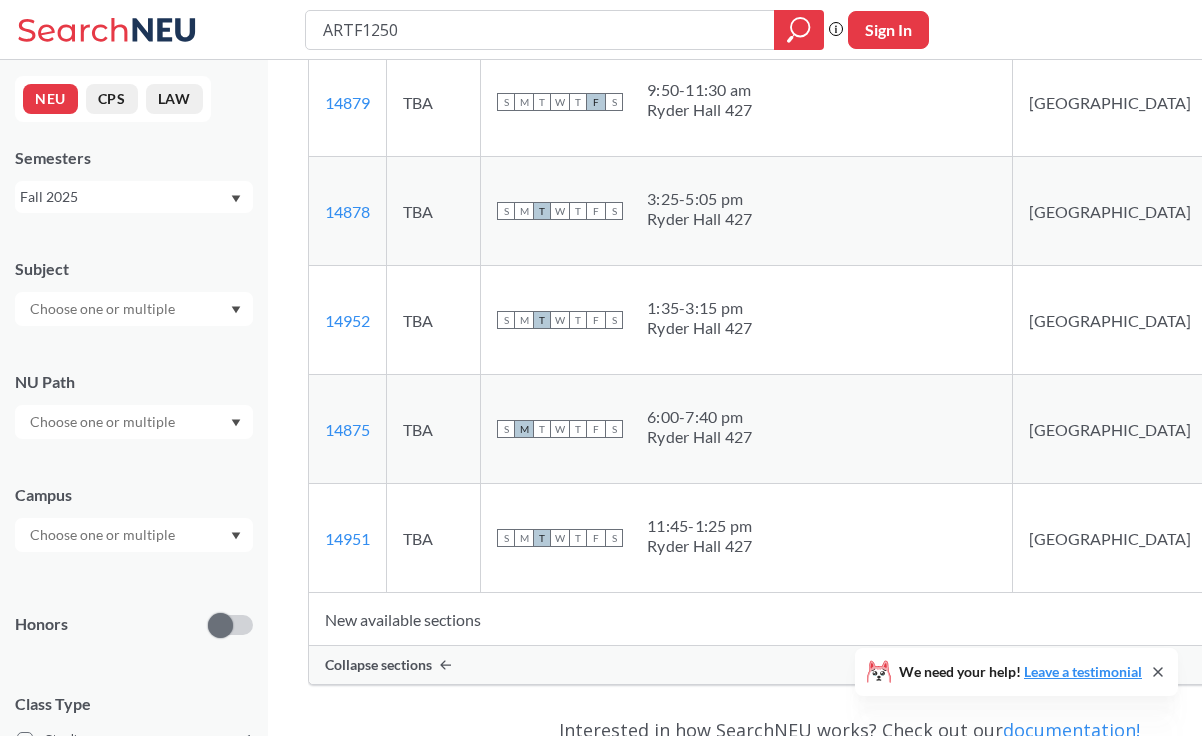 click on "S M T W T F S 11:45 - 1:25 pm Ryder Hall 427" at bounding box center (746, 538) 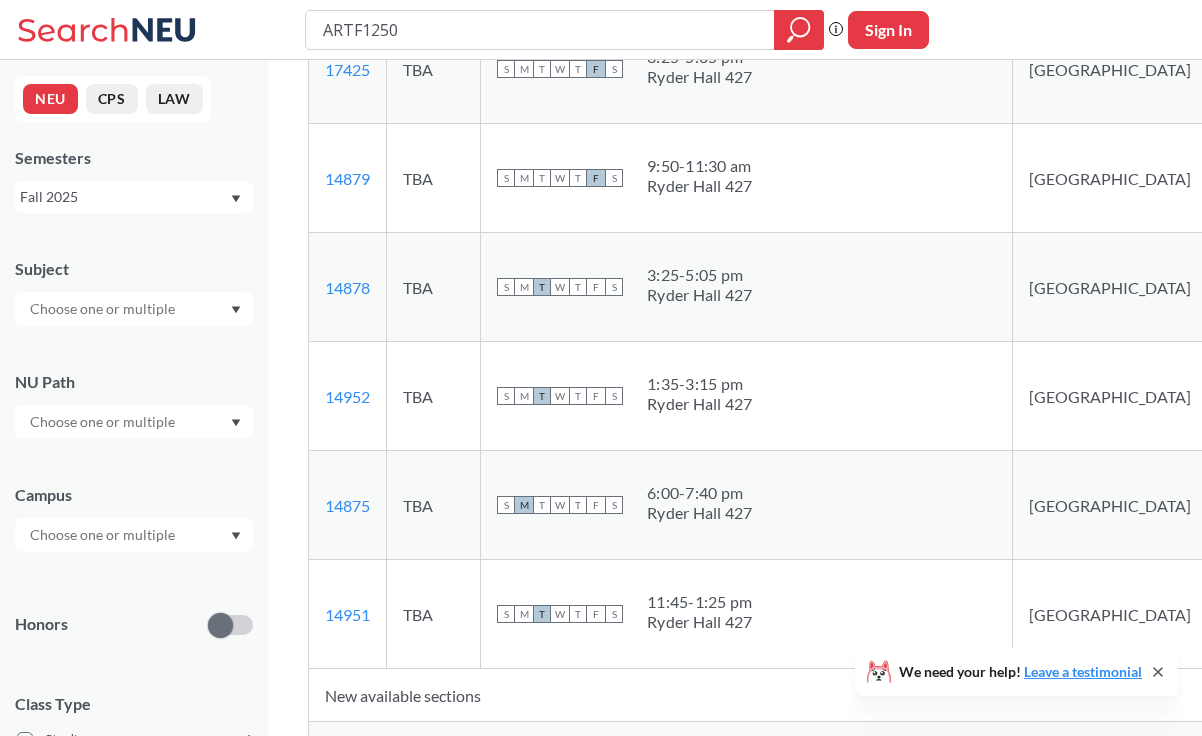scroll, scrollTop: 898, scrollLeft: 0, axis: vertical 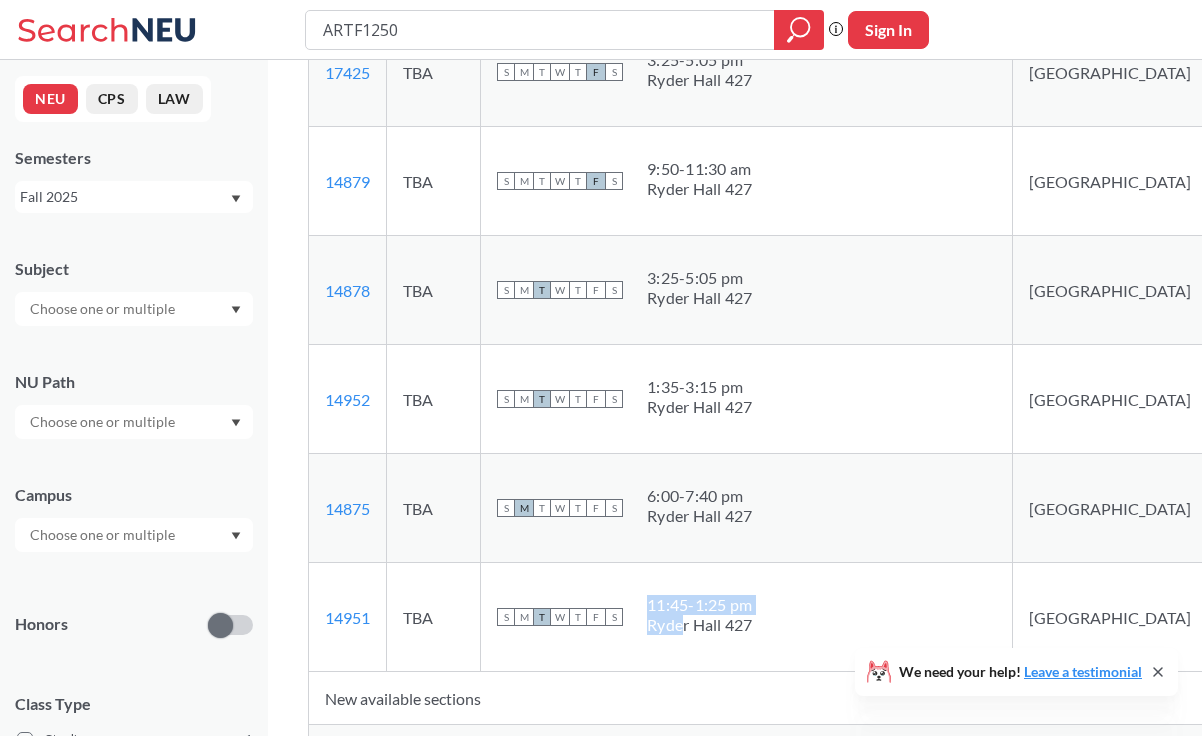 drag, startPoint x: 691, startPoint y: 624, endPoint x: 659, endPoint y: 610, distance: 34.928497 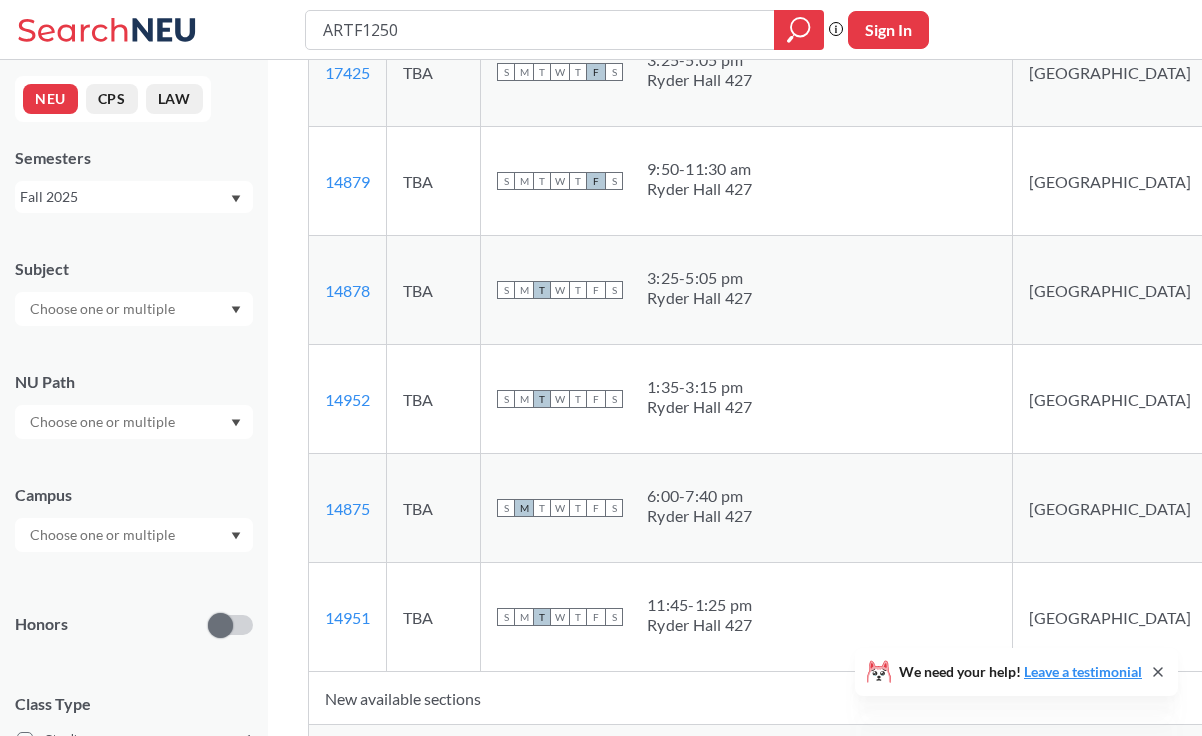 click on "11:45 - 1:25 pm" at bounding box center (700, 605) 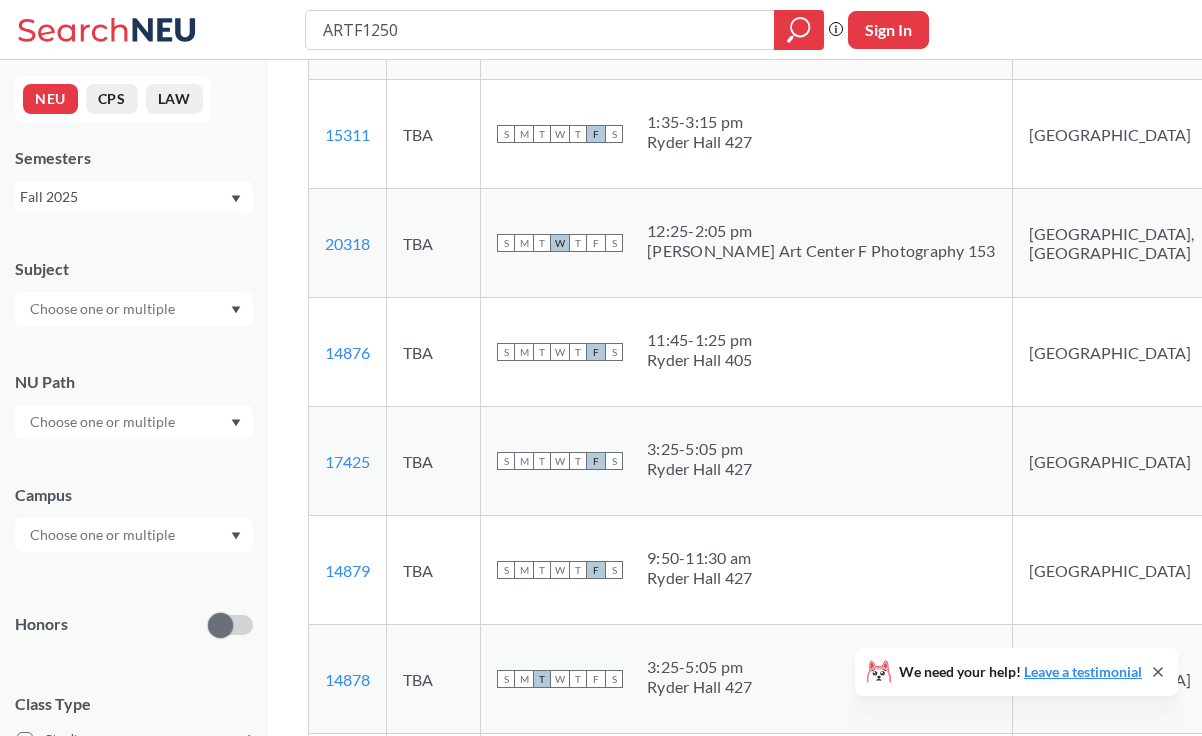 scroll, scrollTop: 494, scrollLeft: 0, axis: vertical 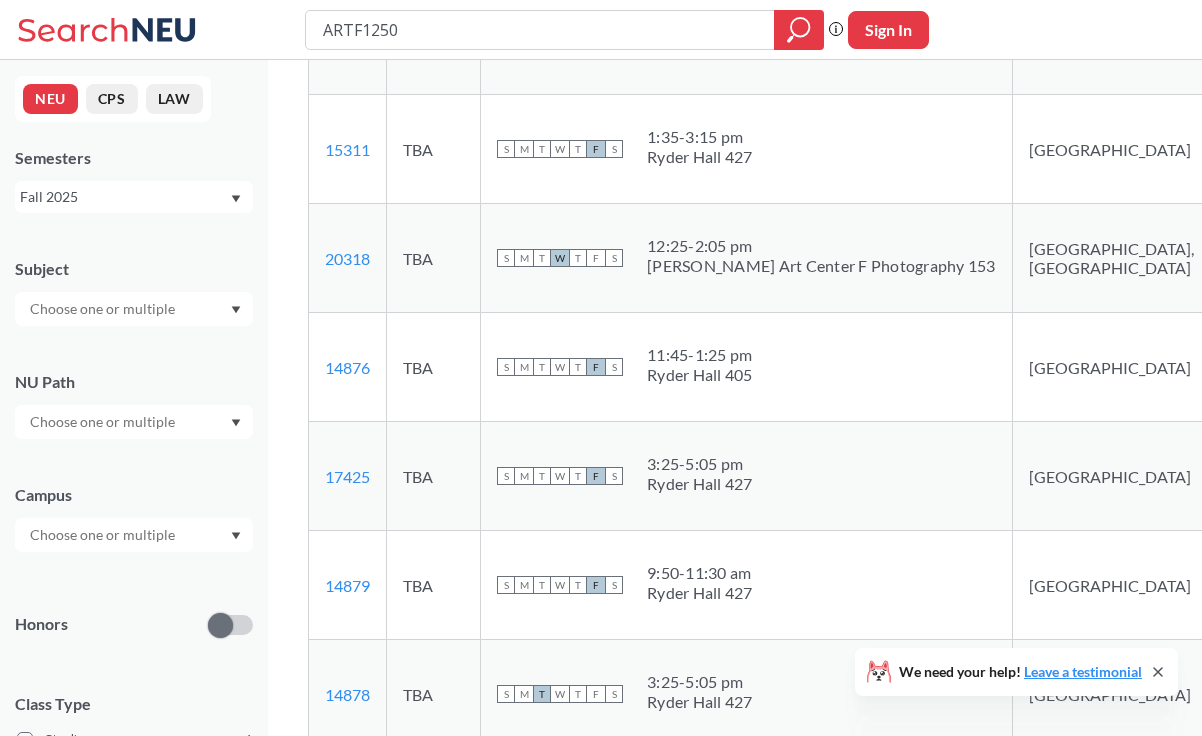 drag, startPoint x: 654, startPoint y: 334, endPoint x: 760, endPoint y: 409, distance: 129.84991 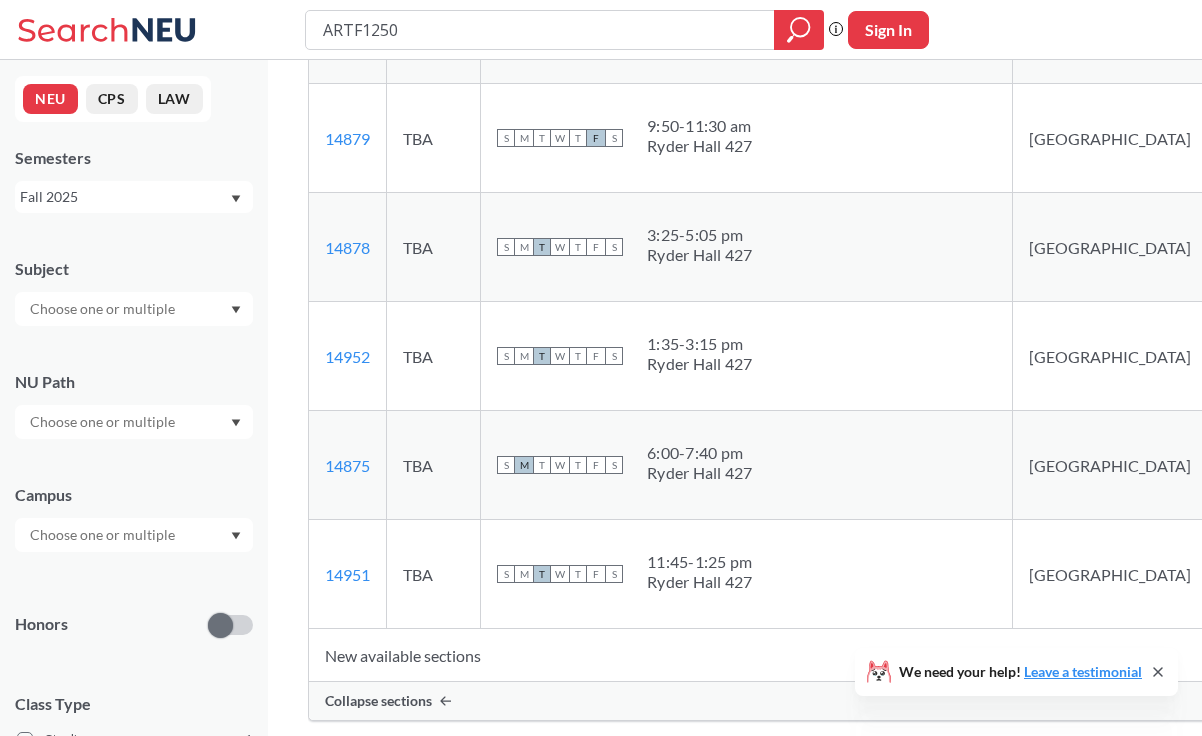 scroll, scrollTop: 945, scrollLeft: 0, axis: vertical 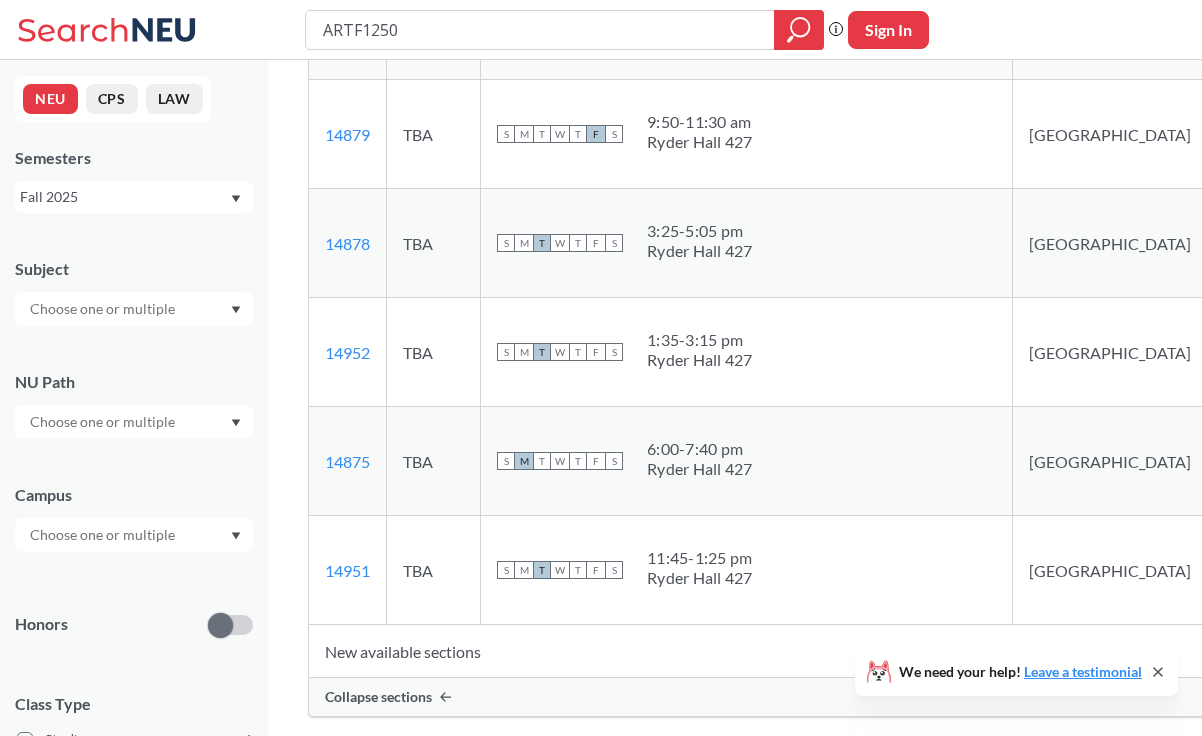 drag, startPoint x: 701, startPoint y: 345, endPoint x: 644, endPoint y: 329, distance: 59.20304 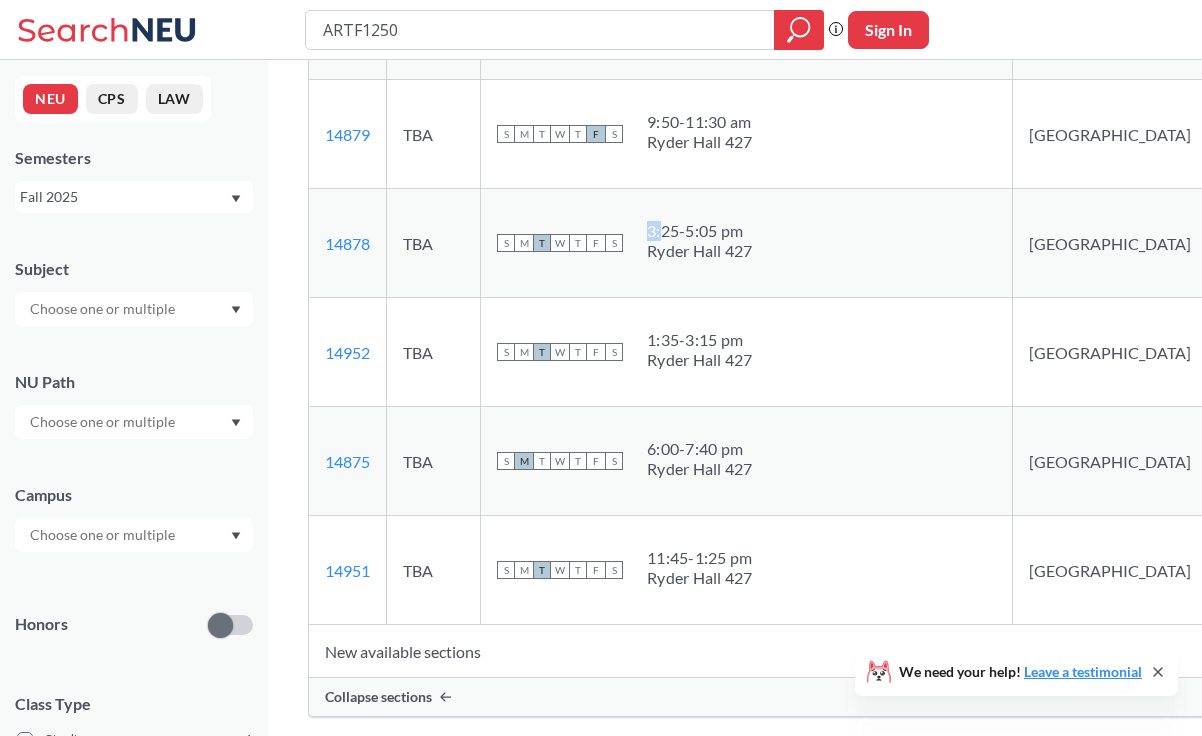 drag, startPoint x: 660, startPoint y: 227, endPoint x: 787, endPoint y: 300, distance: 146.48549 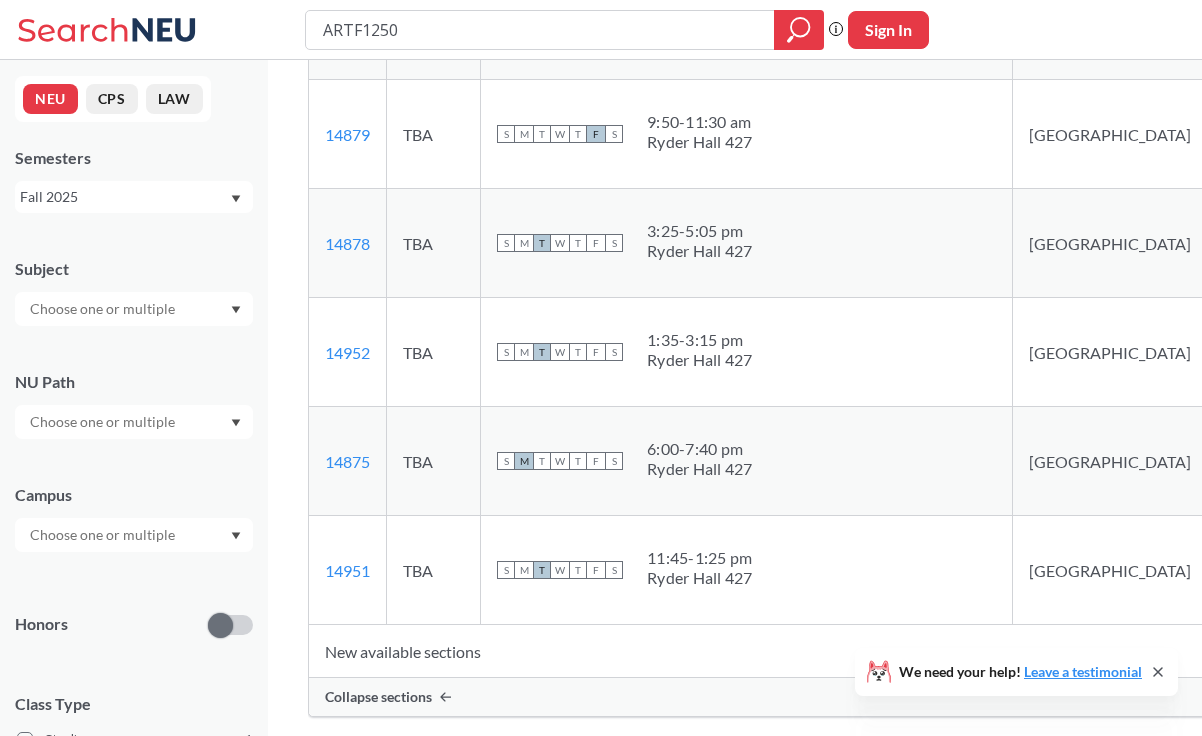 drag, startPoint x: 787, startPoint y: 300, endPoint x: 773, endPoint y: 303, distance: 14.3178215 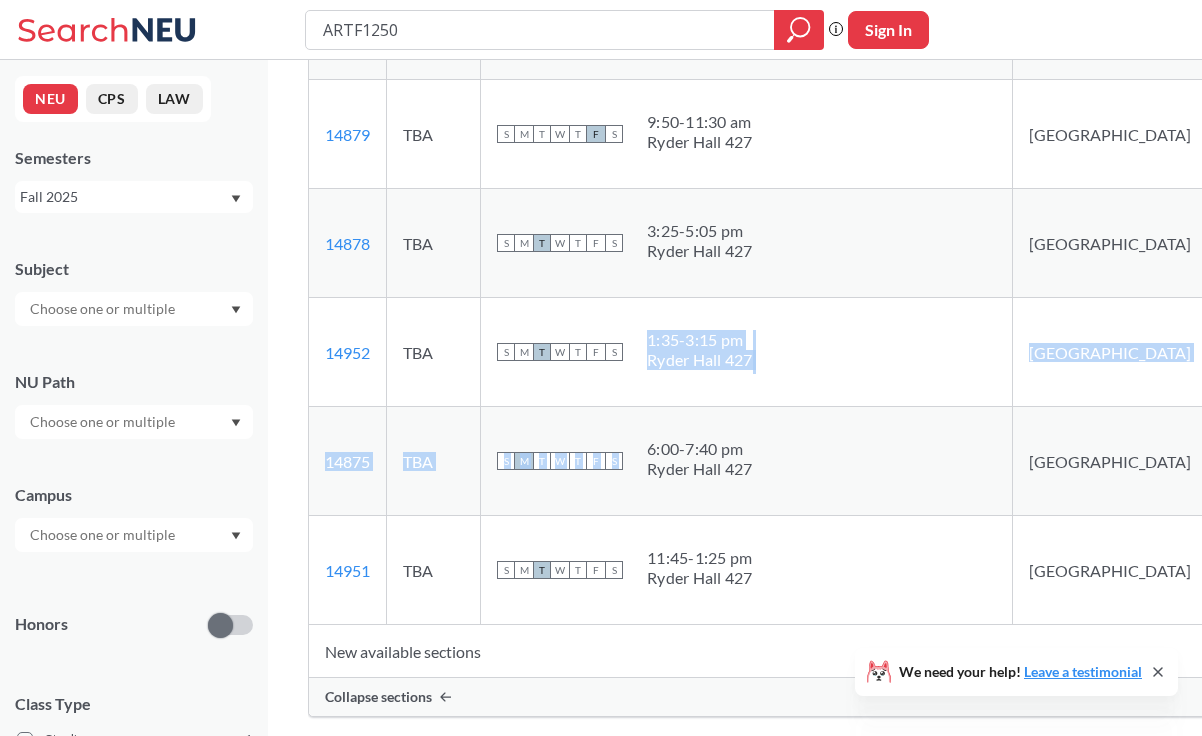 drag, startPoint x: 664, startPoint y: 345, endPoint x: 785, endPoint y: 417, distance: 140.80128 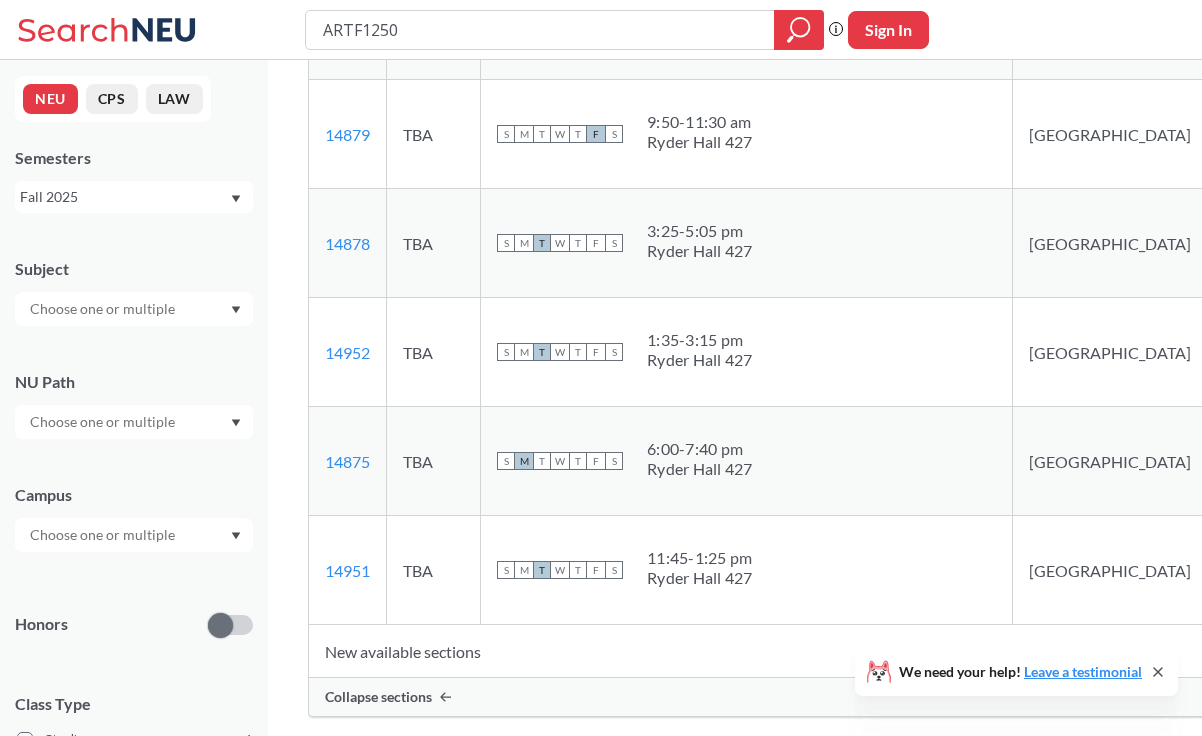 click on "S M T W T F S 1:35 - 3:15 pm Ryder Hall 427" at bounding box center [747, 352] 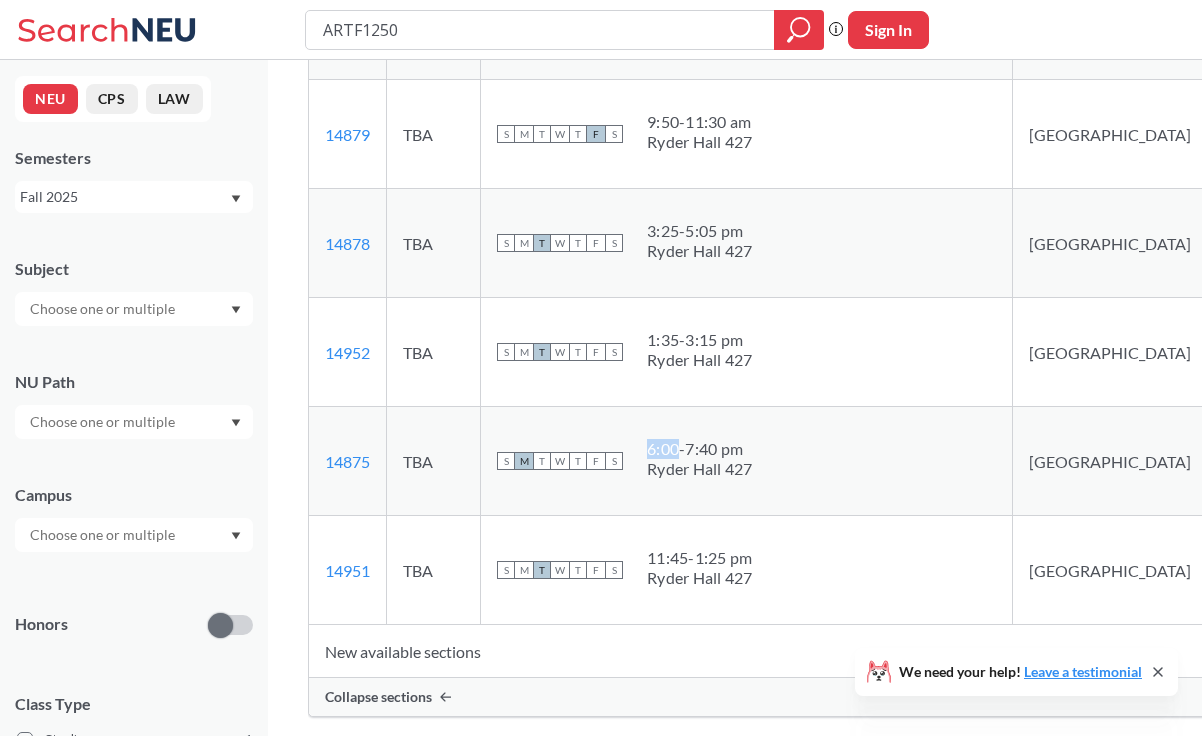 drag, startPoint x: 678, startPoint y: 447, endPoint x: 746, endPoint y: 513, distance: 94.76286 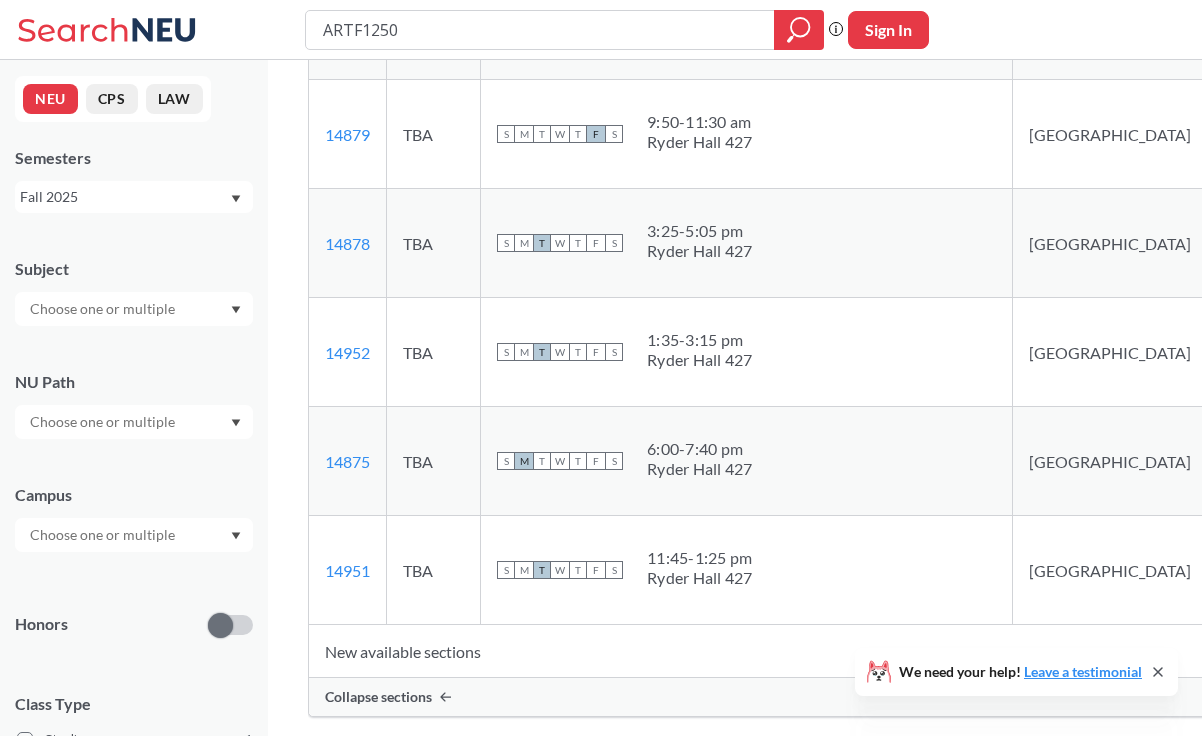click on "S M T W T F S 6:00 - 7:40 pm Ryder Hall 427" at bounding box center (747, 461) 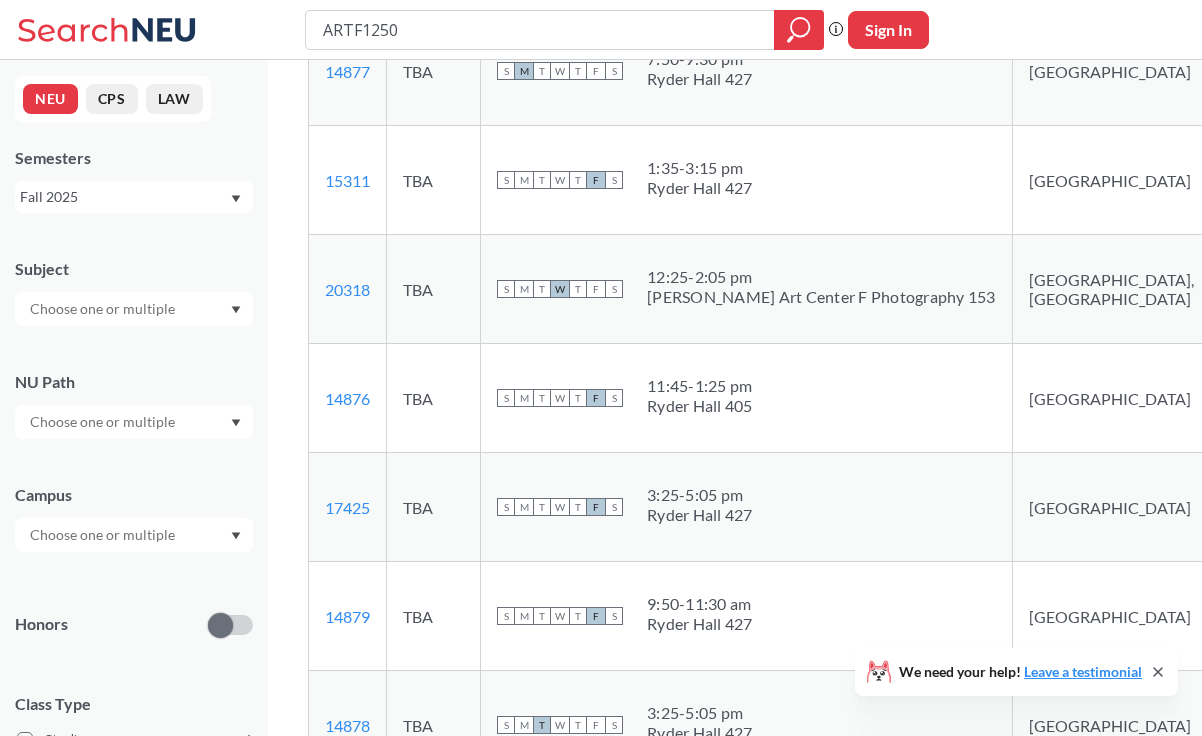 scroll, scrollTop: 325, scrollLeft: 0, axis: vertical 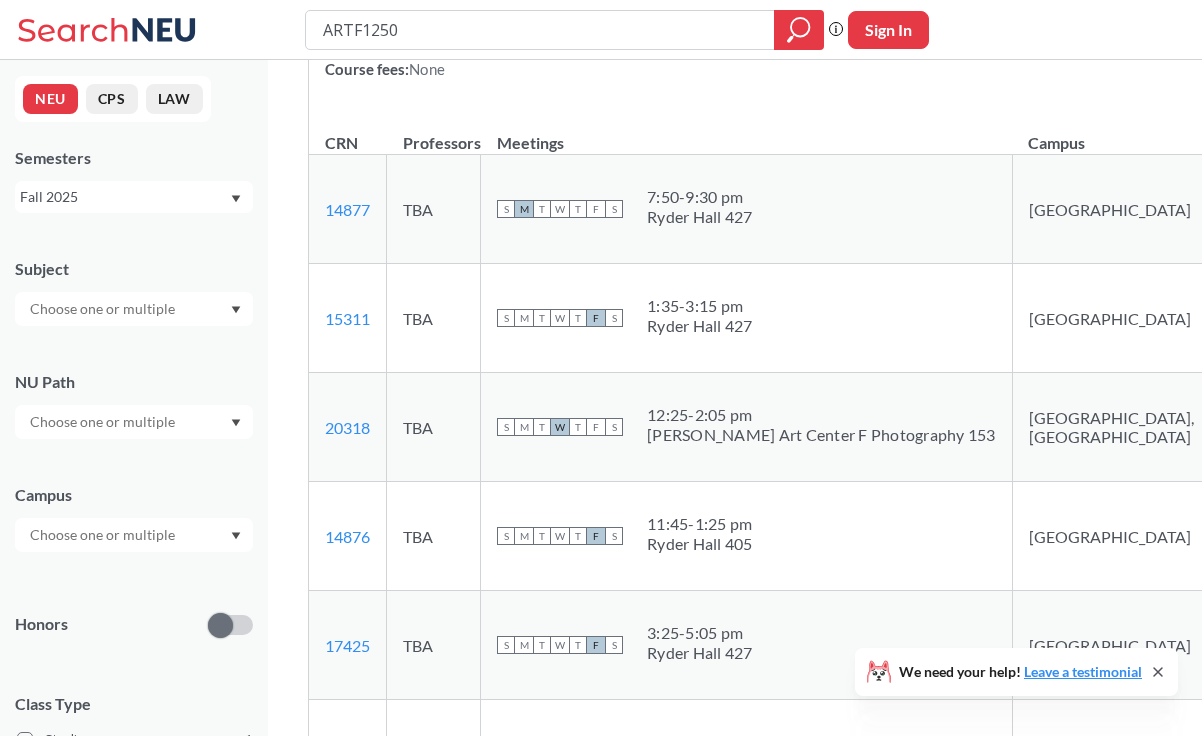 drag, startPoint x: 669, startPoint y: 294, endPoint x: 786, endPoint y: 351, distance: 130.14607 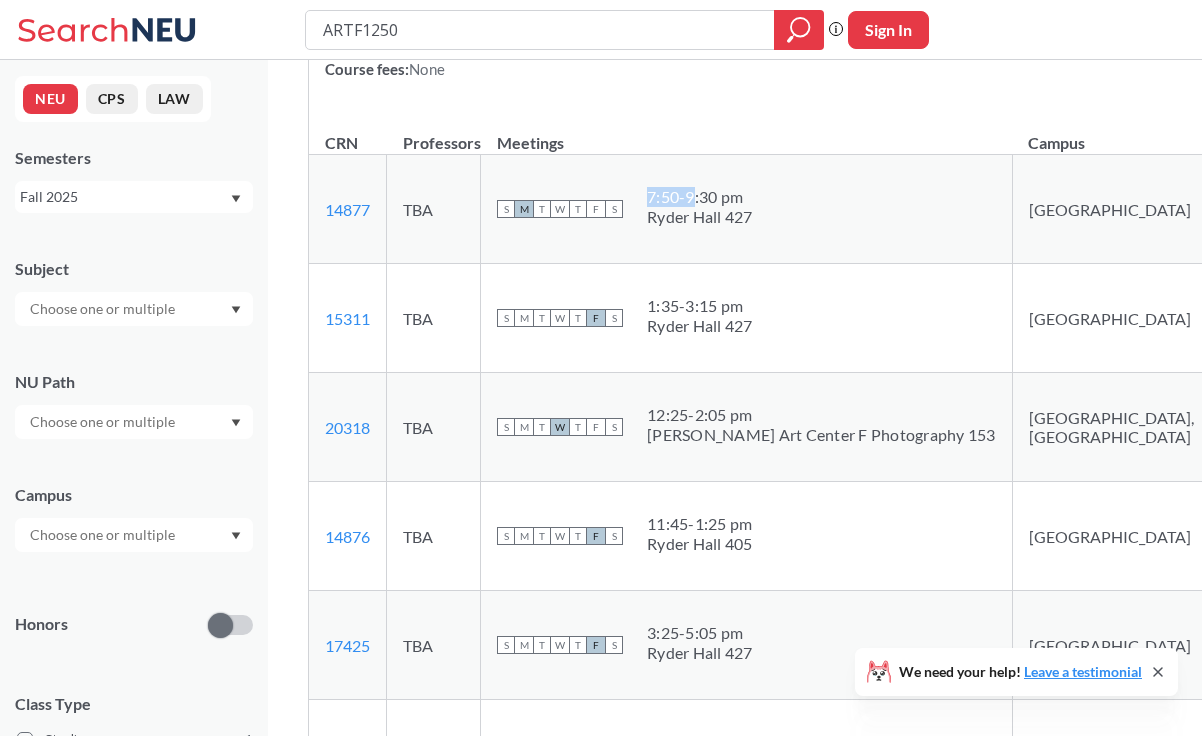 drag, startPoint x: 692, startPoint y: 188, endPoint x: 746, endPoint y: 248, distance: 80.72174 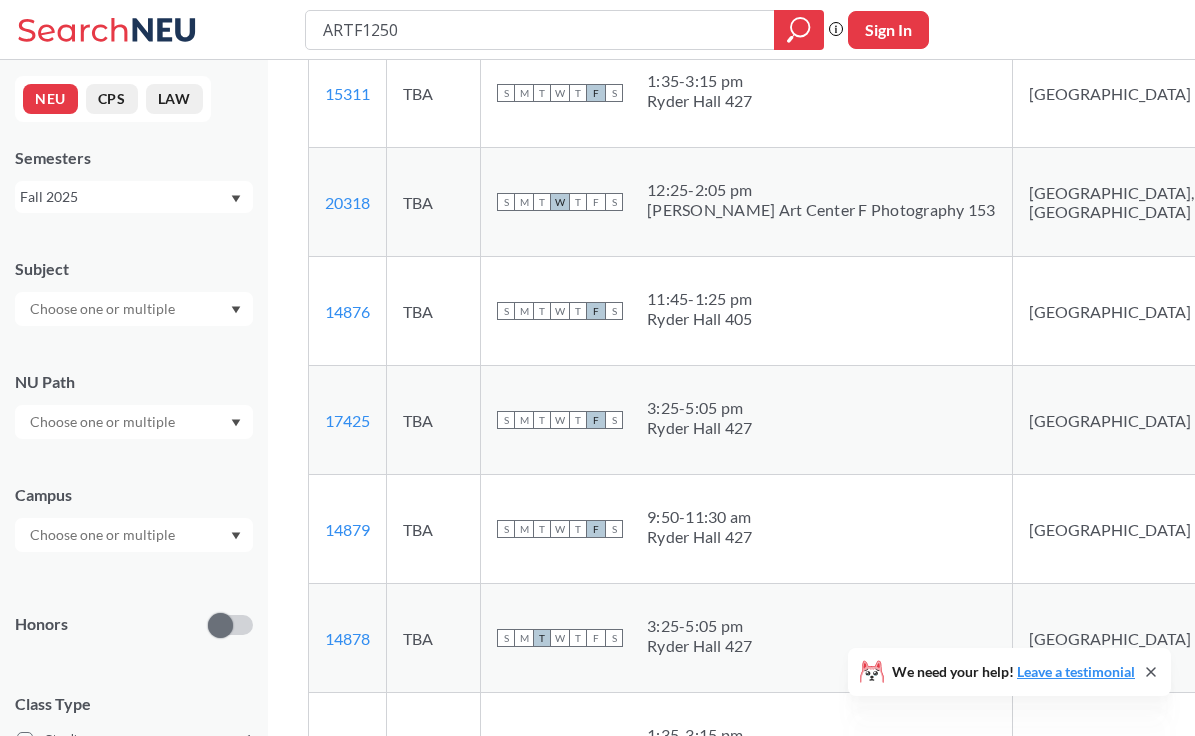 scroll, scrollTop: 665, scrollLeft: 0, axis: vertical 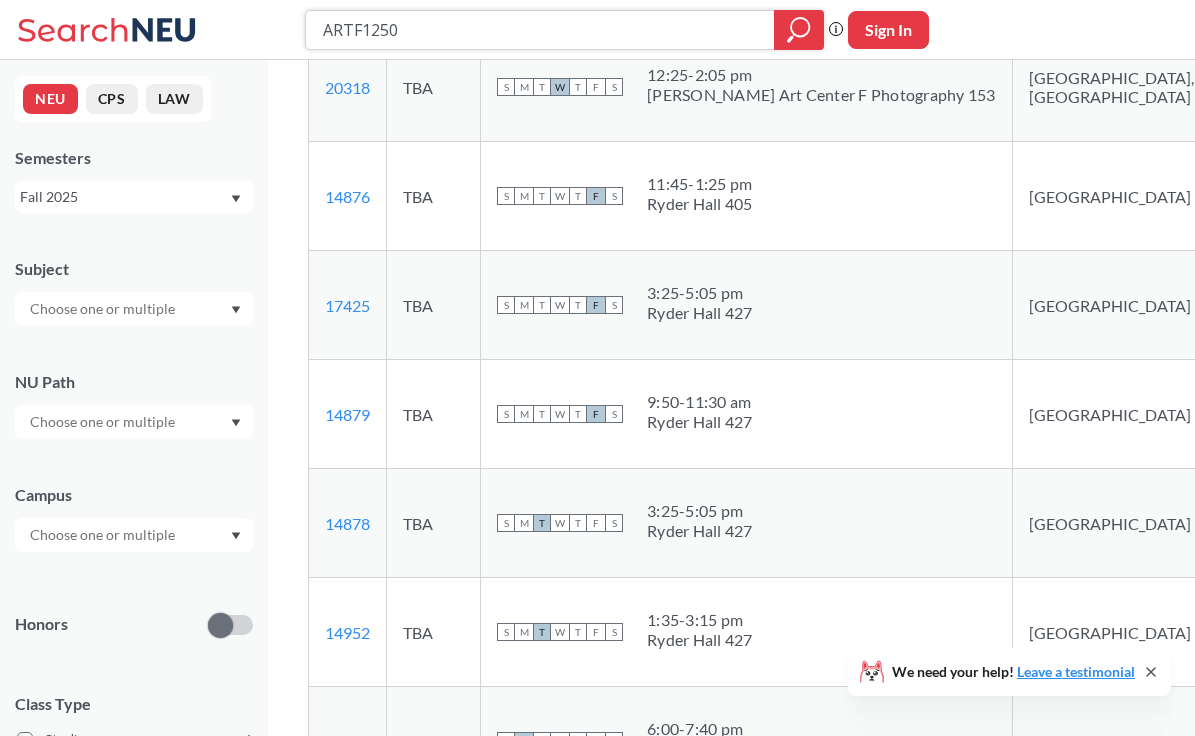 click on "ARTF1250" at bounding box center [540, 30] 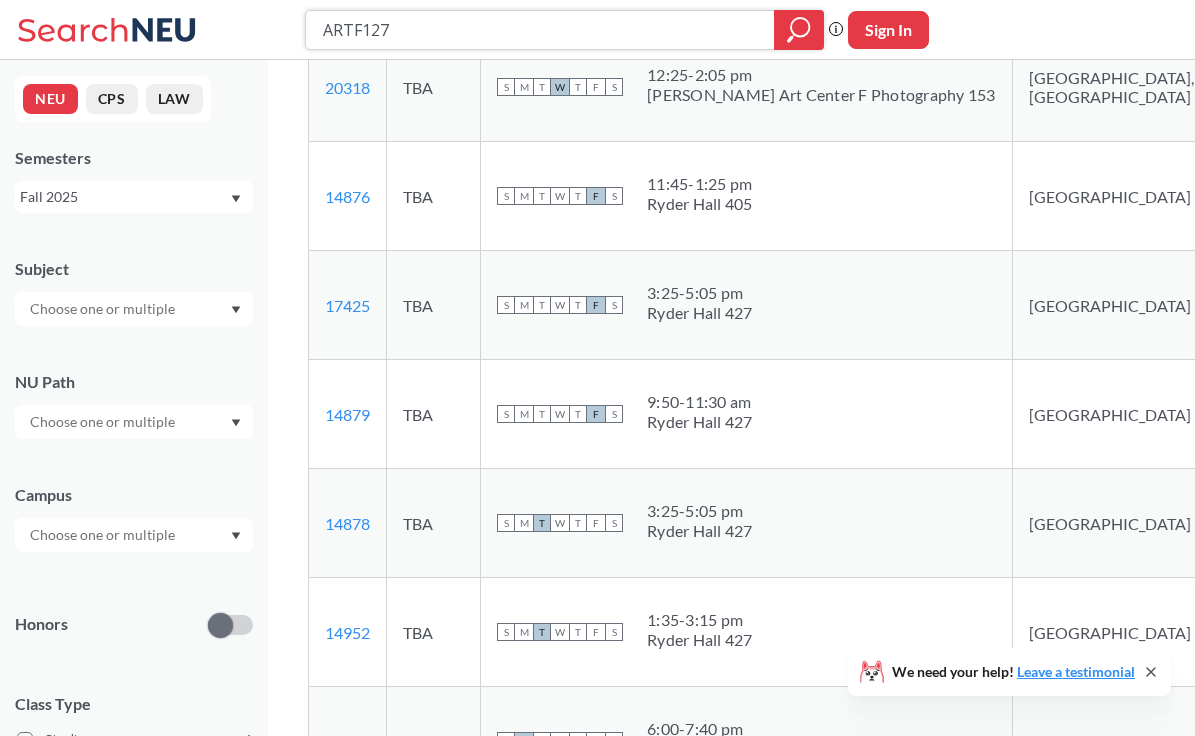 type on "ARTF1271" 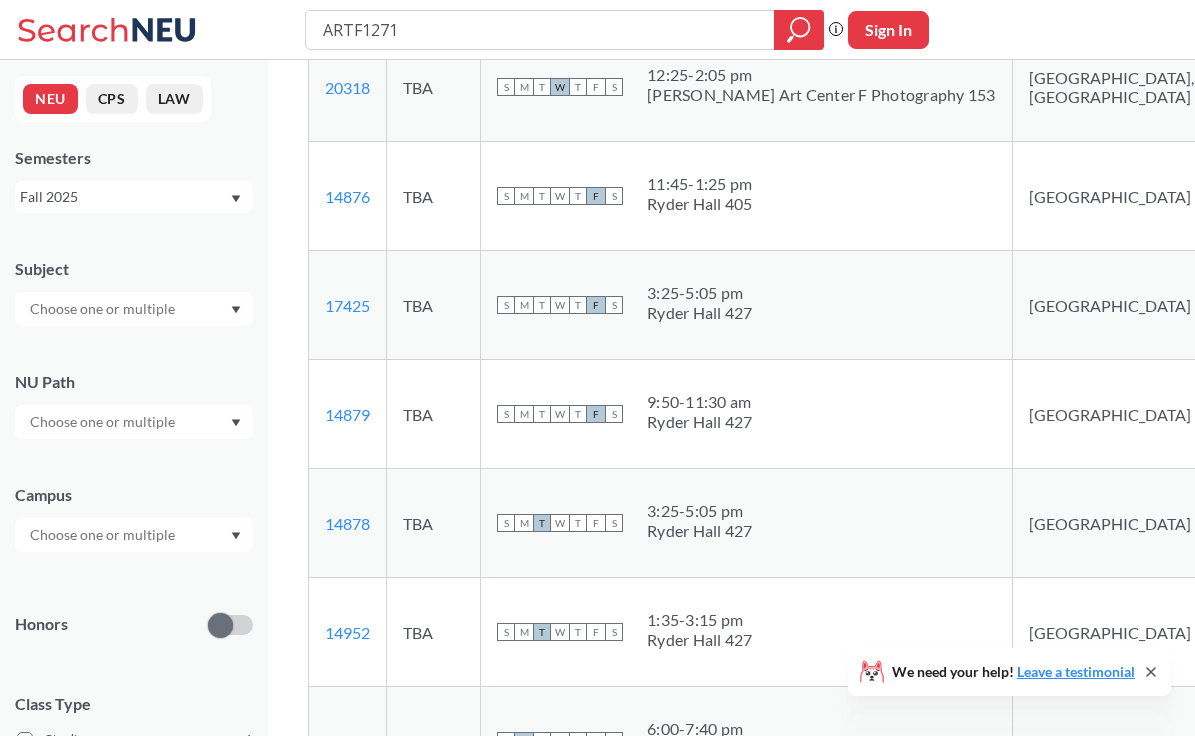 scroll, scrollTop: 0, scrollLeft: 0, axis: both 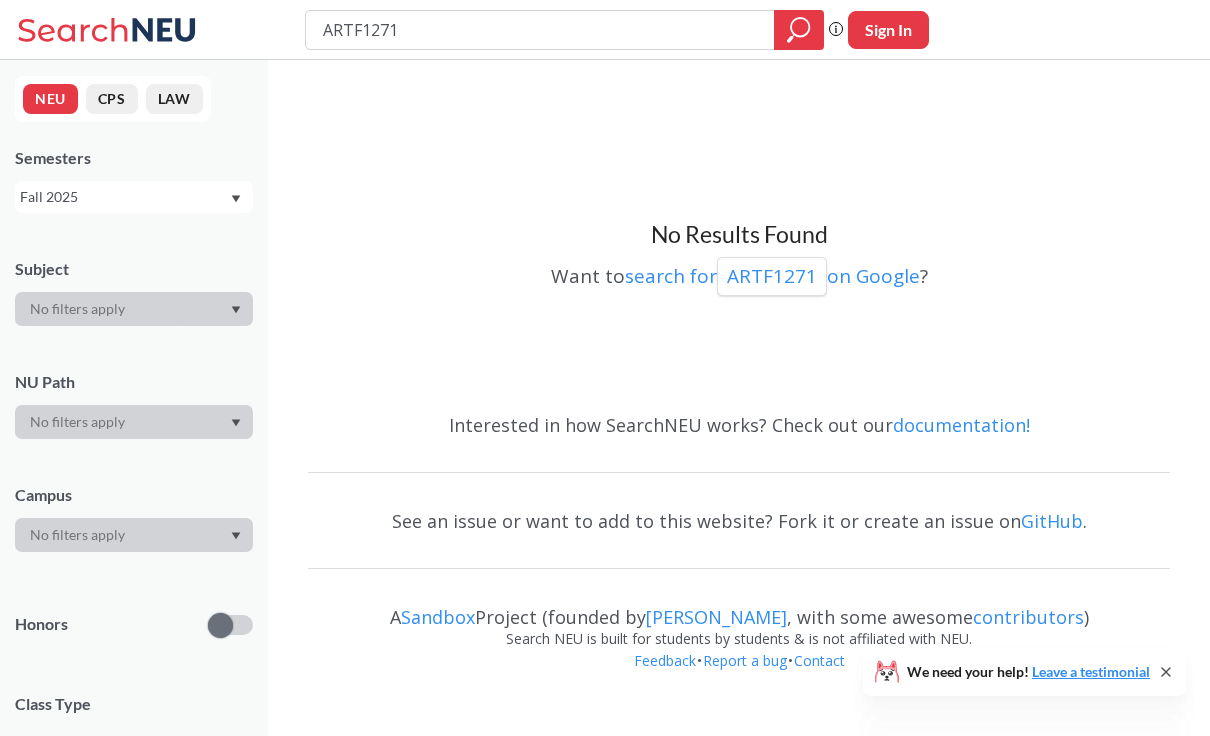 click on "ARTF1271" at bounding box center [540, 30] 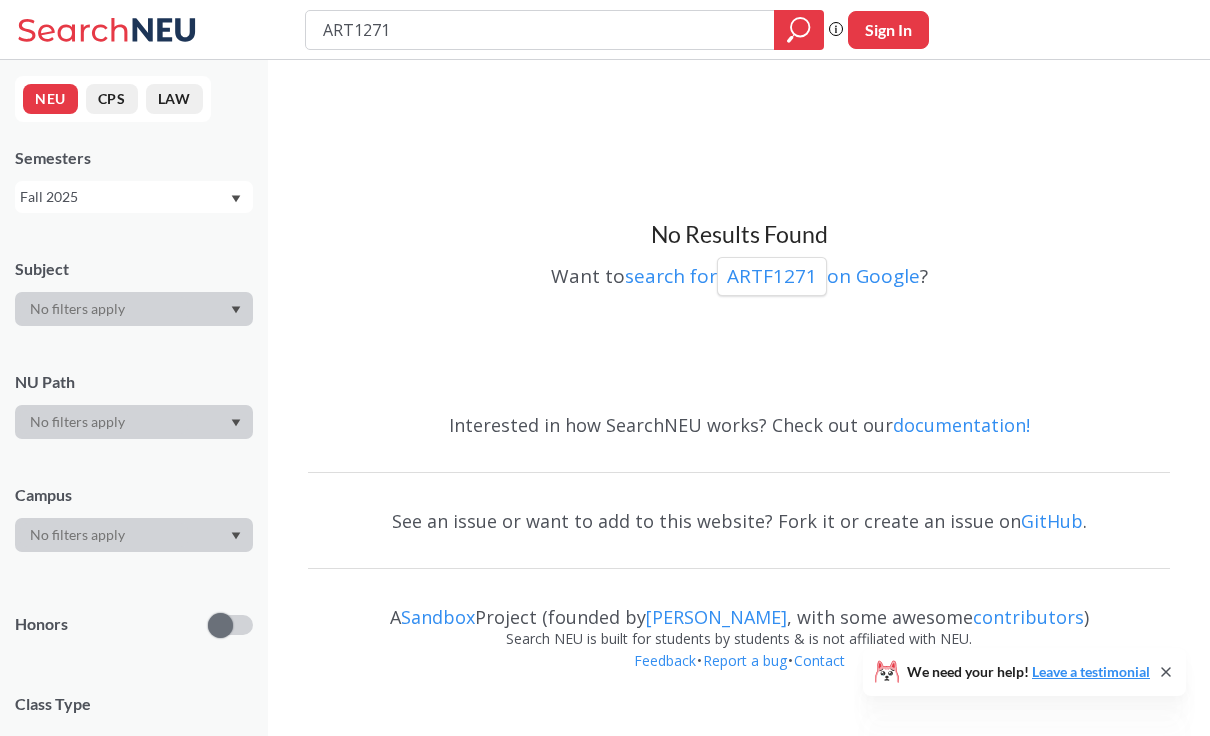 type on "ARTg1271" 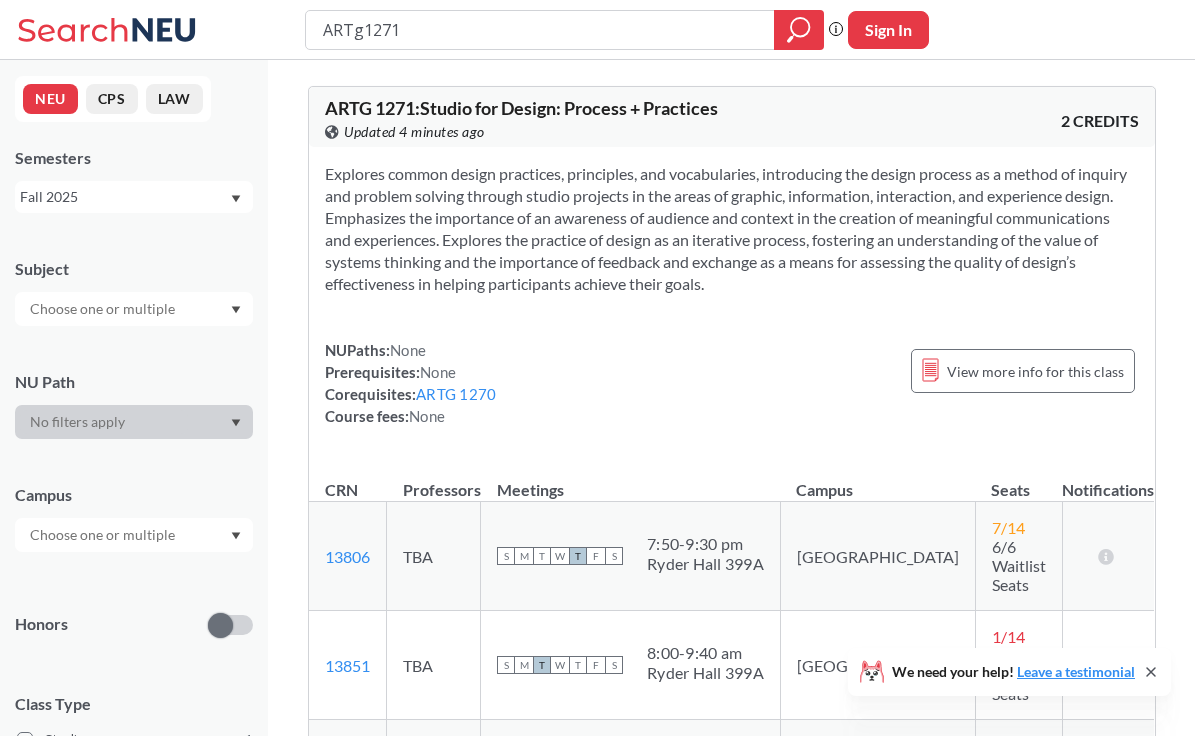 scroll, scrollTop: 191, scrollLeft: 0, axis: vertical 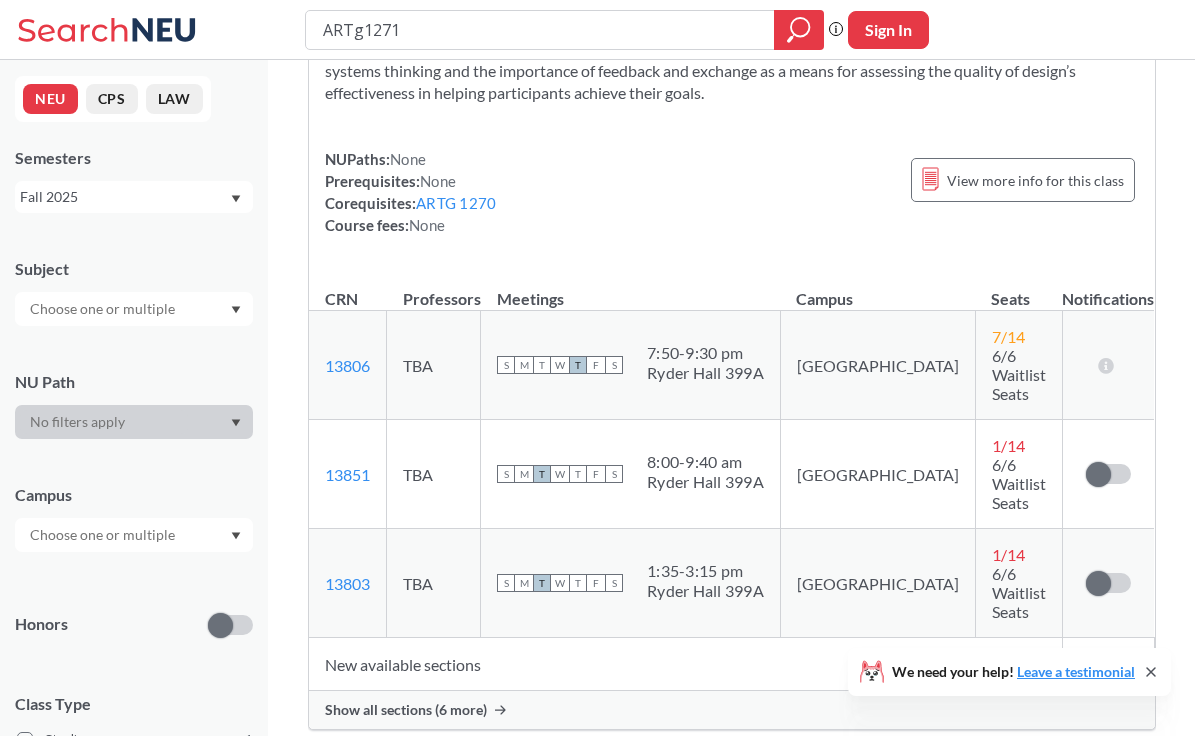 click on "Show all sections (6 more)" at bounding box center [732, 710] 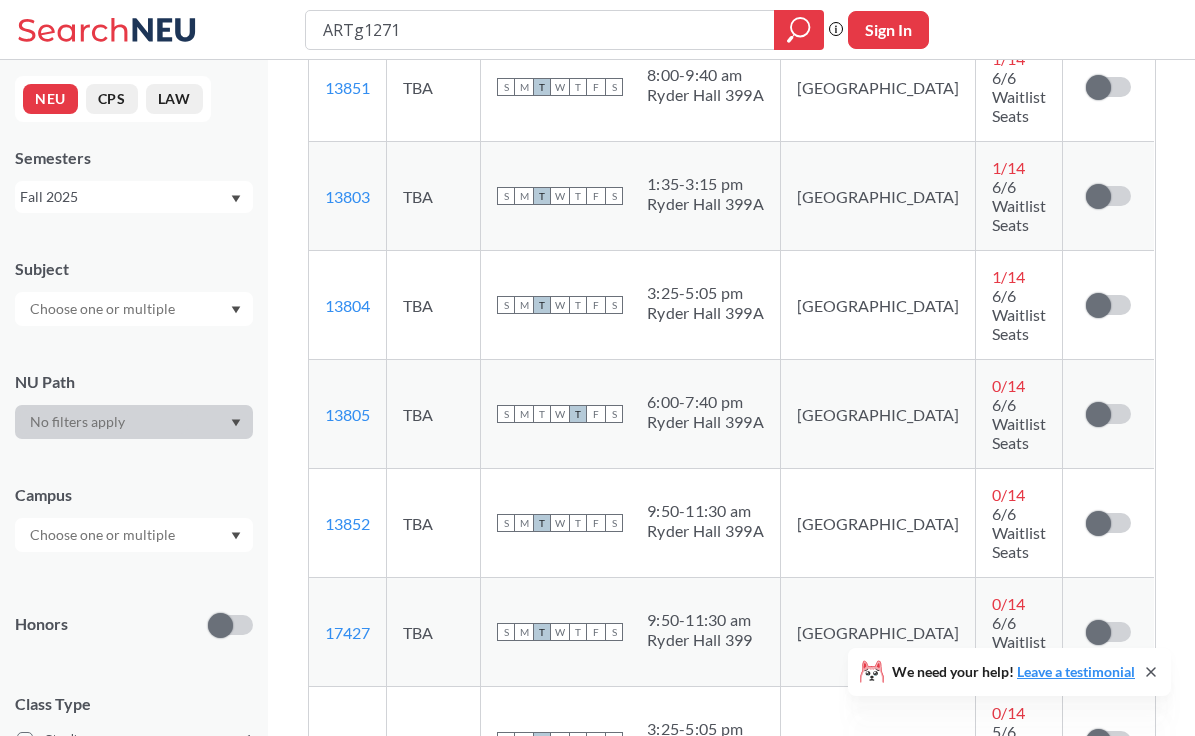 scroll, scrollTop: 578, scrollLeft: 0, axis: vertical 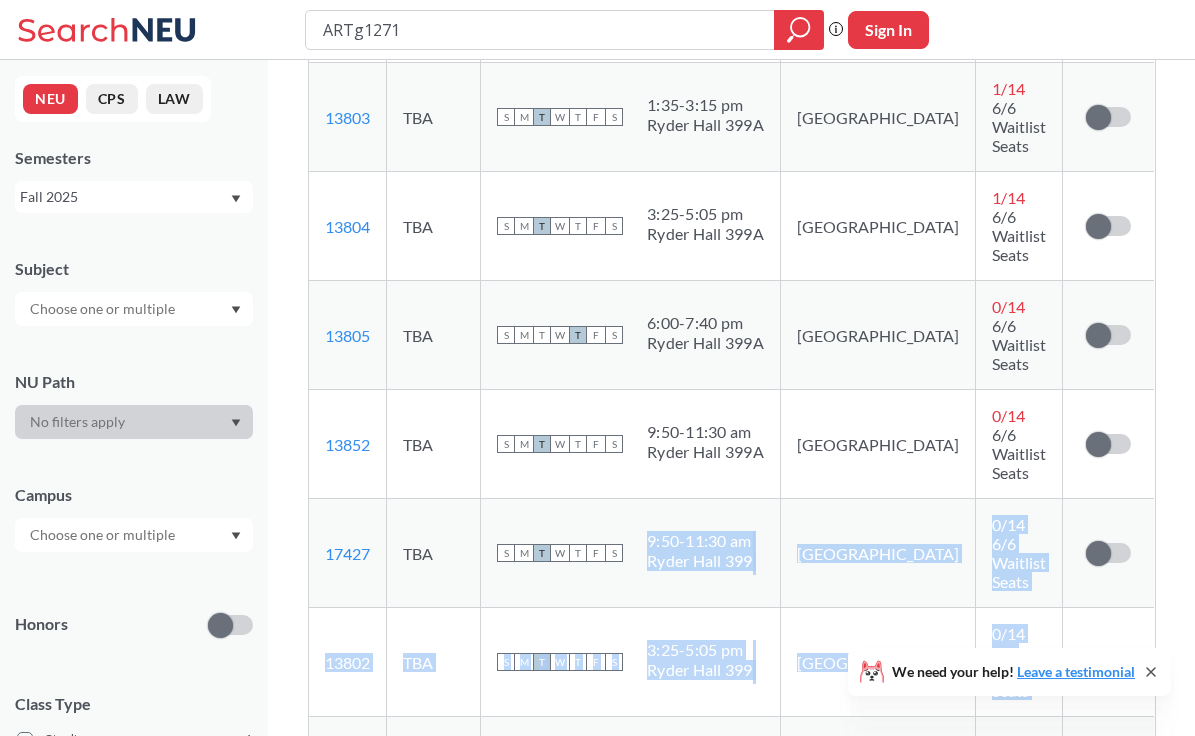 drag, startPoint x: 669, startPoint y: 326, endPoint x: 864, endPoint y: 515, distance: 271.56213 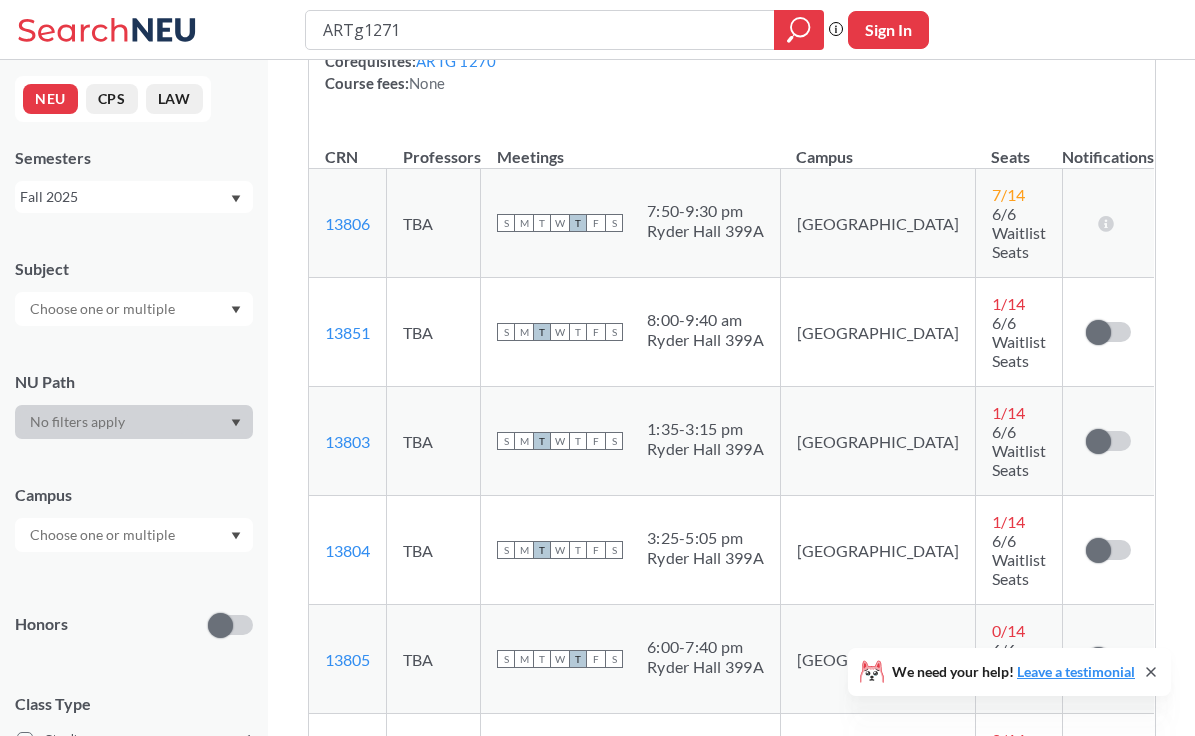 scroll, scrollTop: 344, scrollLeft: 0, axis: vertical 